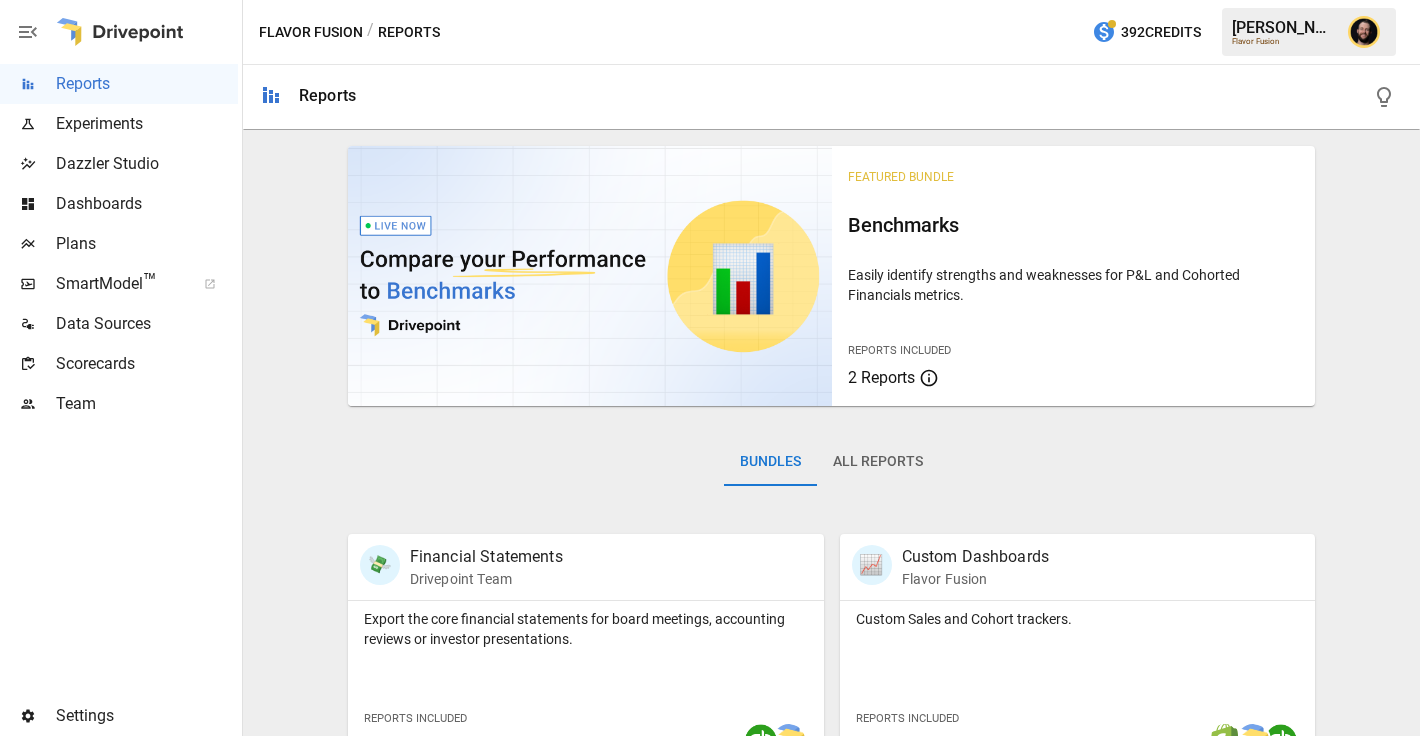 scroll, scrollTop: 0, scrollLeft: 0, axis: both 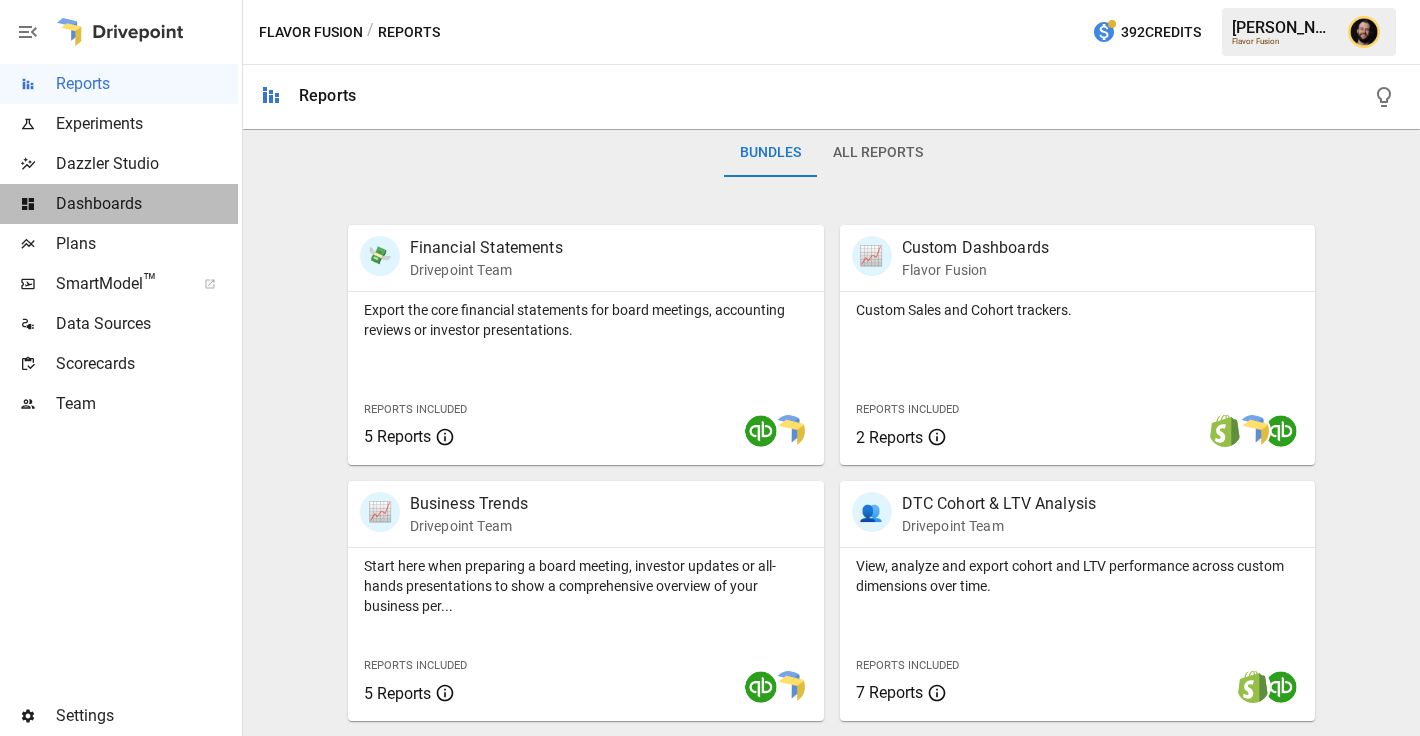 click on "Dashboards" at bounding box center (147, 204) 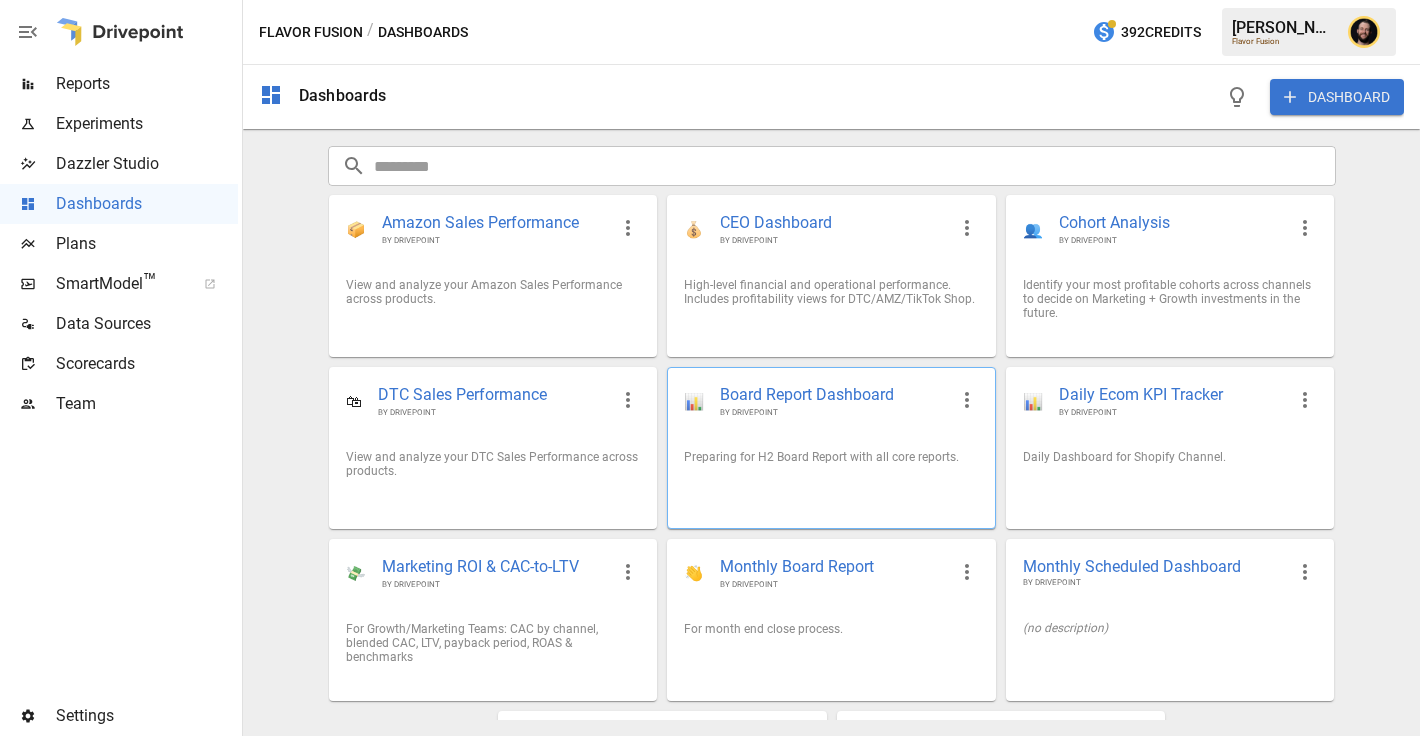 scroll, scrollTop: 154, scrollLeft: 0, axis: vertical 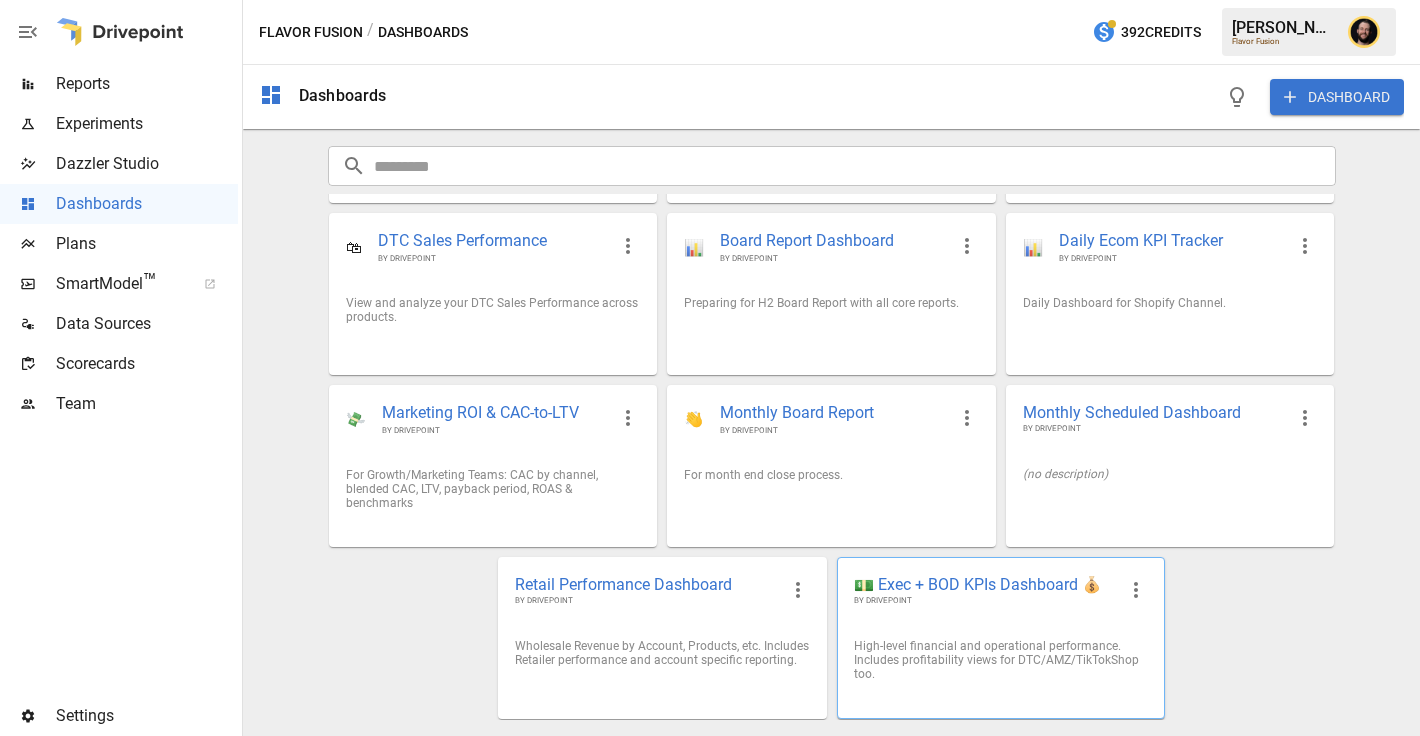 click on "💵 Exec + BOD KPIs Dashboard 💰 BY DRIVEPOINT" at bounding box center [1001, 590] 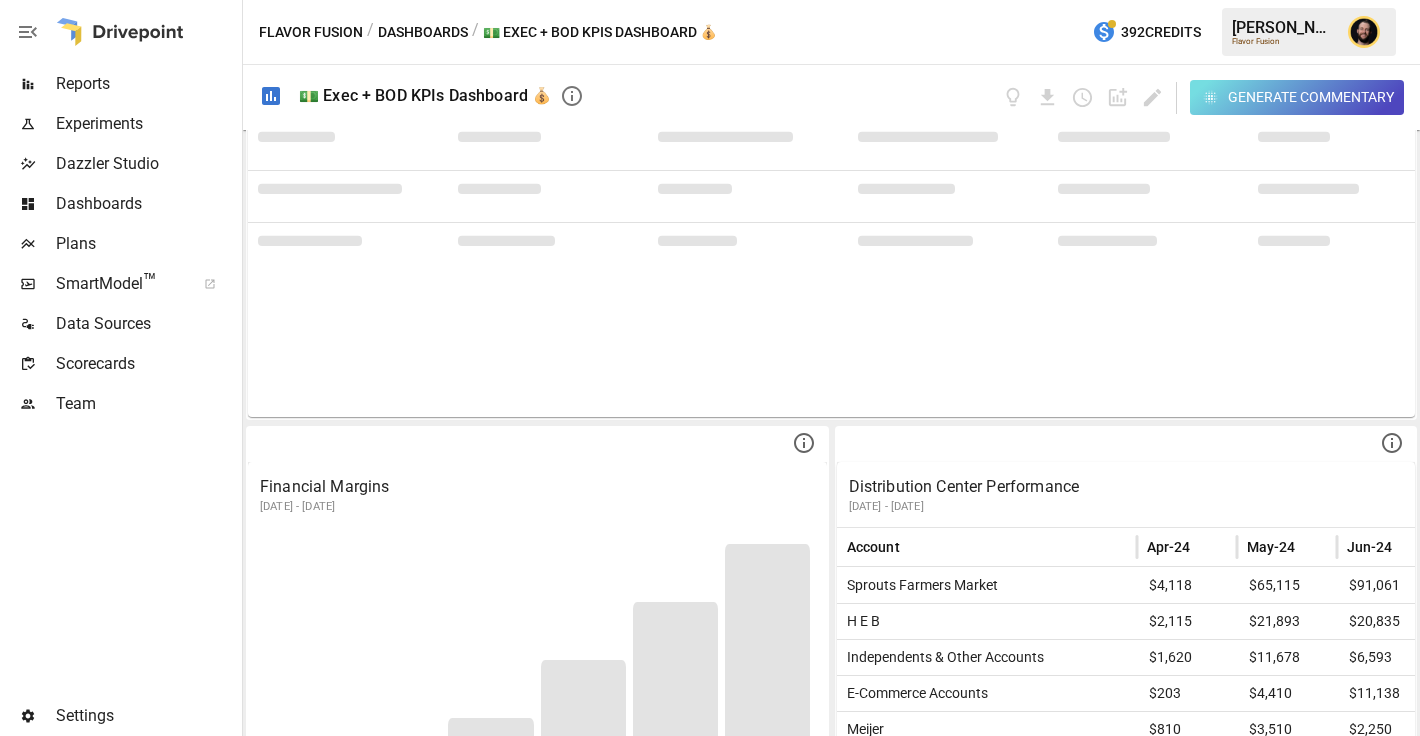 scroll, scrollTop: 0, scrollLeft: 0, axis: both 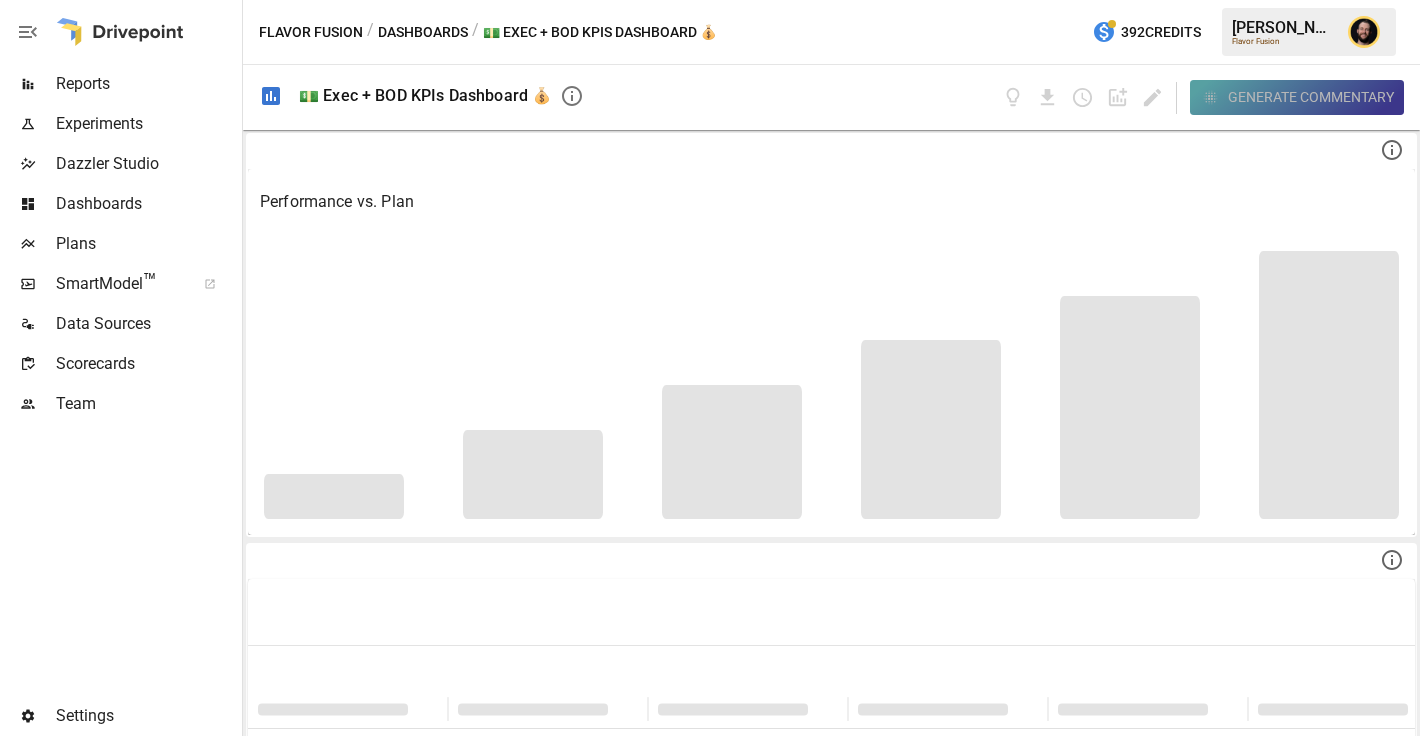 click on "Generate Commentary" at bounding box center [1311, 97] 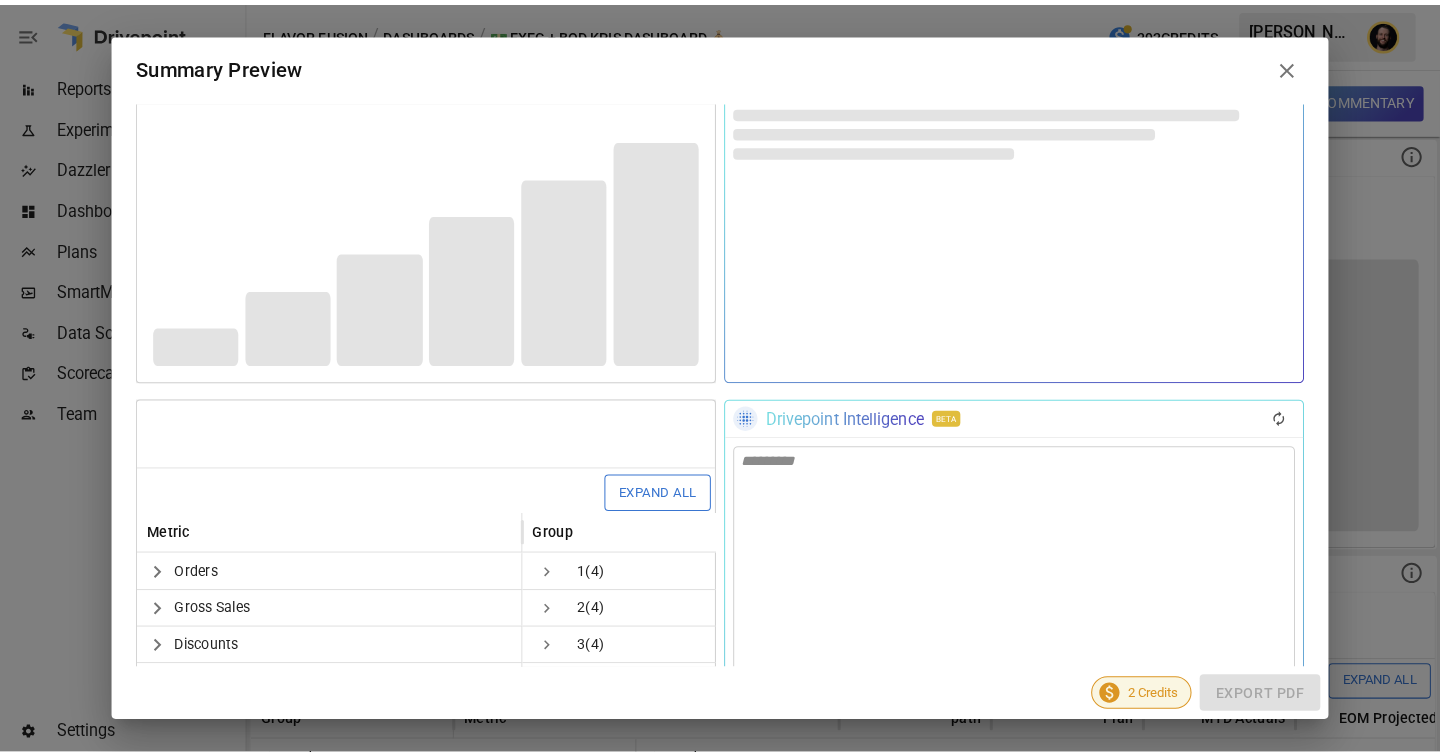 scroll, scrollTop: 0, scrollLeft: 0, axis: both 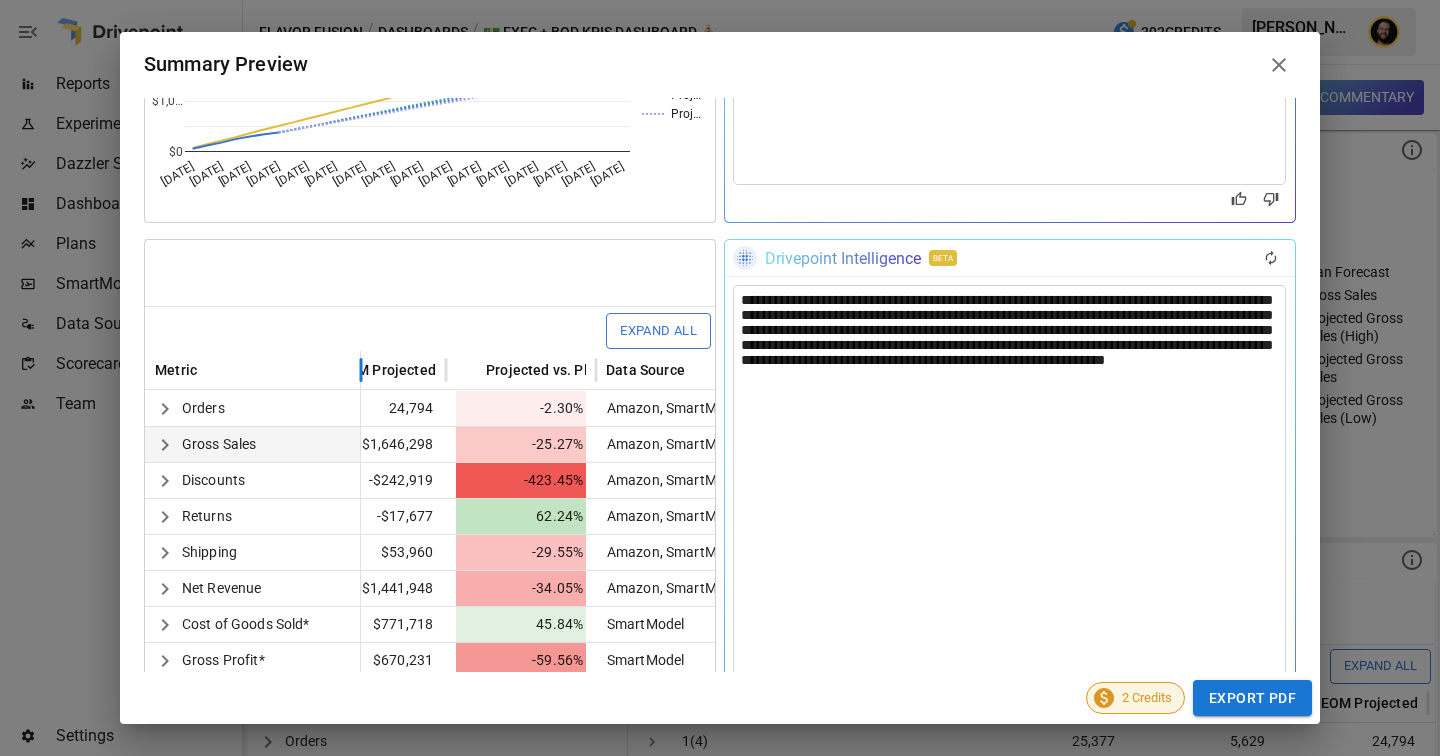 drag, startPoint x: 524, startPoint y: 371, endPoint x: 347, endPoint y: 379, distance: 177.1807 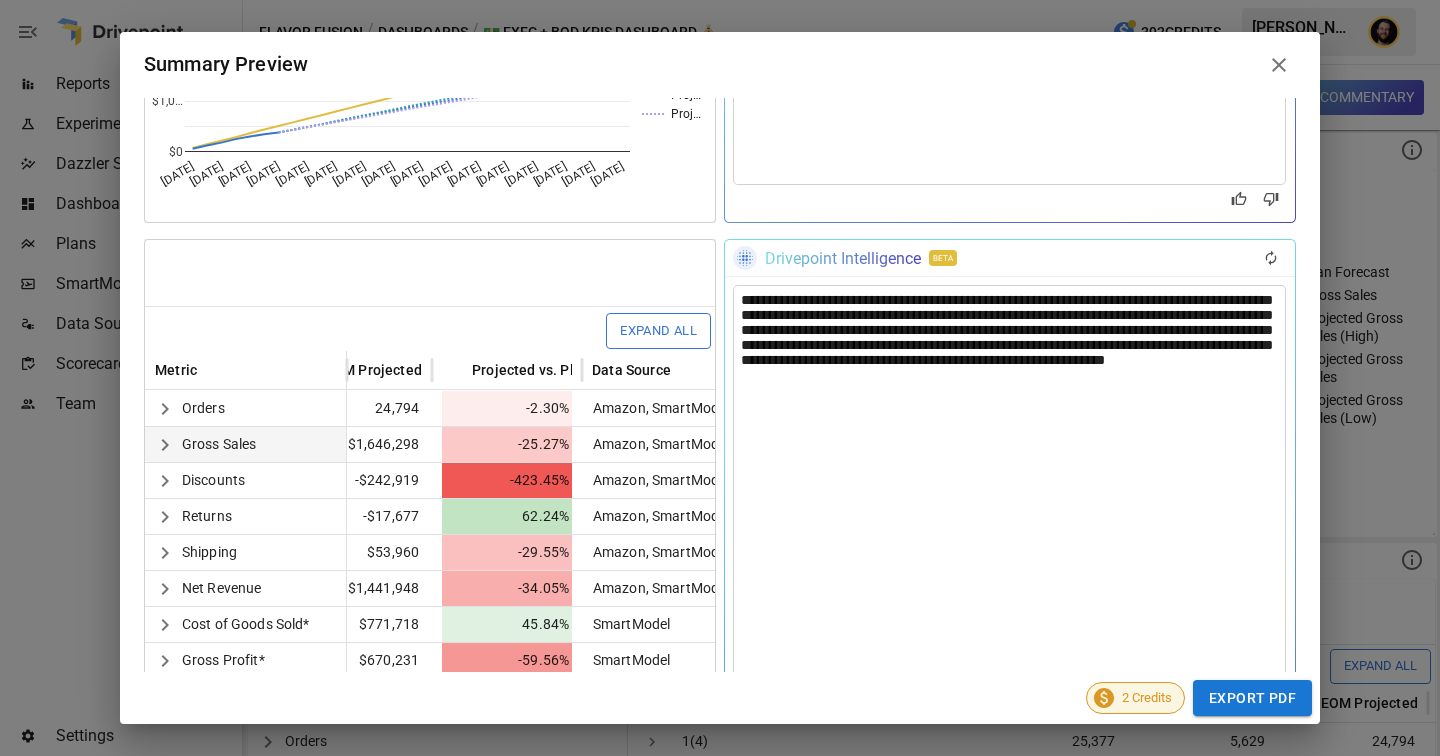 scroll, scrollTop: 0, scrollLeft: 625, axis: horizontal 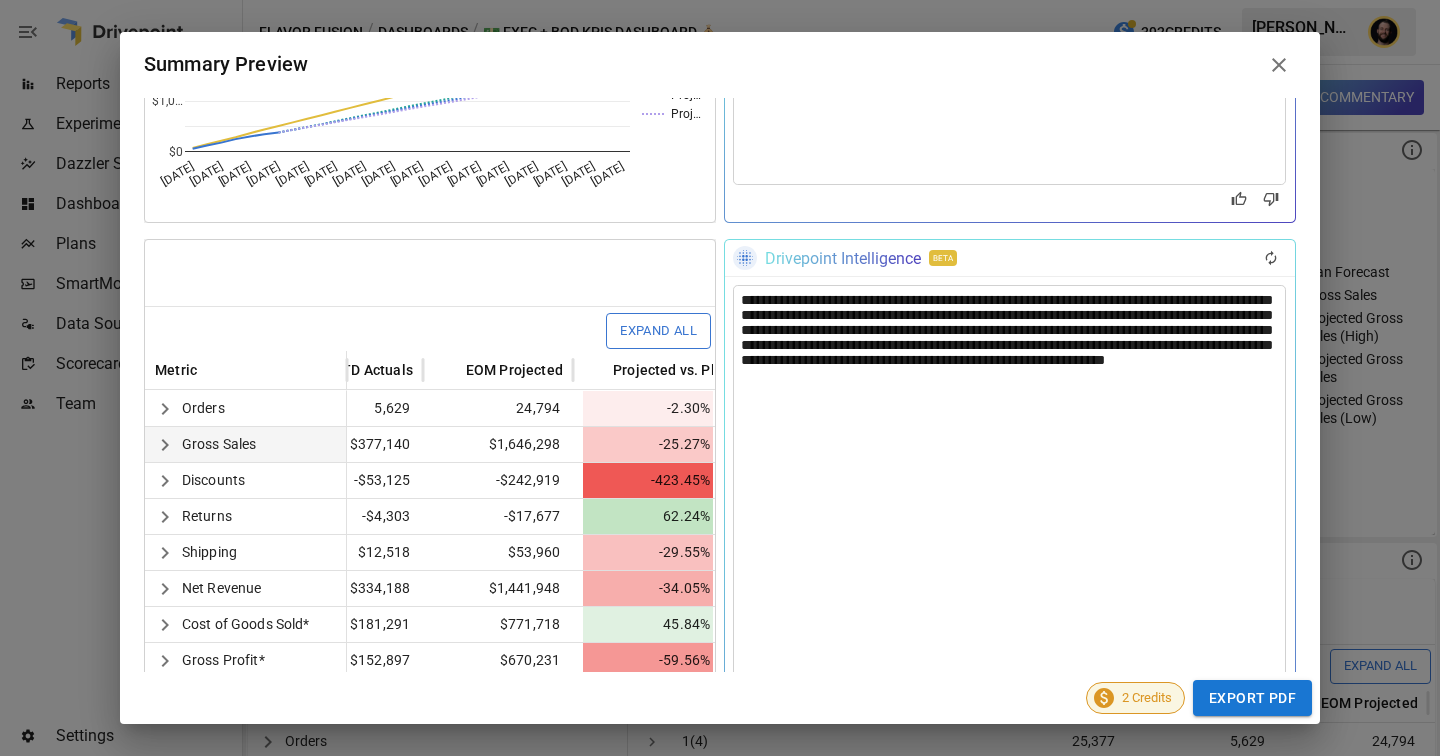 click on "**********" at bounding box center (1009, 607) 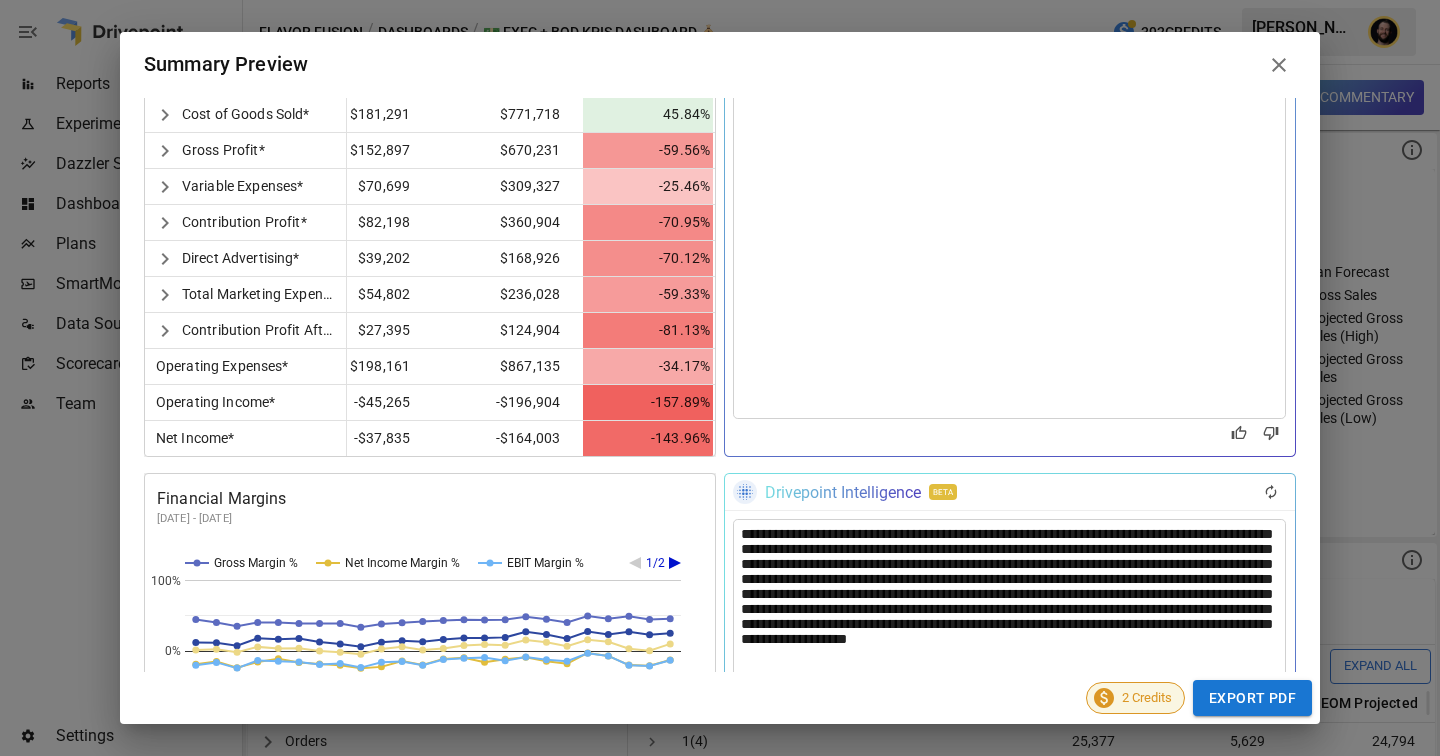 scroll, scrollTop: 1028, scrollLeft: 0, axis: vertical 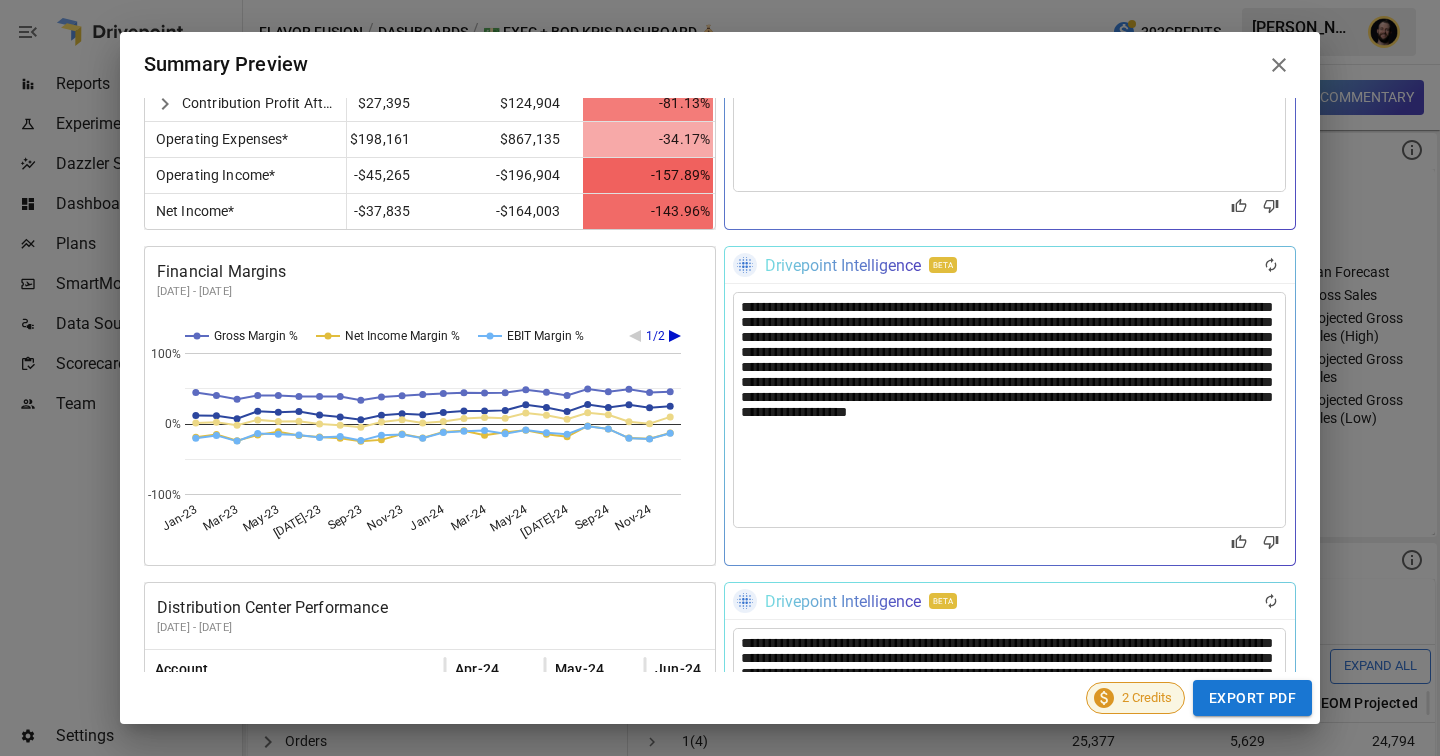 click on "**********" at bounding box center [1009, 410] 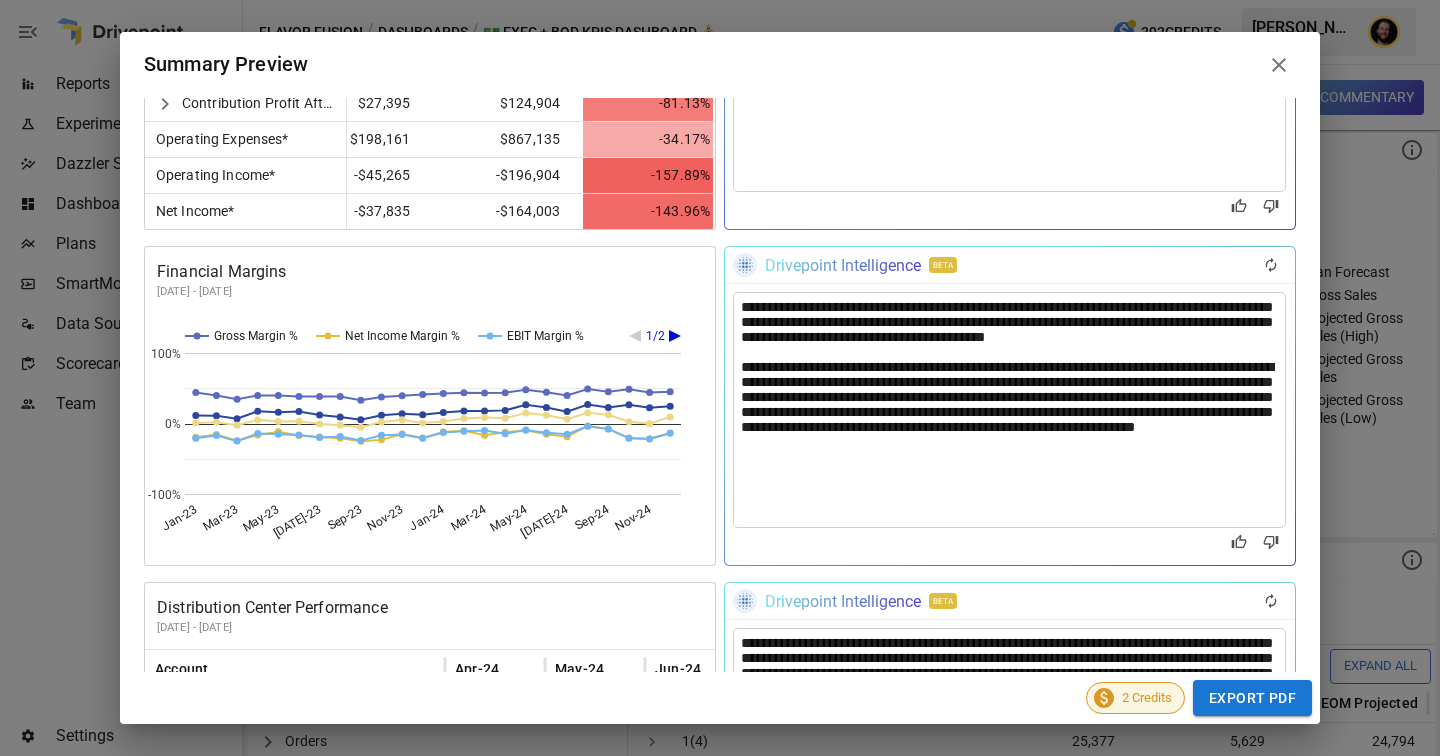 click on "**********" at bounding box center (1009, 411) 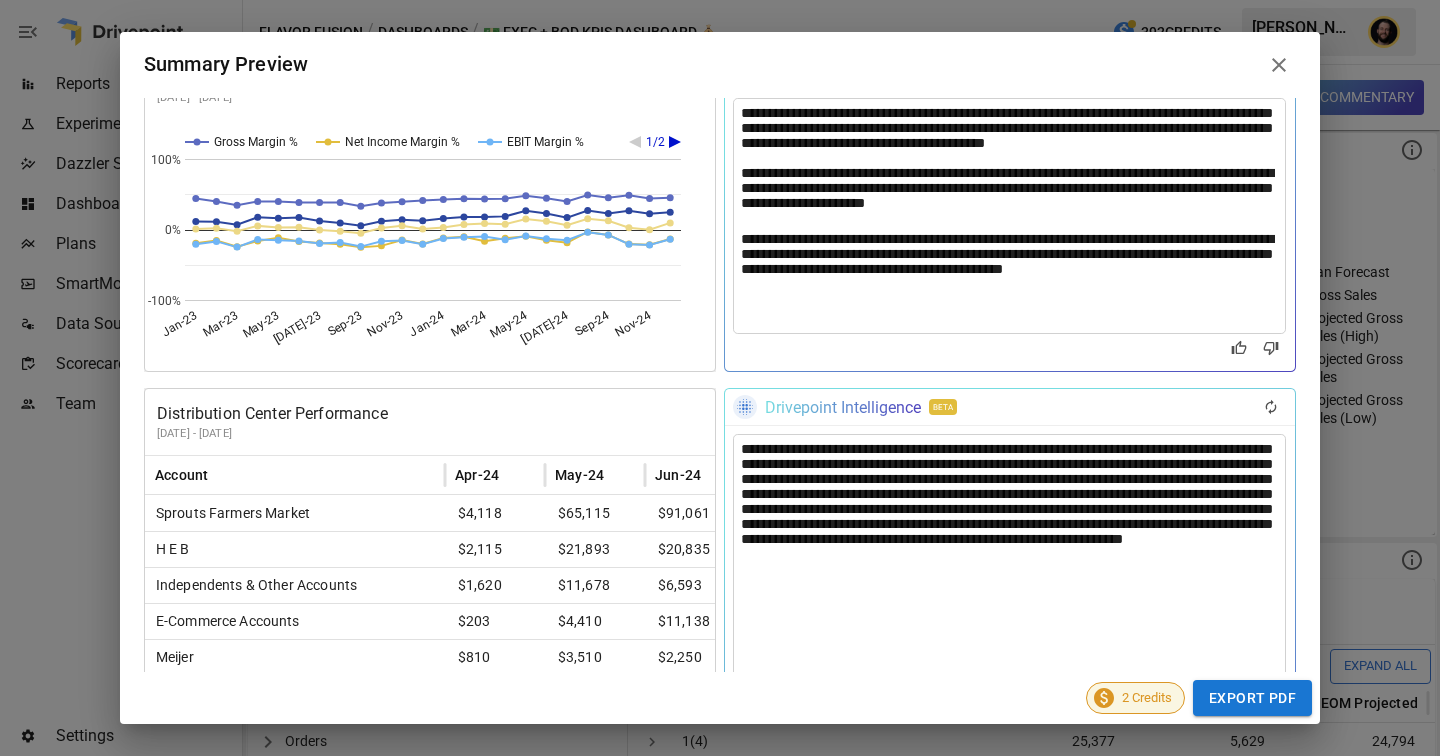 scroll, scrollTop: 1348, scrollLeft: 0, axis: vertical 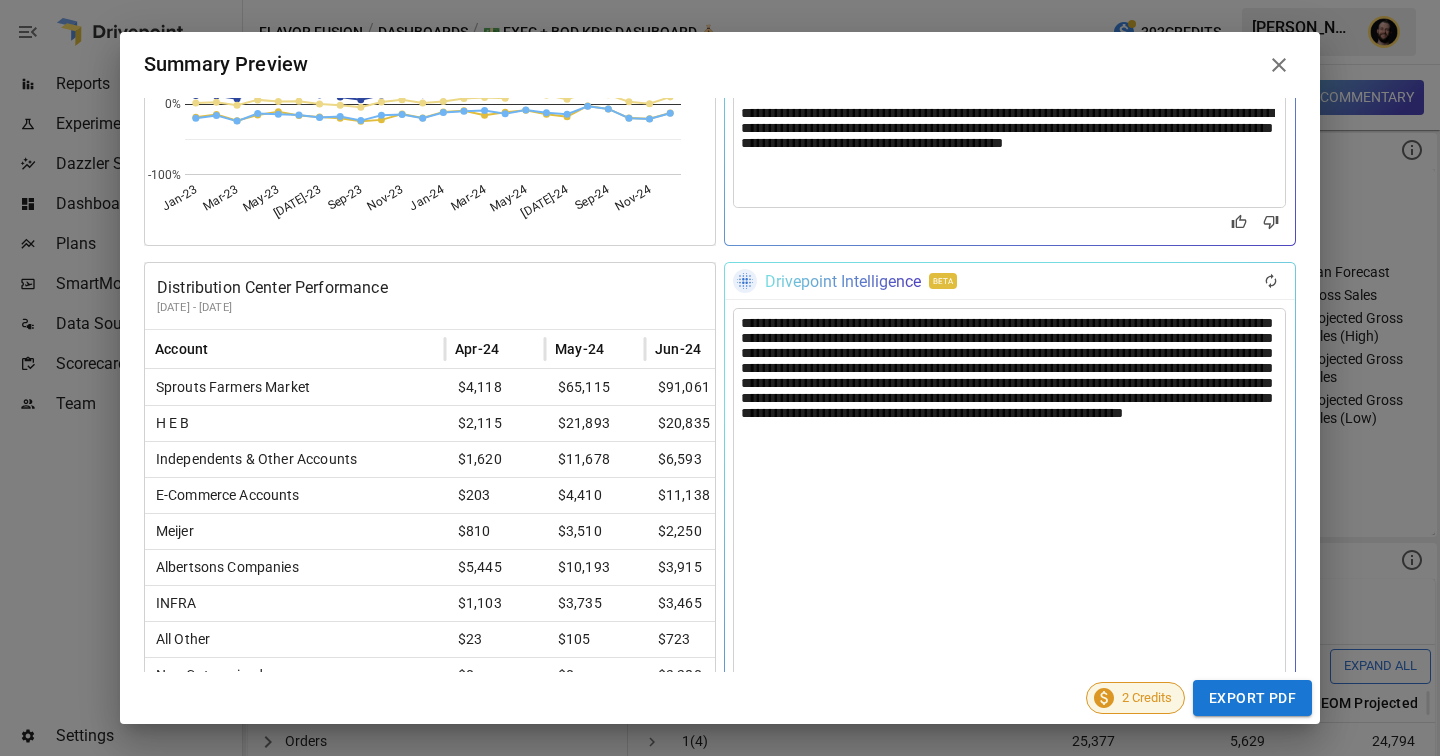 click on "**********" at bounding box center (1009, 518) 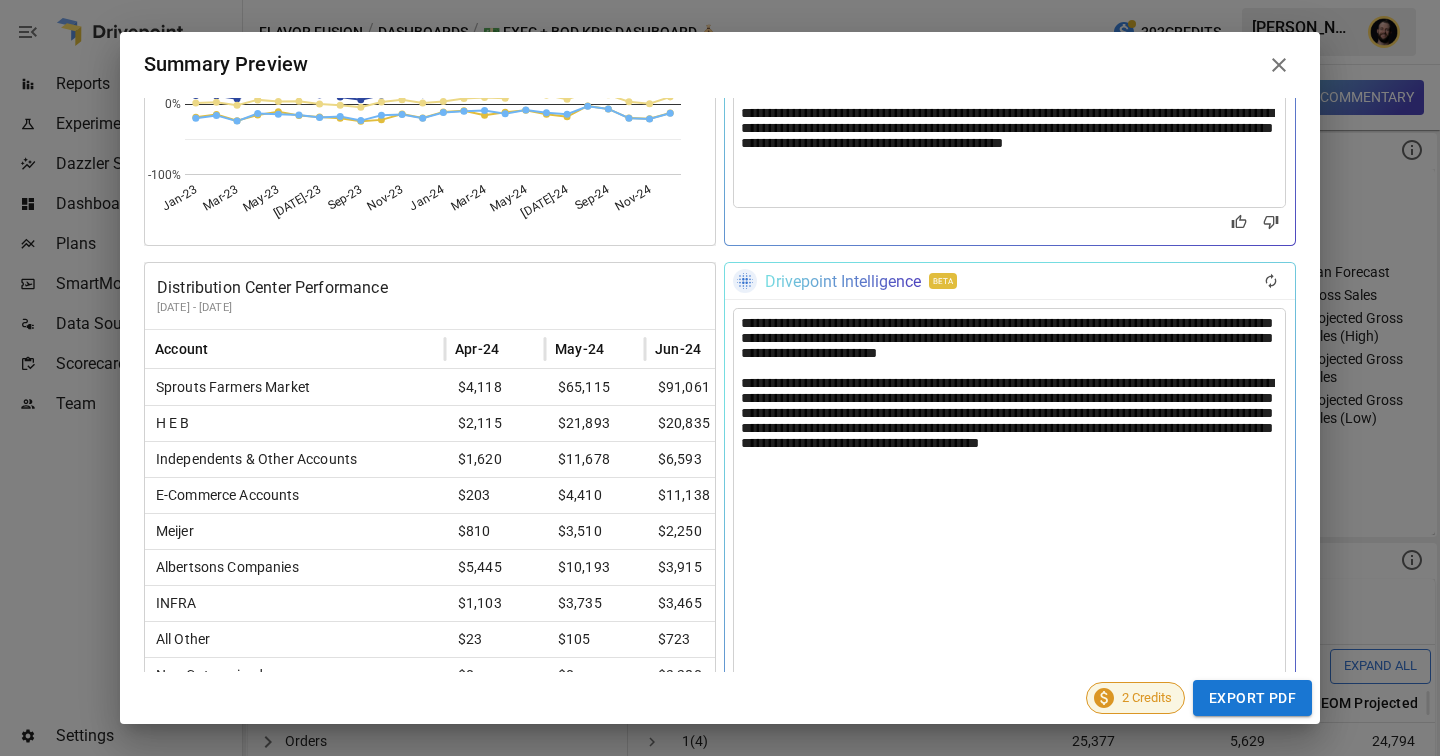 click on "**********" at bounding box center (1009, 418) 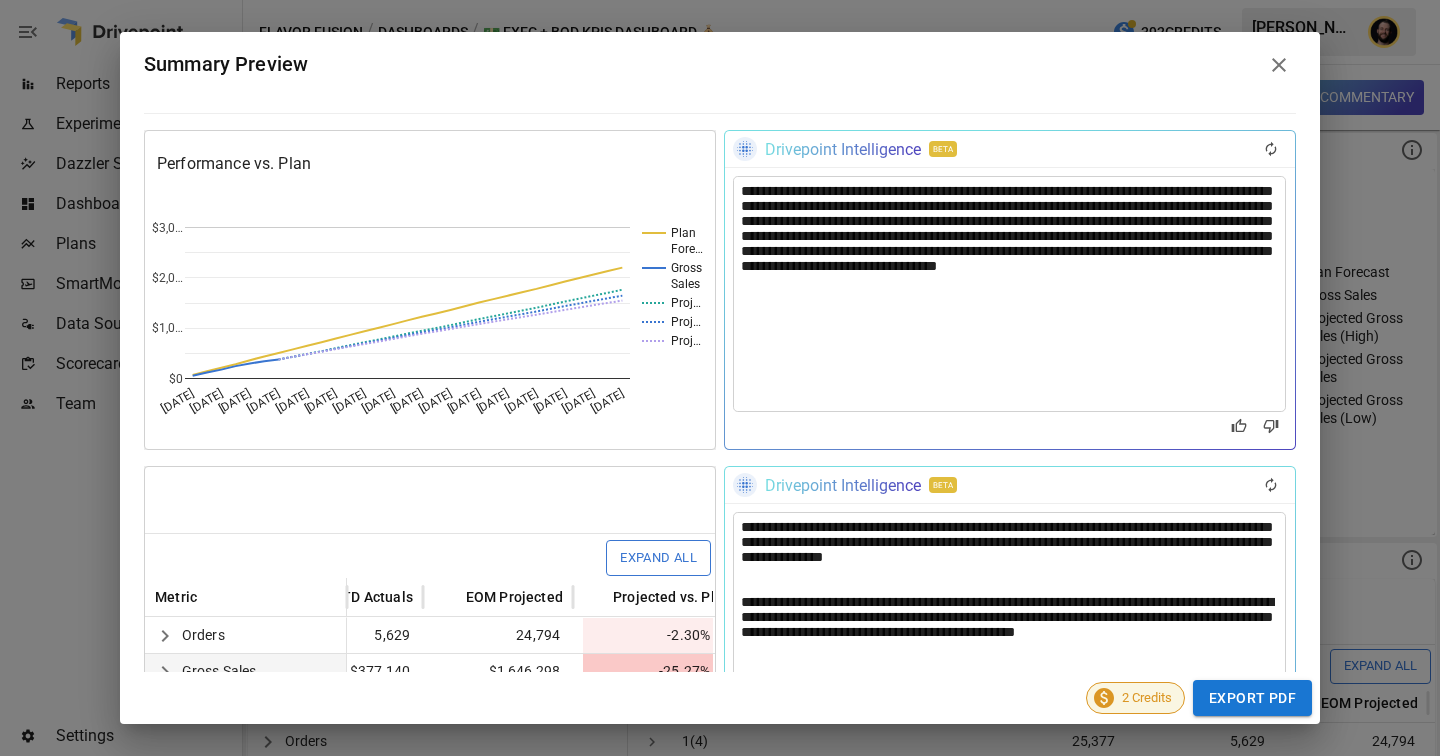 scroll, scrollTop: 0, scrollLeft: 0, axis: both 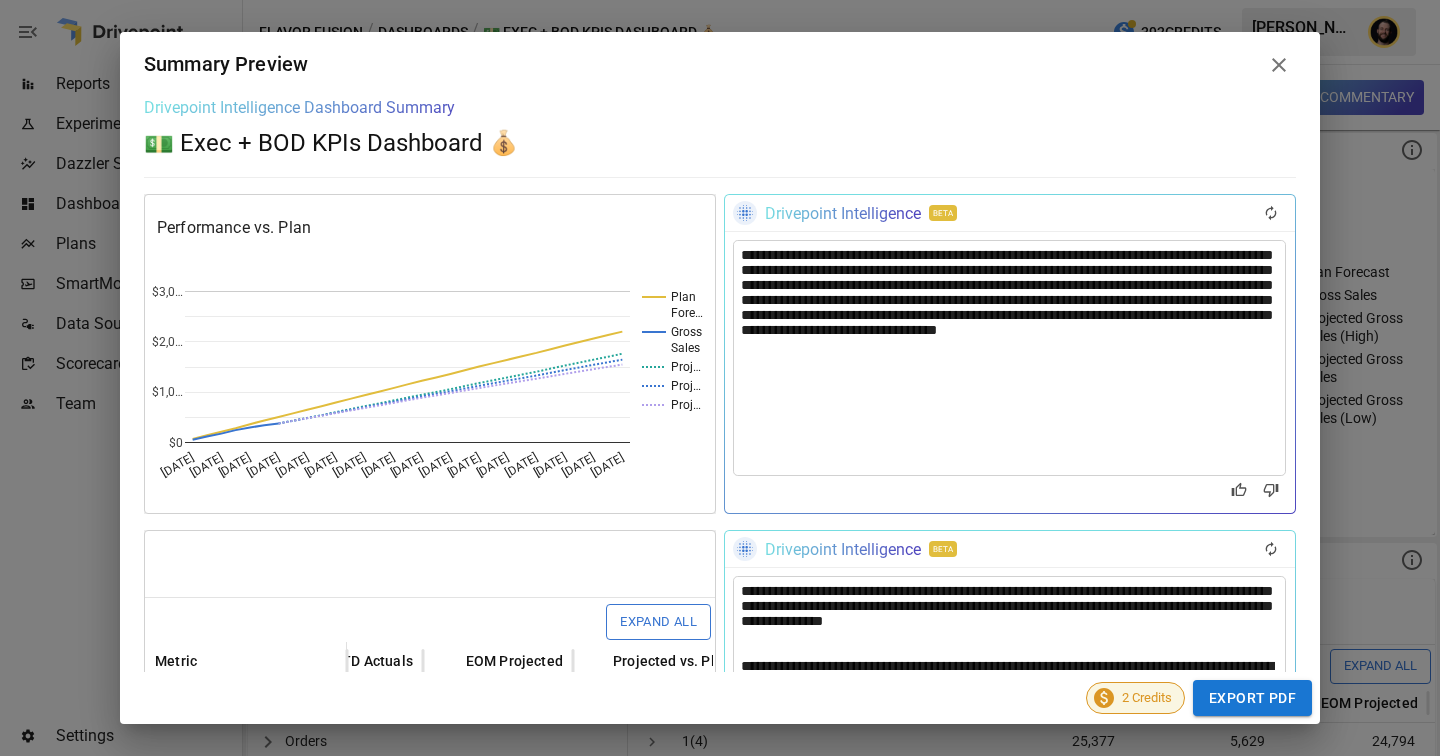 click on "**********" at bounding box center [1009, 358] 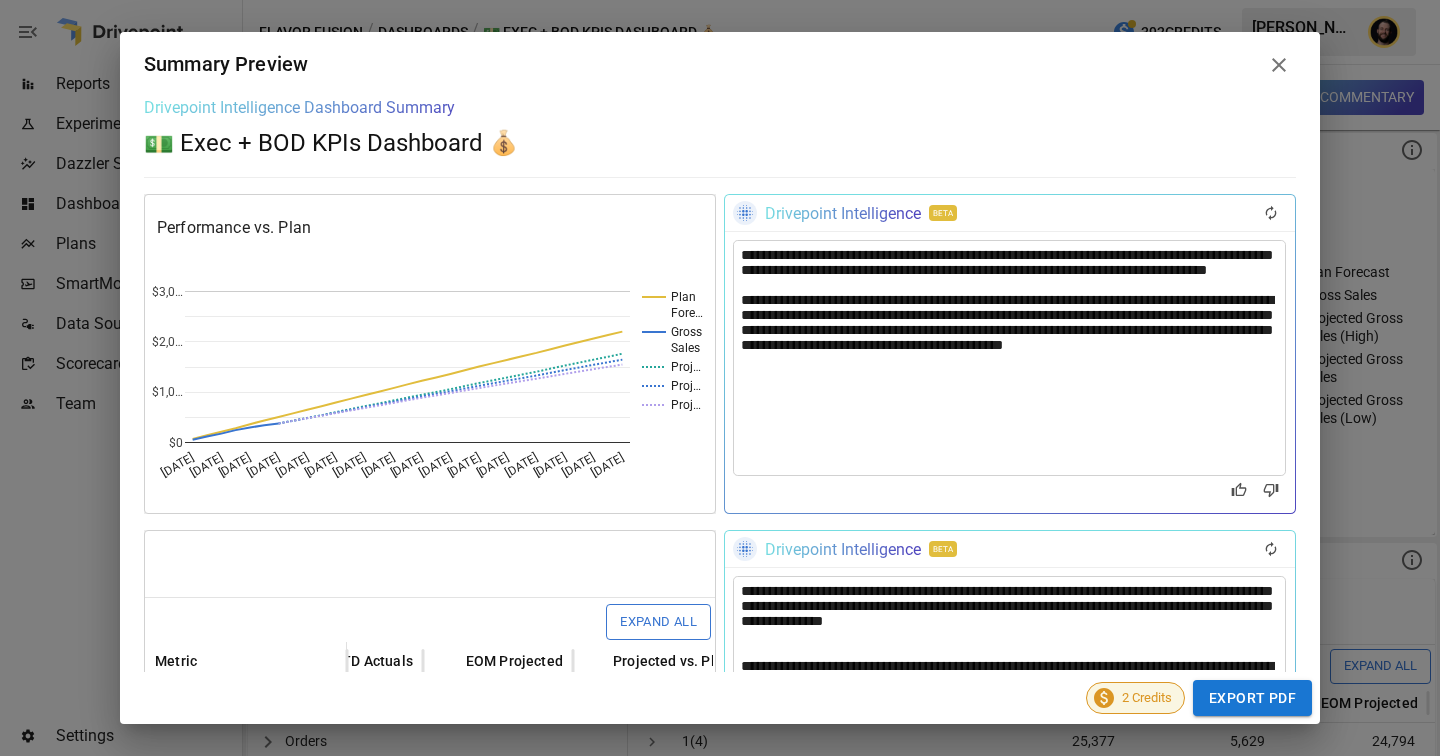 click on "**********" at bounding box center (1009, 335) 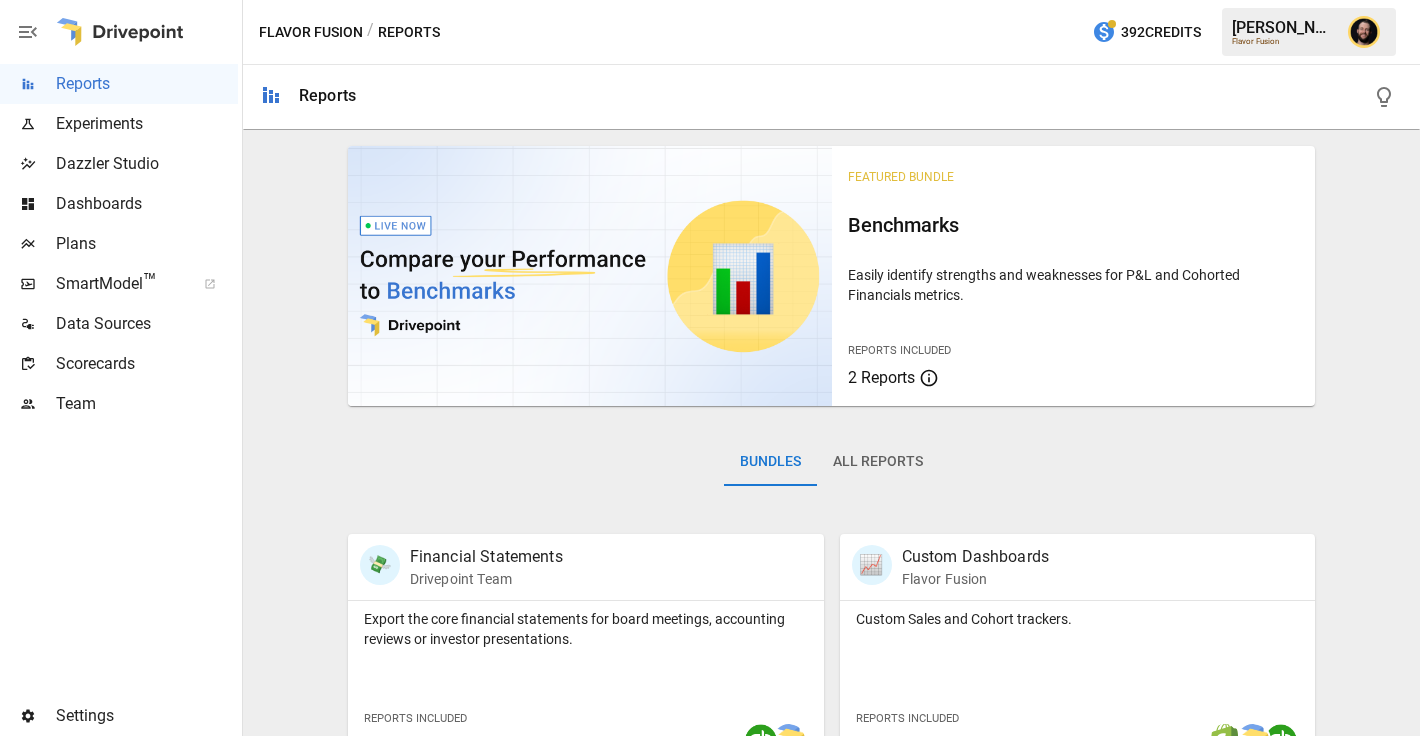 scroll, scrollTop: 0, scrollLeft: 0, axis: both 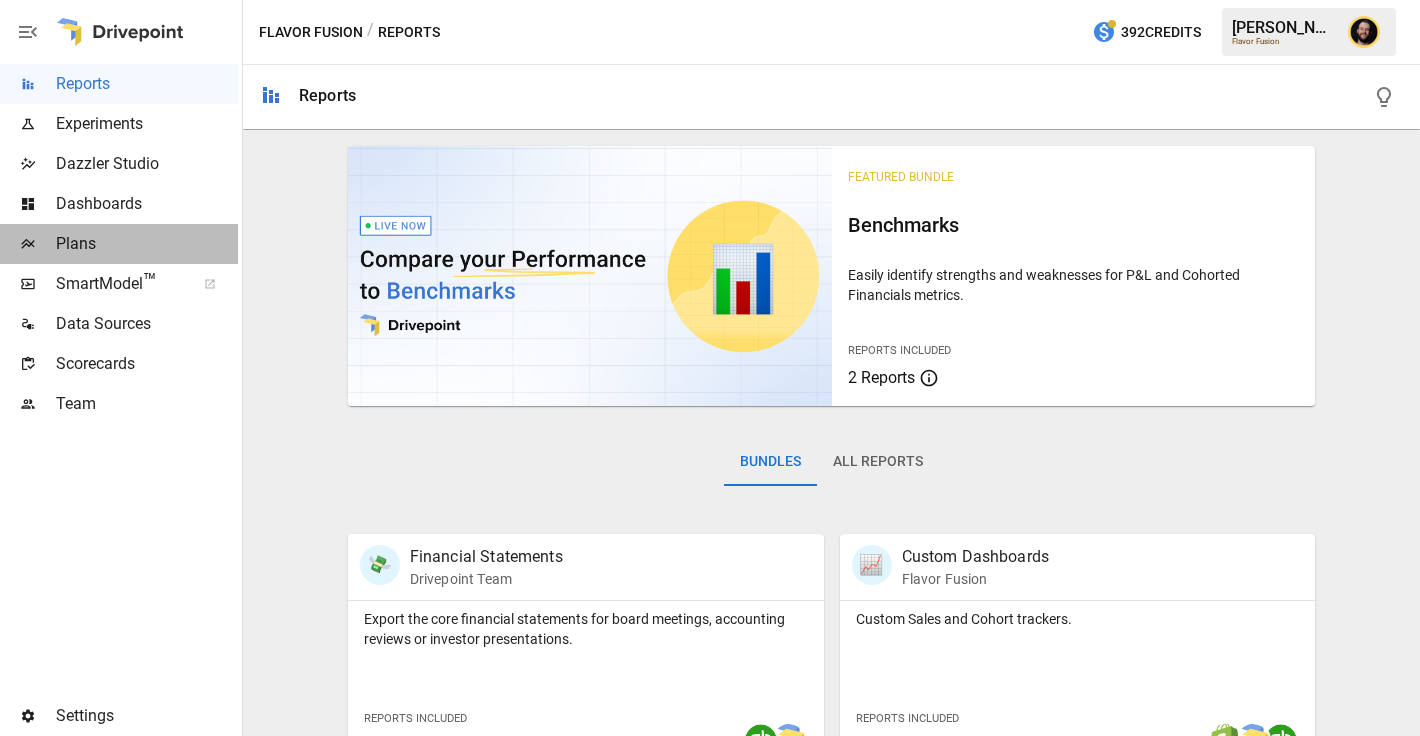 click on "Plans" at bounding box center (147, 244) 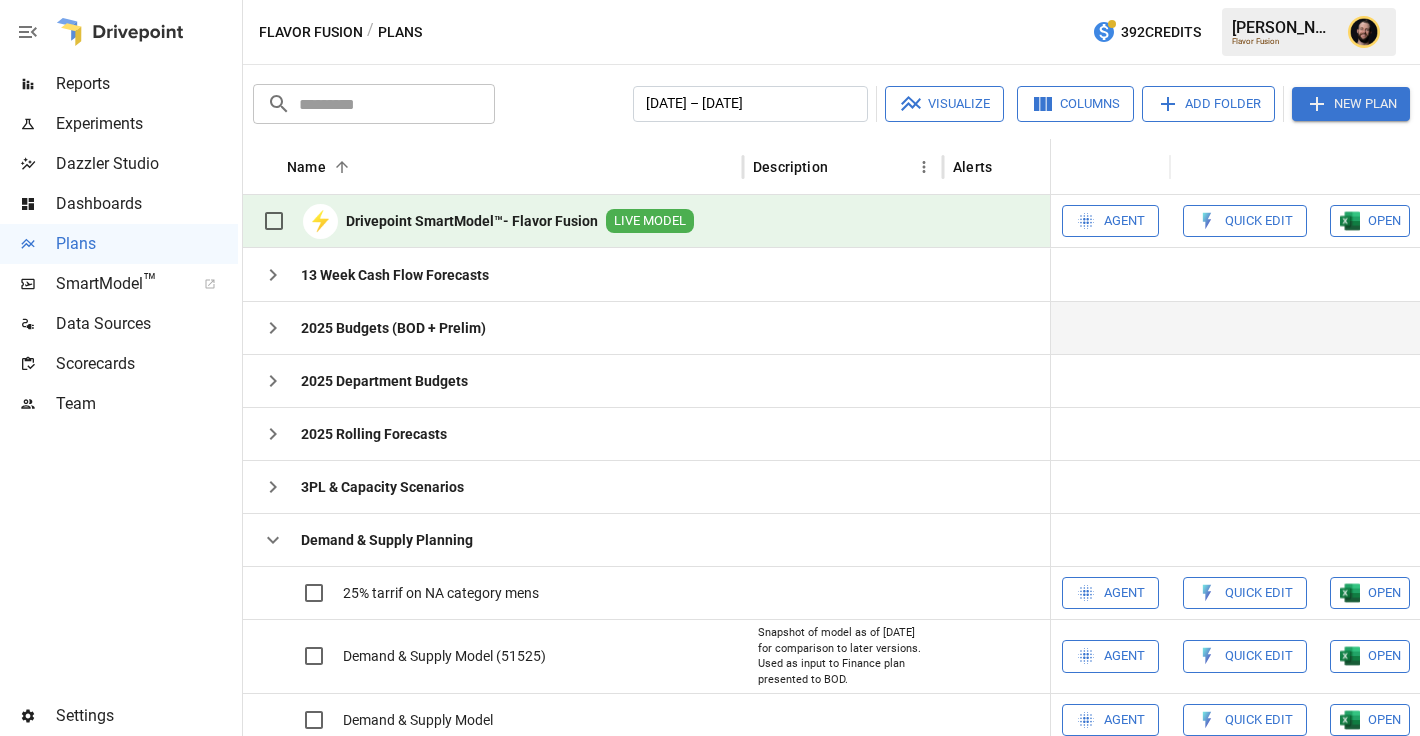 scroll, scrollTop: 111, scrollLeft: 0, axis: vertical 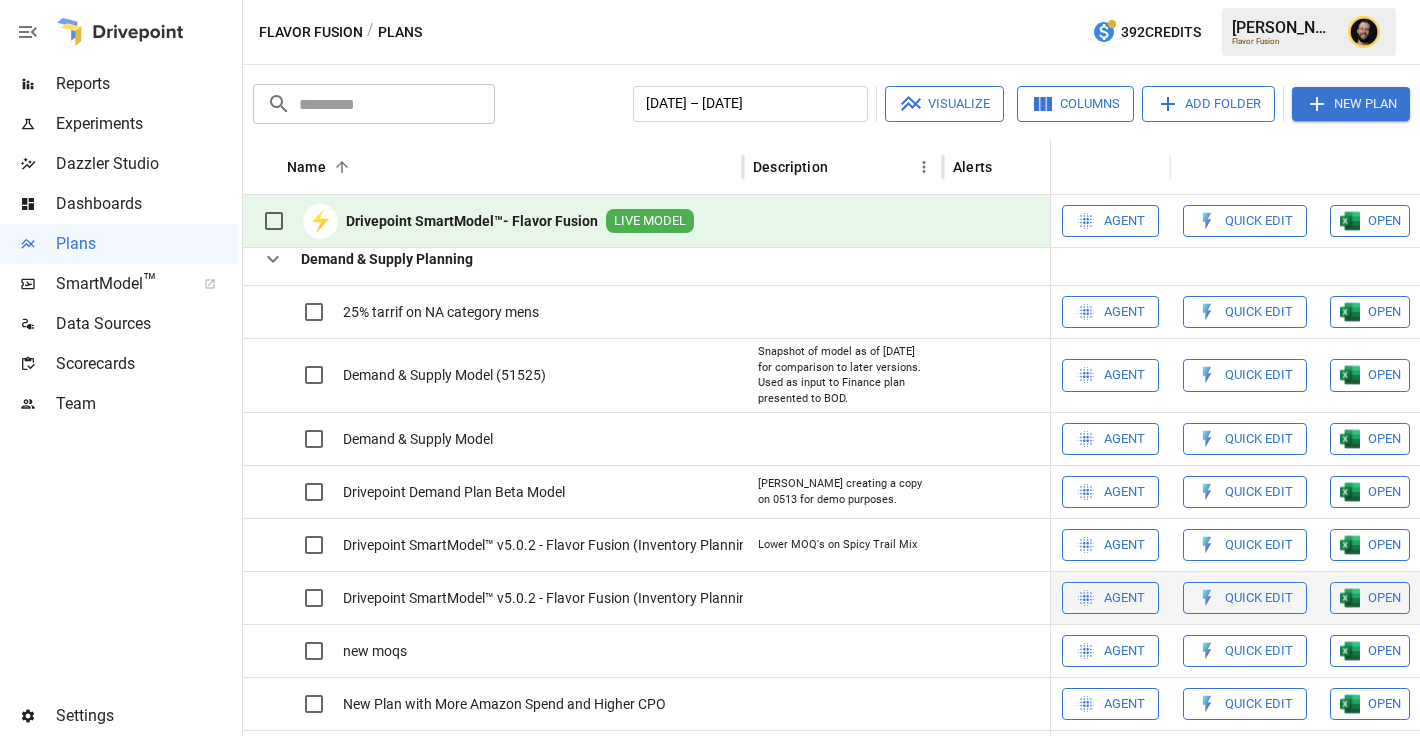 click on "OPEN" at bounding box center (1384, 312) 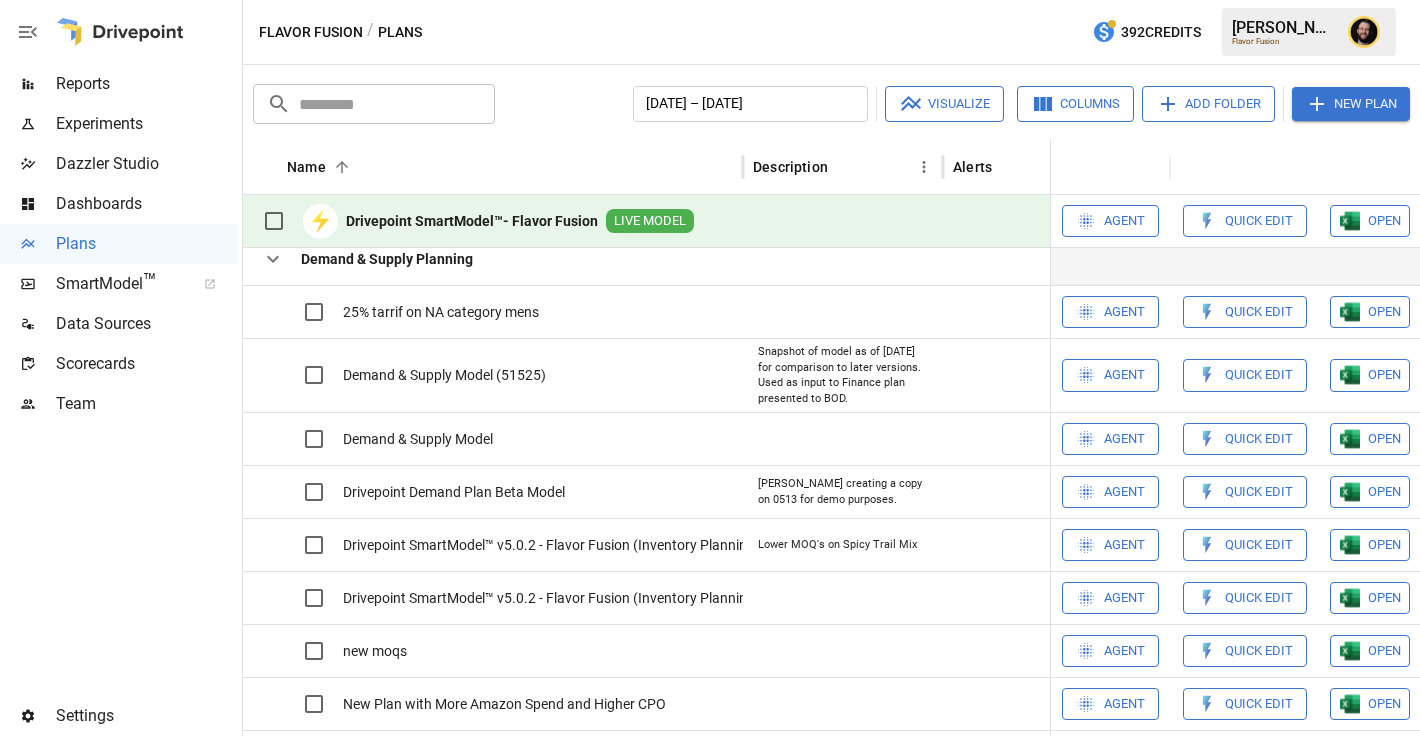 click 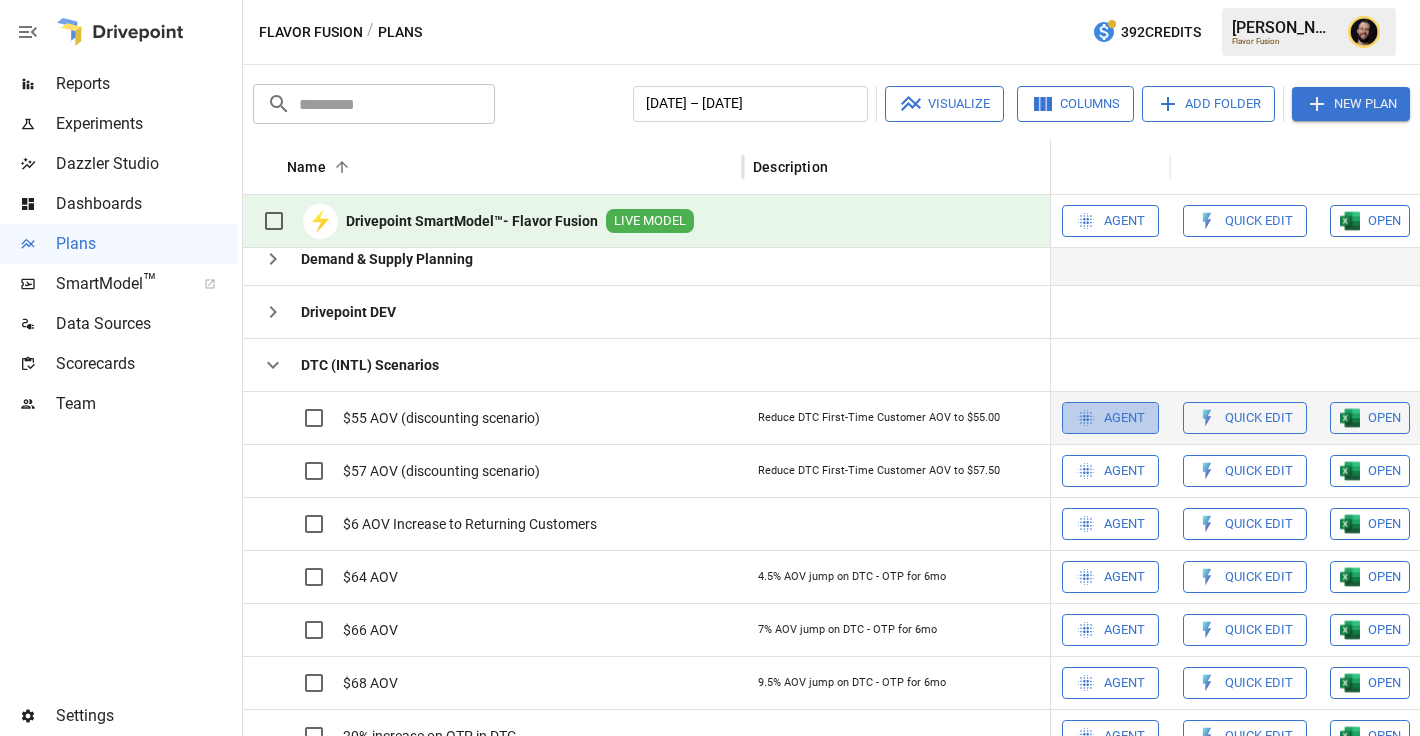 click on "Agent" at bounding box center (1124, 418) 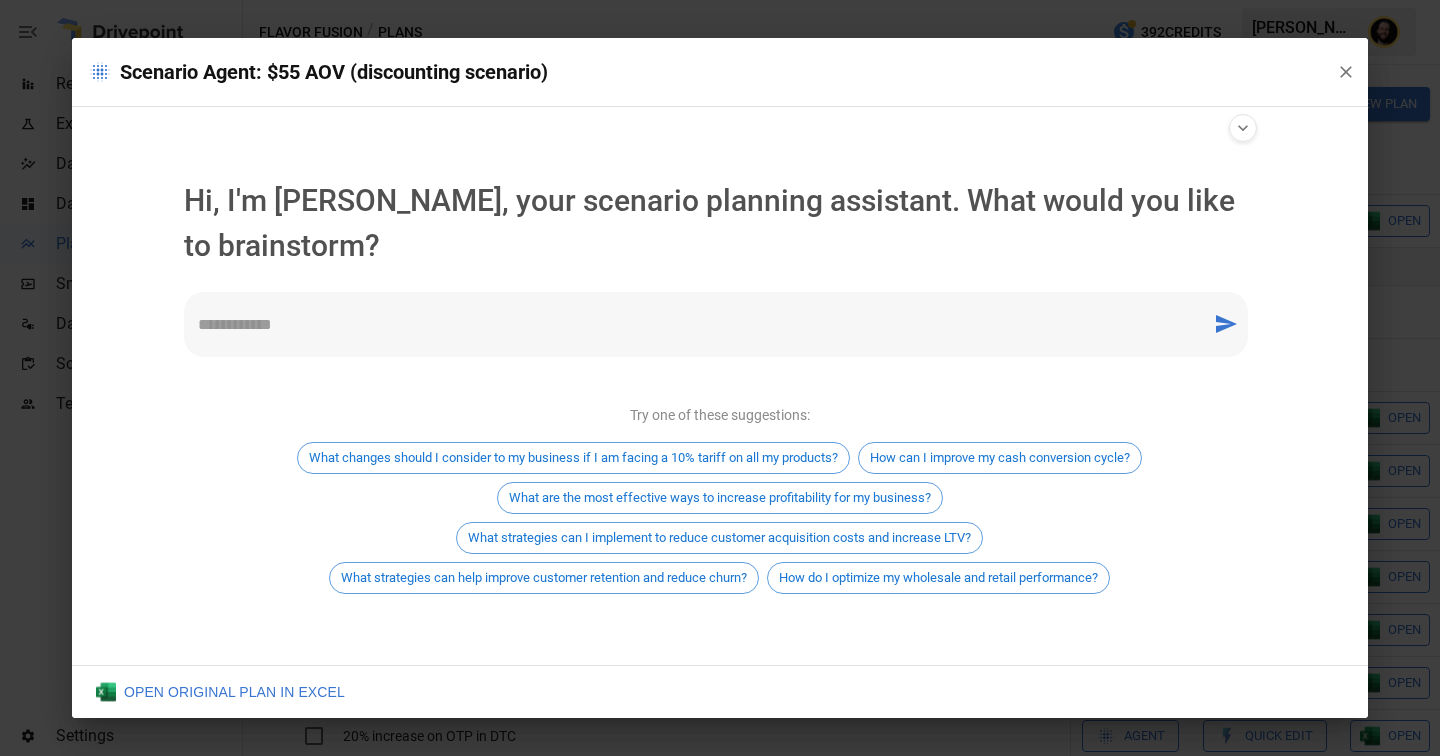 scroll, scrollTop: 0, scrollLeft: 0, axis: both 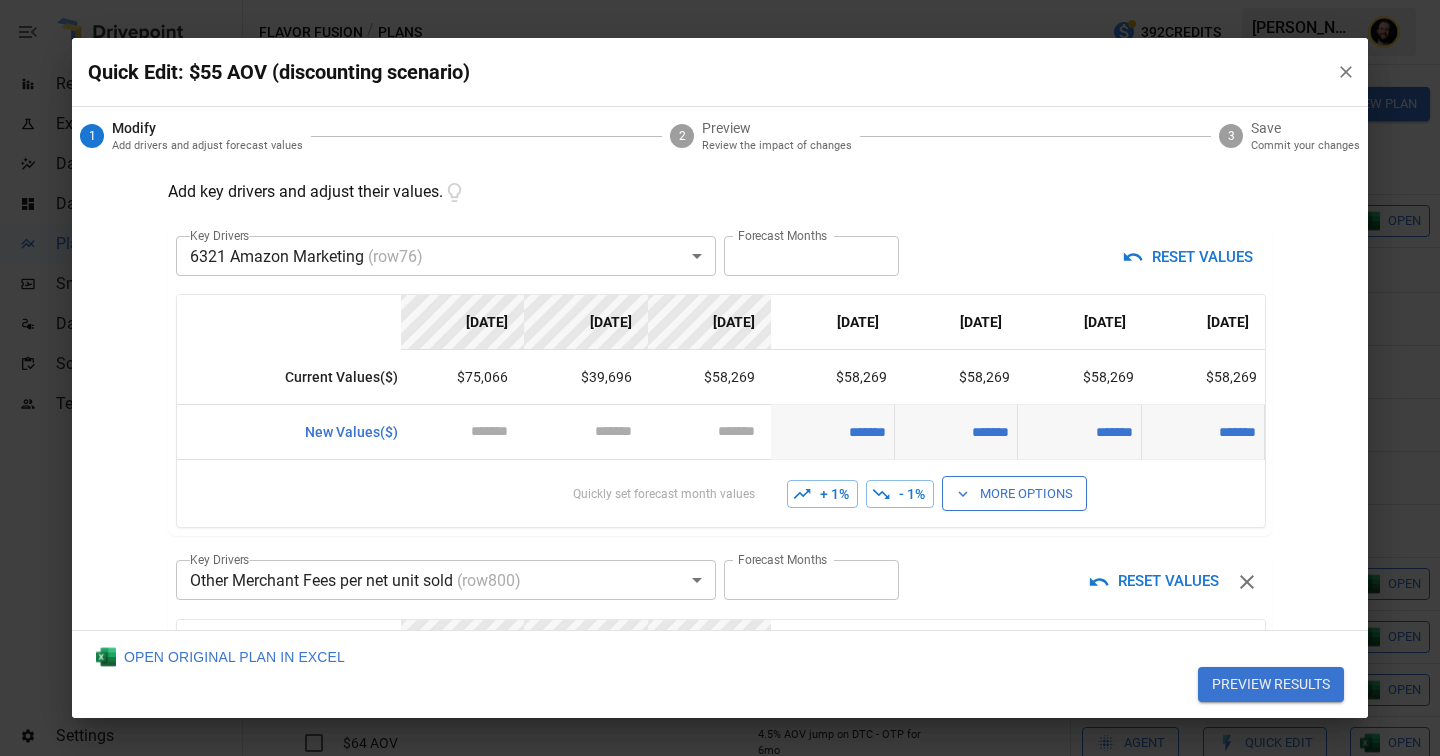 click on "Reports Experiments Dazzler Studio Dashboards Plans SmartModel ™ Data Sources Scorecards Team Settings Flavor Fusion / Plans 392  Credits [PERSON_NAME] Flavor Fusion Plans ​ ​ [DATE] – [DATE]   Visualize   Columns   Add Folder   New Plan Name 2 Description Alerts Status Forecast start Gross Margin EoP Cash EBITDA Margin Net Income Margin Gross Sales Gross Sales: DTC Online Gross Sales: Marketplace Gross Sales: Wholesale Gross Sales: Retail Returns Returns: DTC Online Returns: Marketplace Returns: Wholesale Returns: Retail Shipping Income Shipping Income: DTC Online Shipping Income: Marketplace Shipping Income: Wholesale Shipping Income: Retail Taxes Collected Taxes Collected: DTC Online Taxes Collected: Marketplace Taxes Collected: Wholesale Taxes Collected: Retail Net Revenue Net Revenue: DTC Online Net Revenue: Marketplace Net Revenue: Wholesale Net Revenue: Retail Cost of Goods Sold Cost of Goods Sold: DTC Online Cost of Goods Sold: Marketplace Cost of Goods Sold: Wholesale Gross Profit" at bounding box center [720, 0] 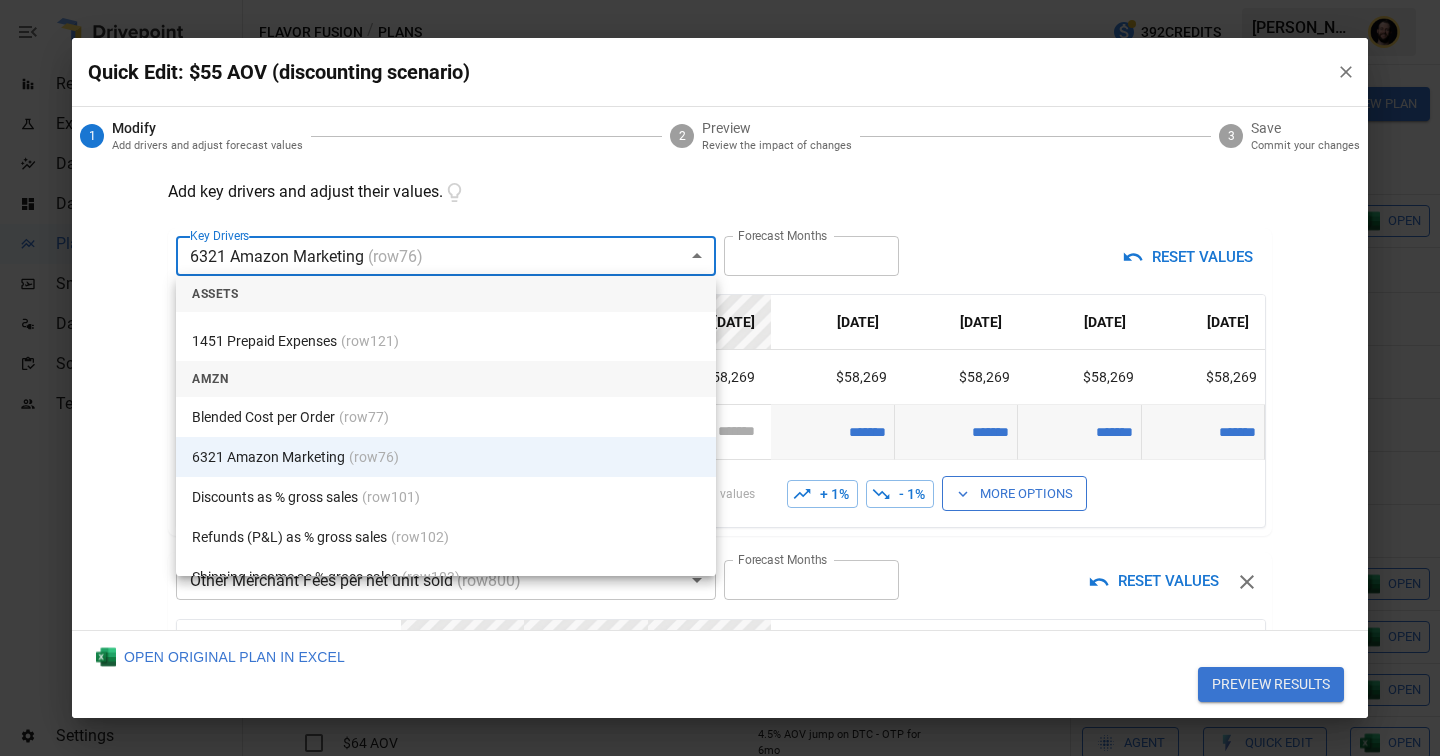 scroll, scrollTop: 1777, scrollLeft: 0, axis: vertical 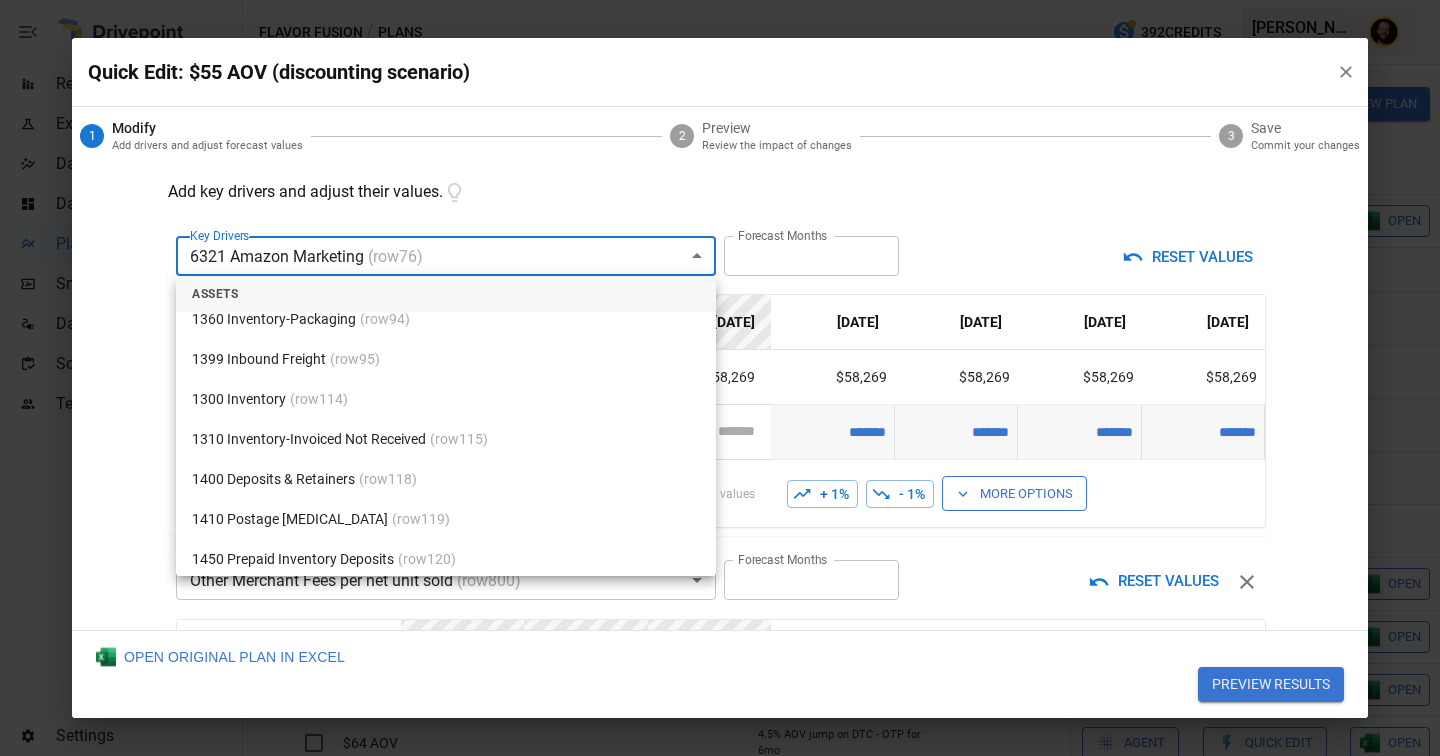 click at bounding box center [720, 378] 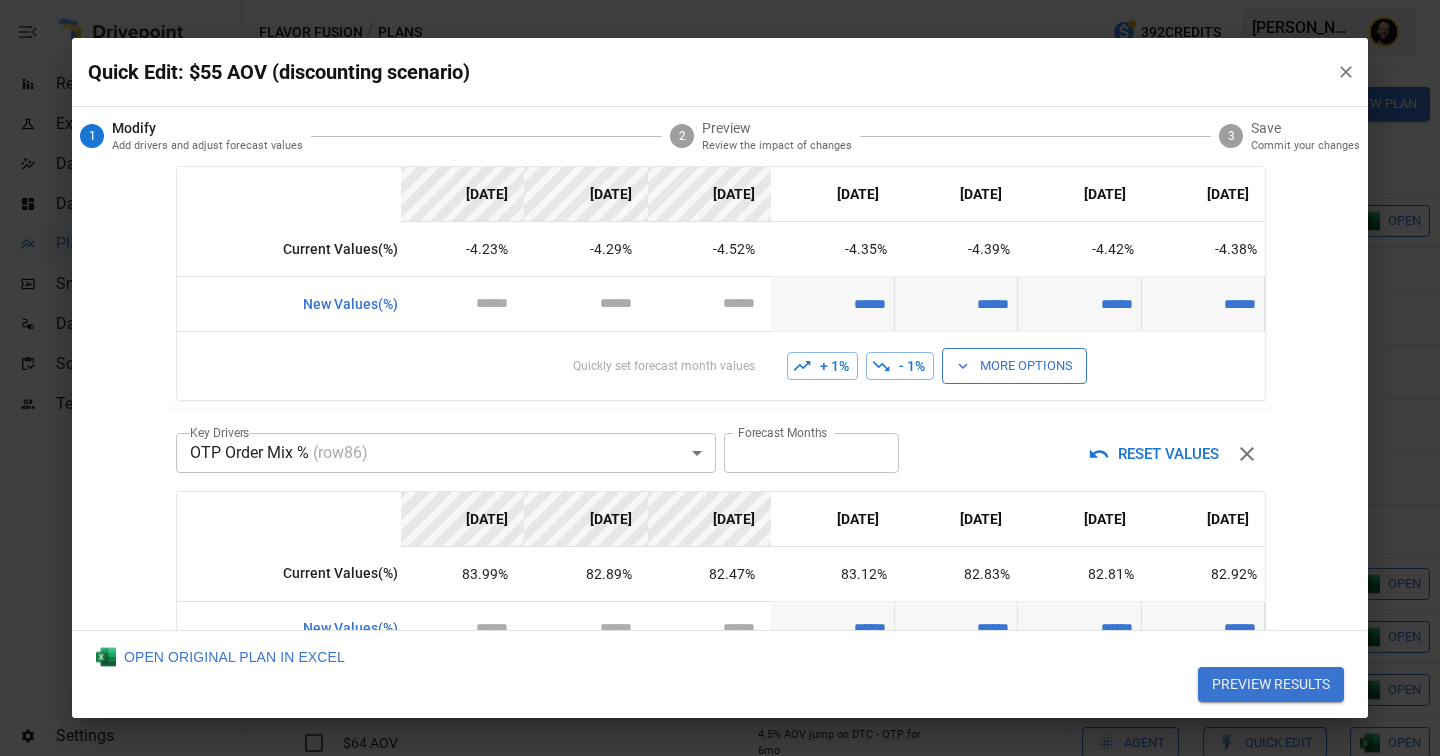 scroll, scrollTop: 511, scrollLeft: 0, axis: vertical 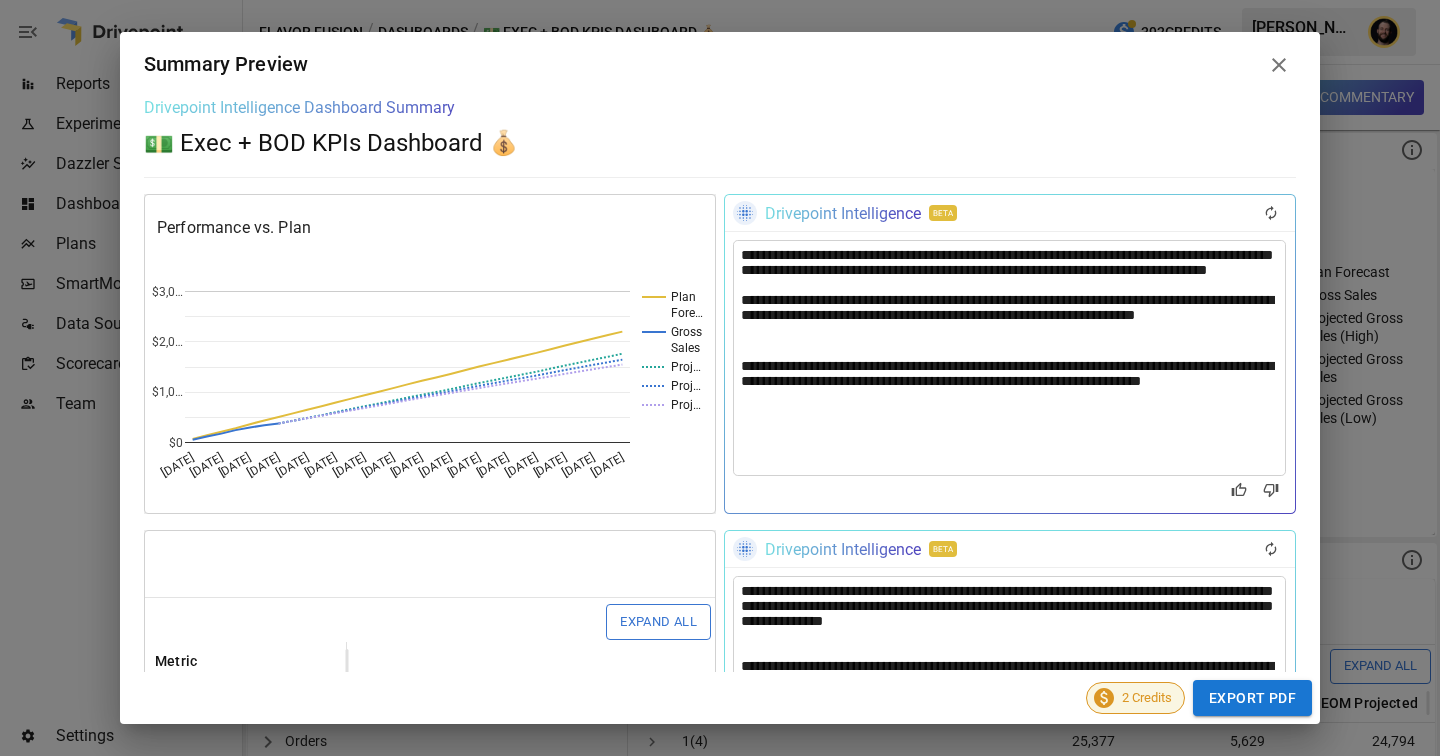 click 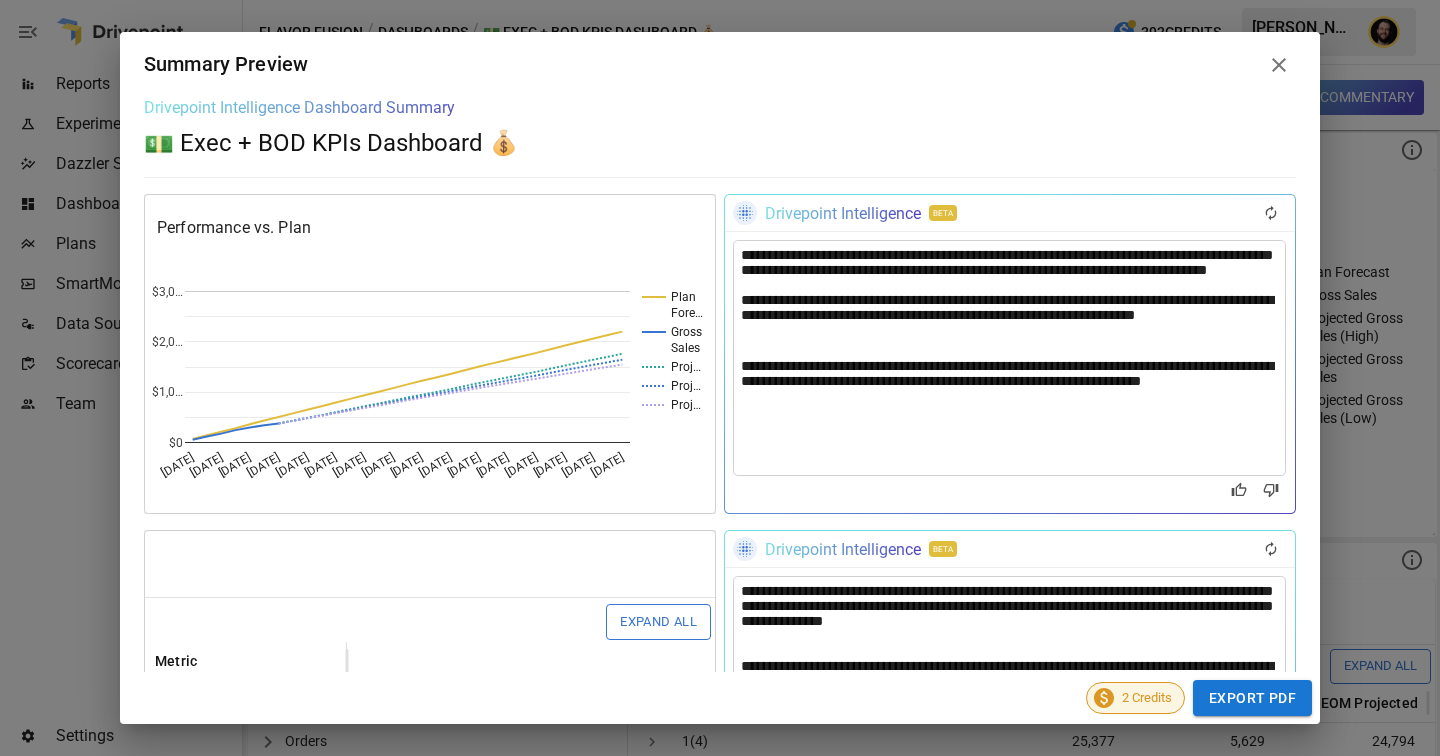 scroll, scrollTop: 489, scrollLeft: 0, axis: vertical 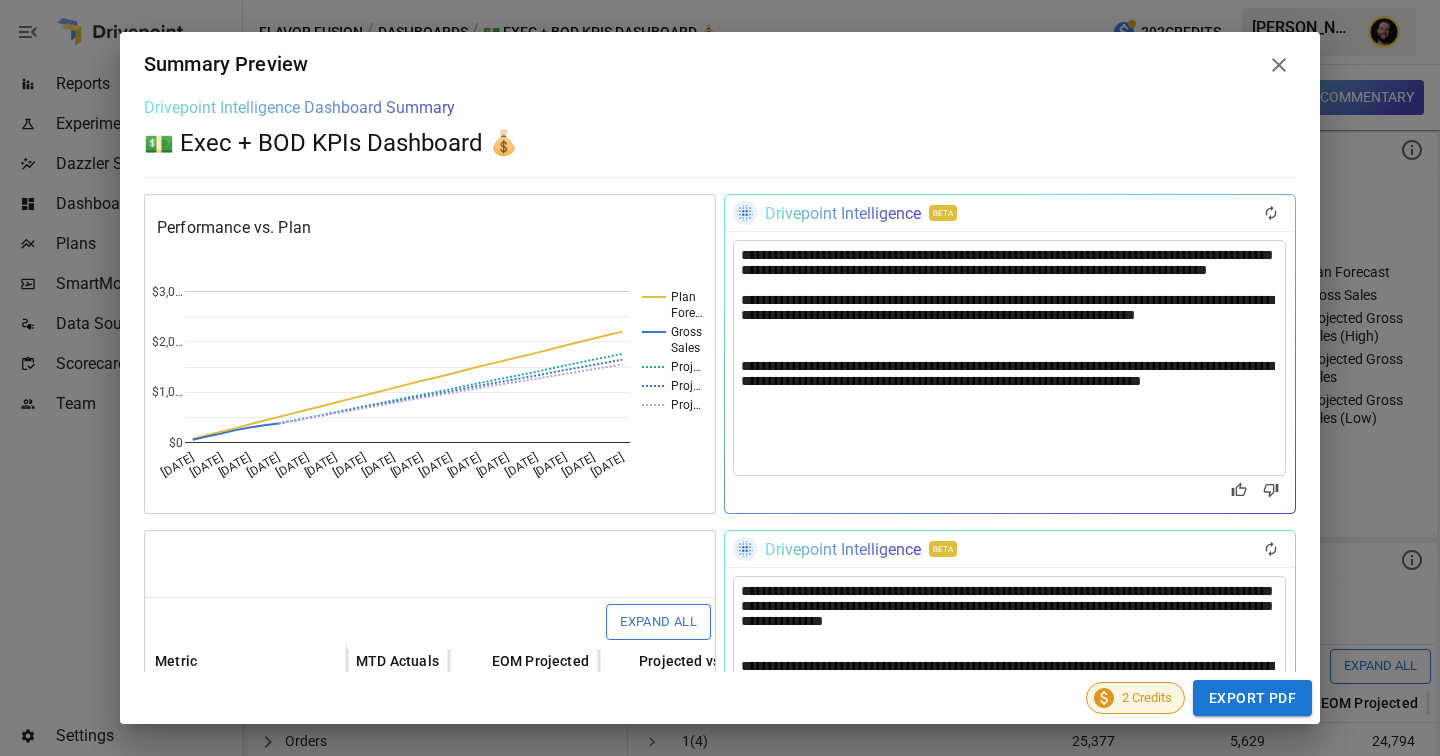 click 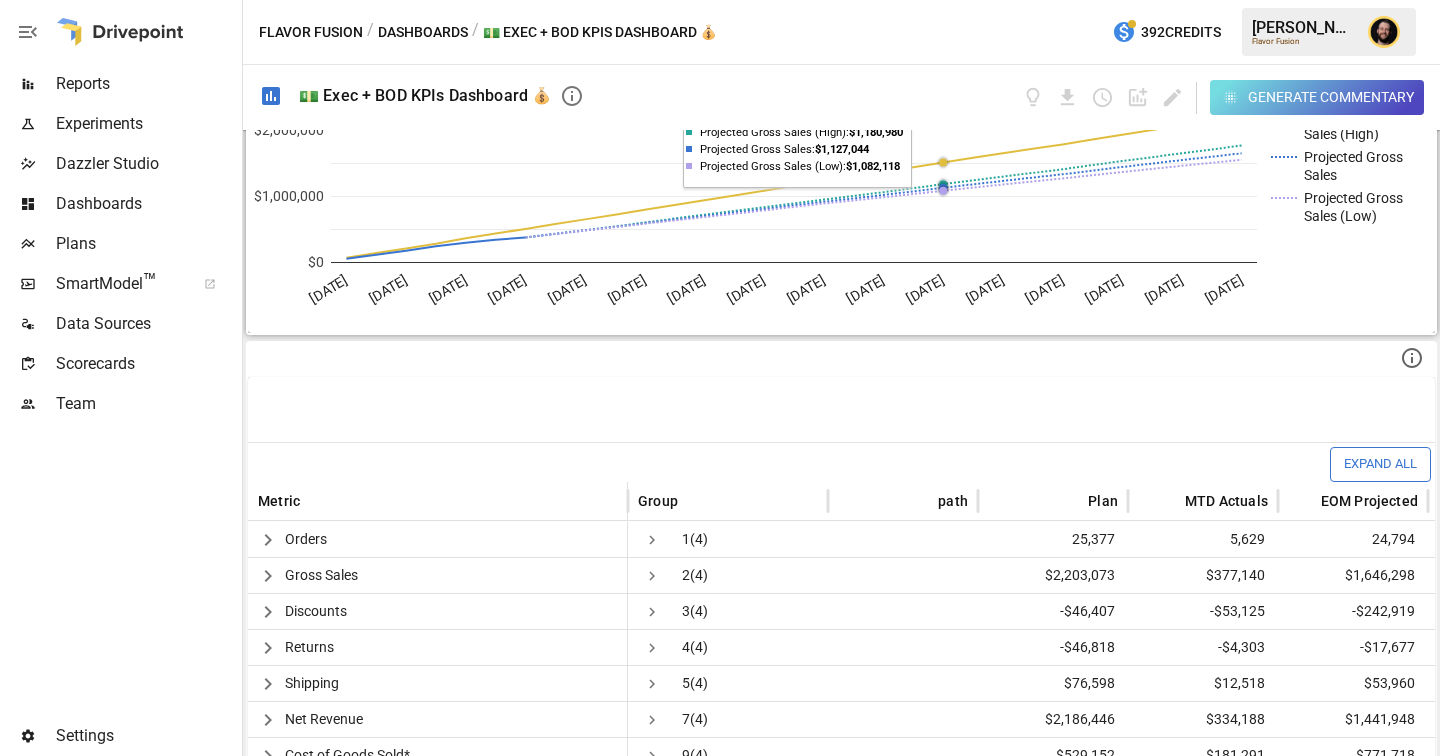 scroll, scrollTop: 428, scrollLeft: 0, axis: vertical 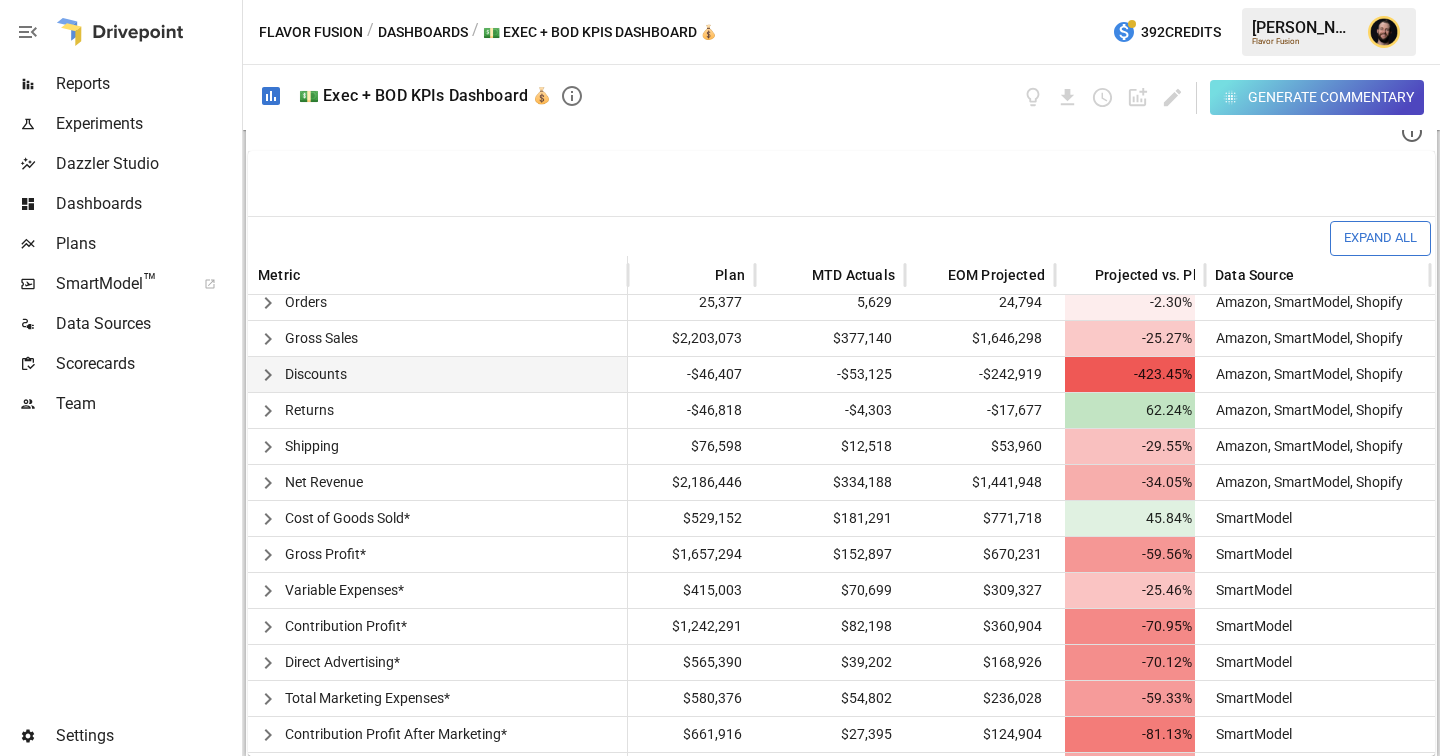 click 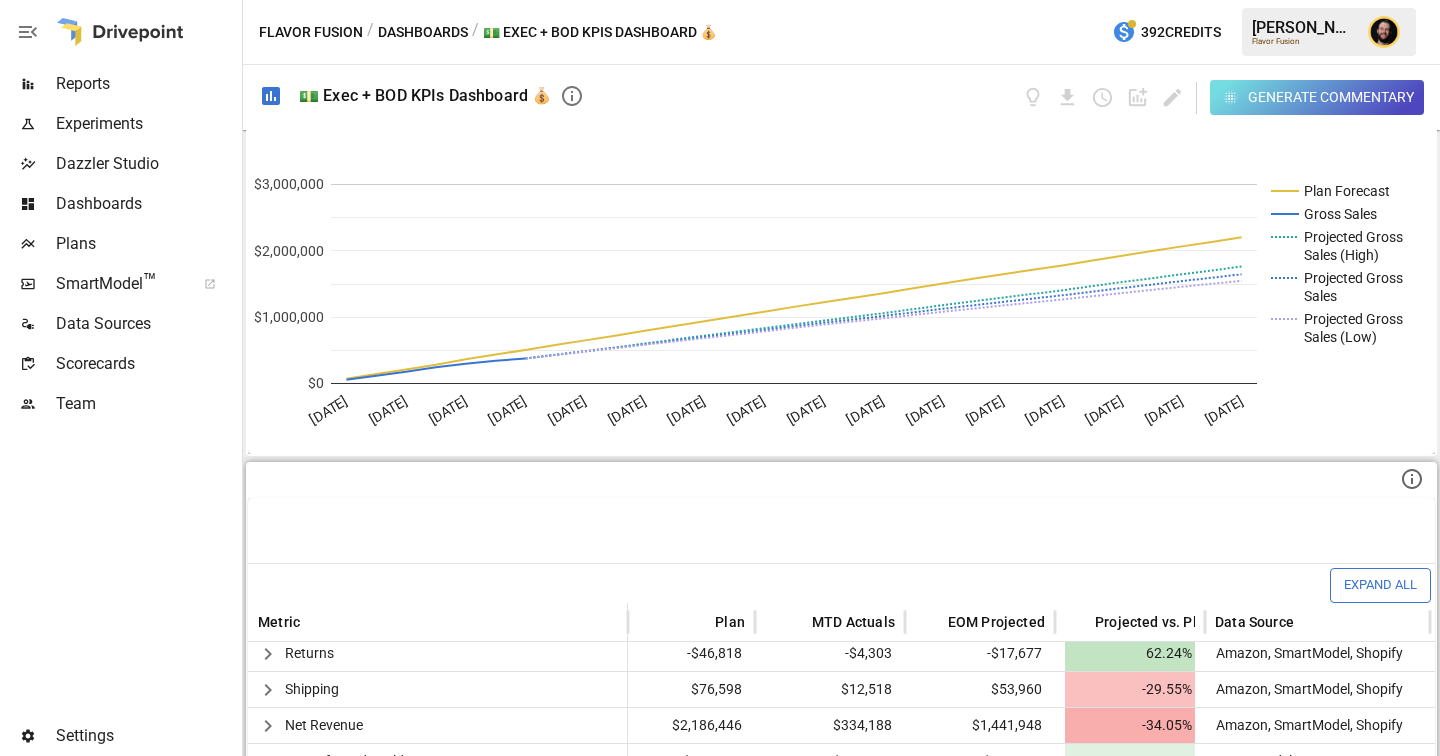 click on "Plans" at bounding box center [147, 244] 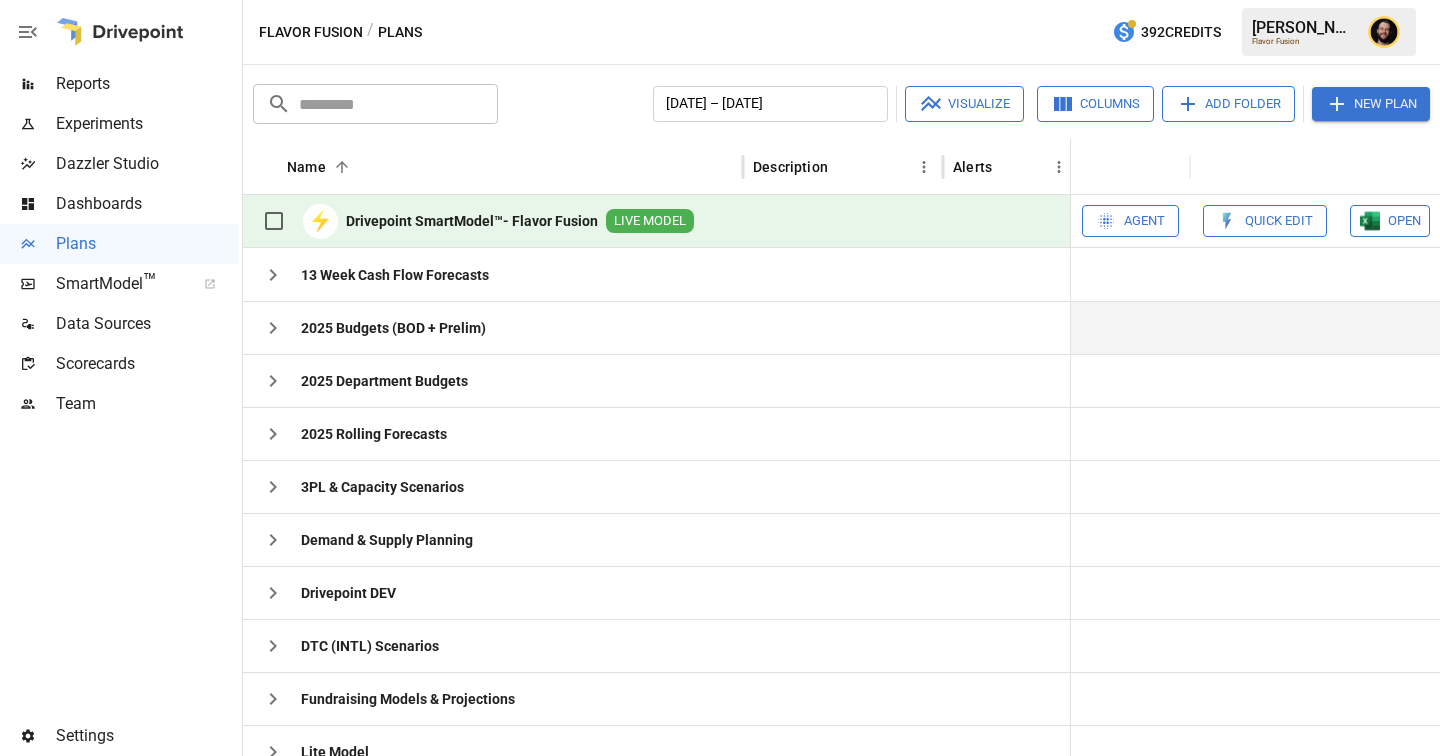 click 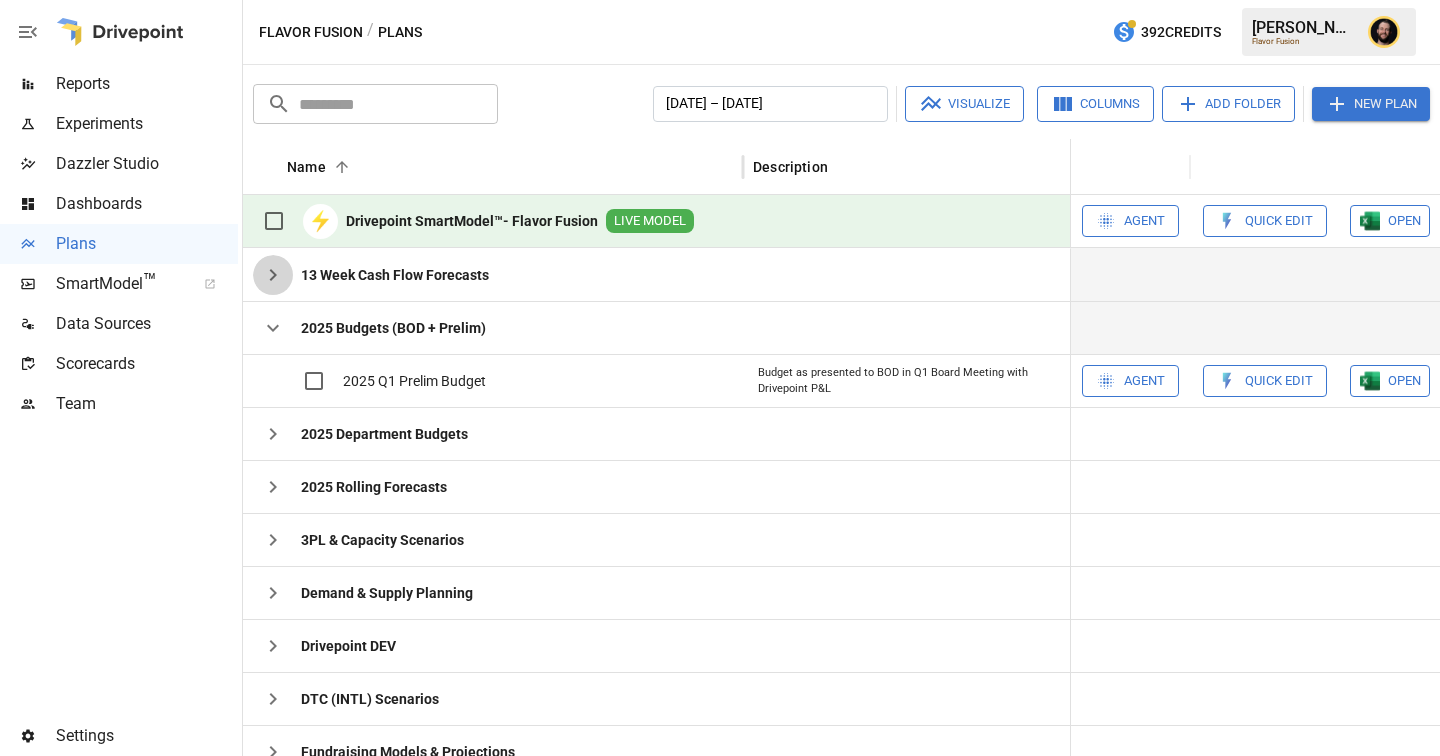 click 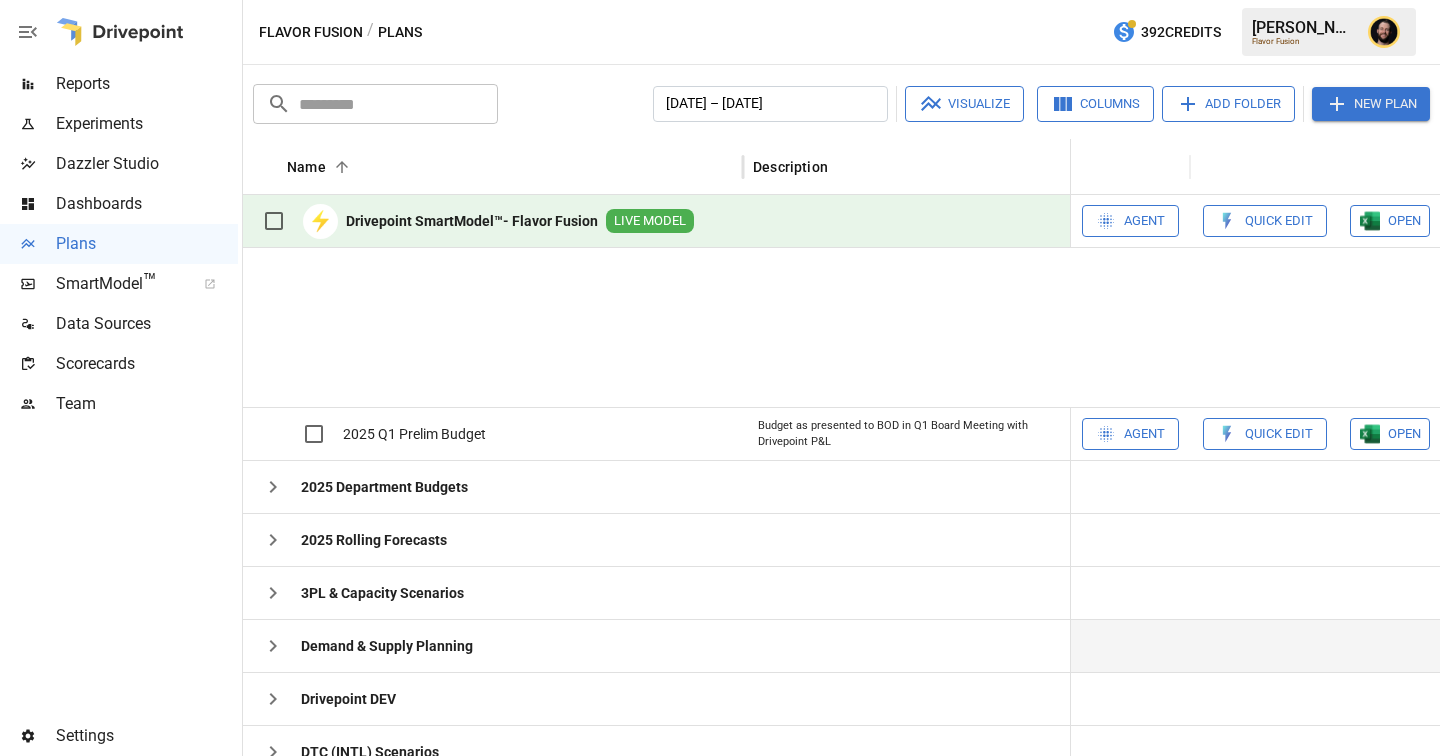 scroll, scrollTop: 168, scrollLeft: 0, axis: vertical 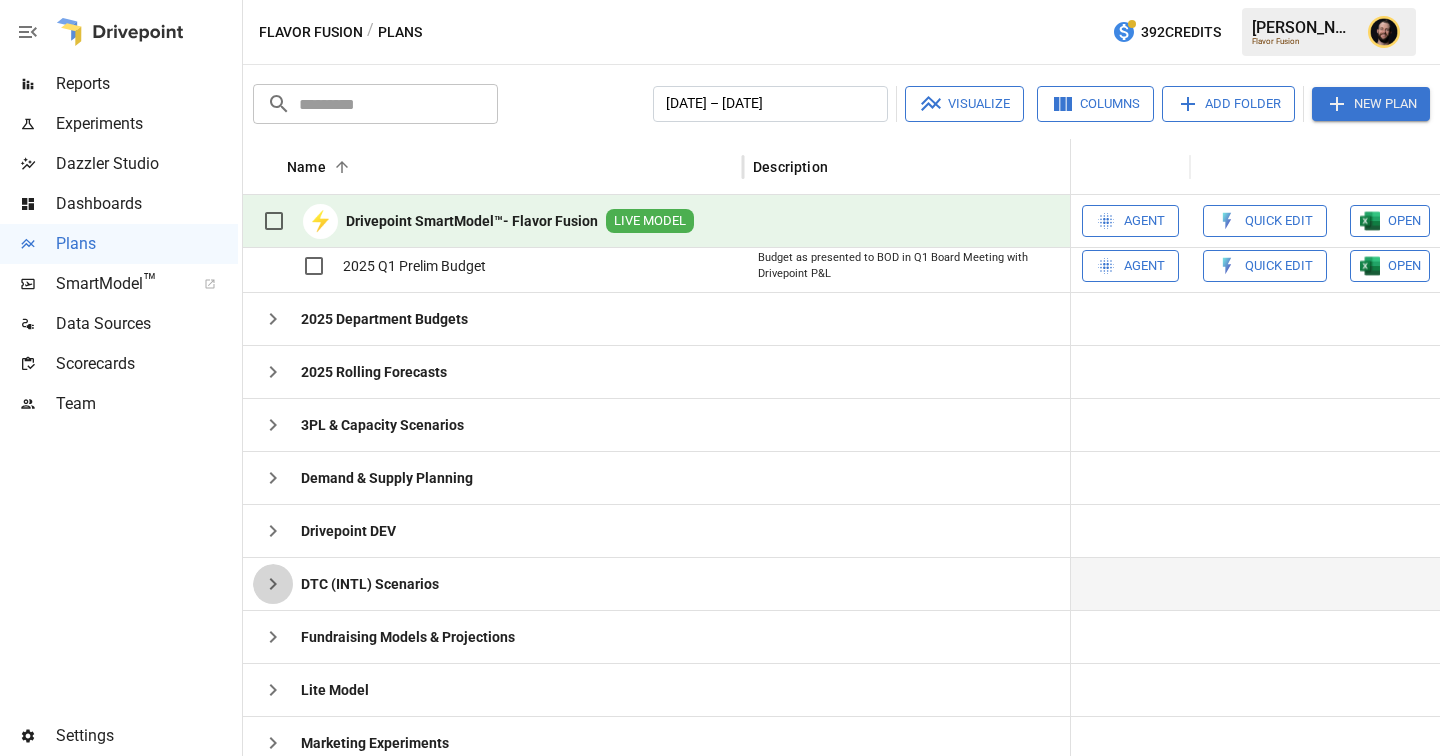drag, startPoint x: 276, startPoint y: 582, endPoint x: 381, endPoint y: 579, distance: 105.04285 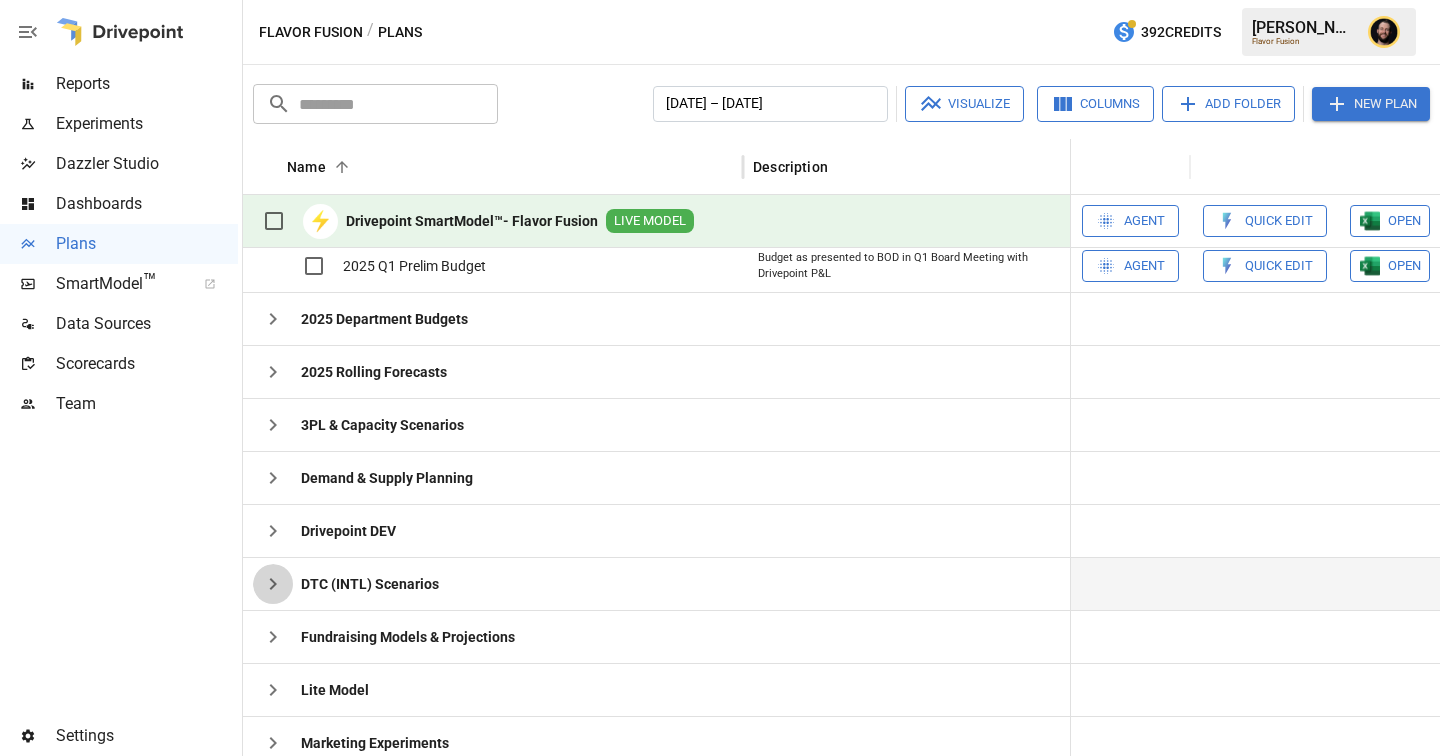 click 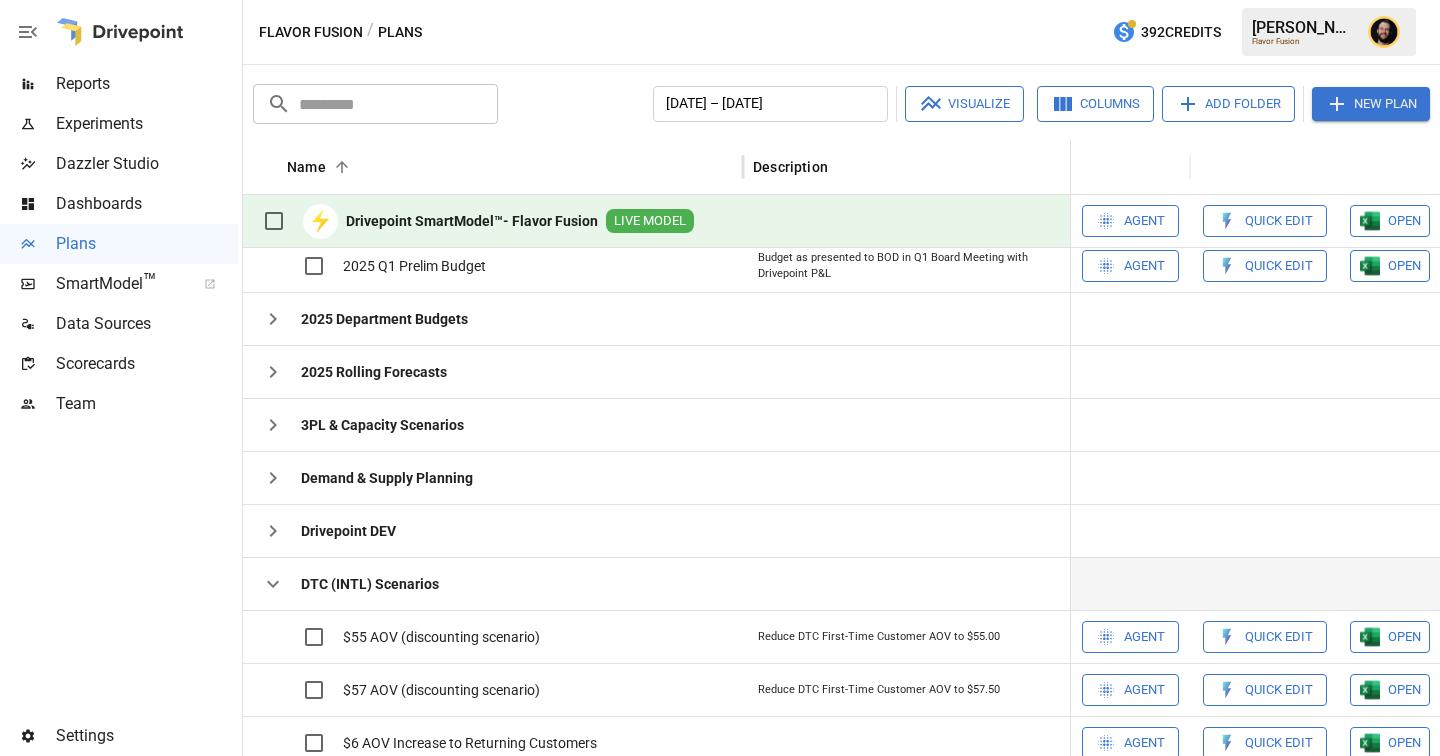 scroll, scrollTop: 554, scrollLeft: 0, axis: vertical 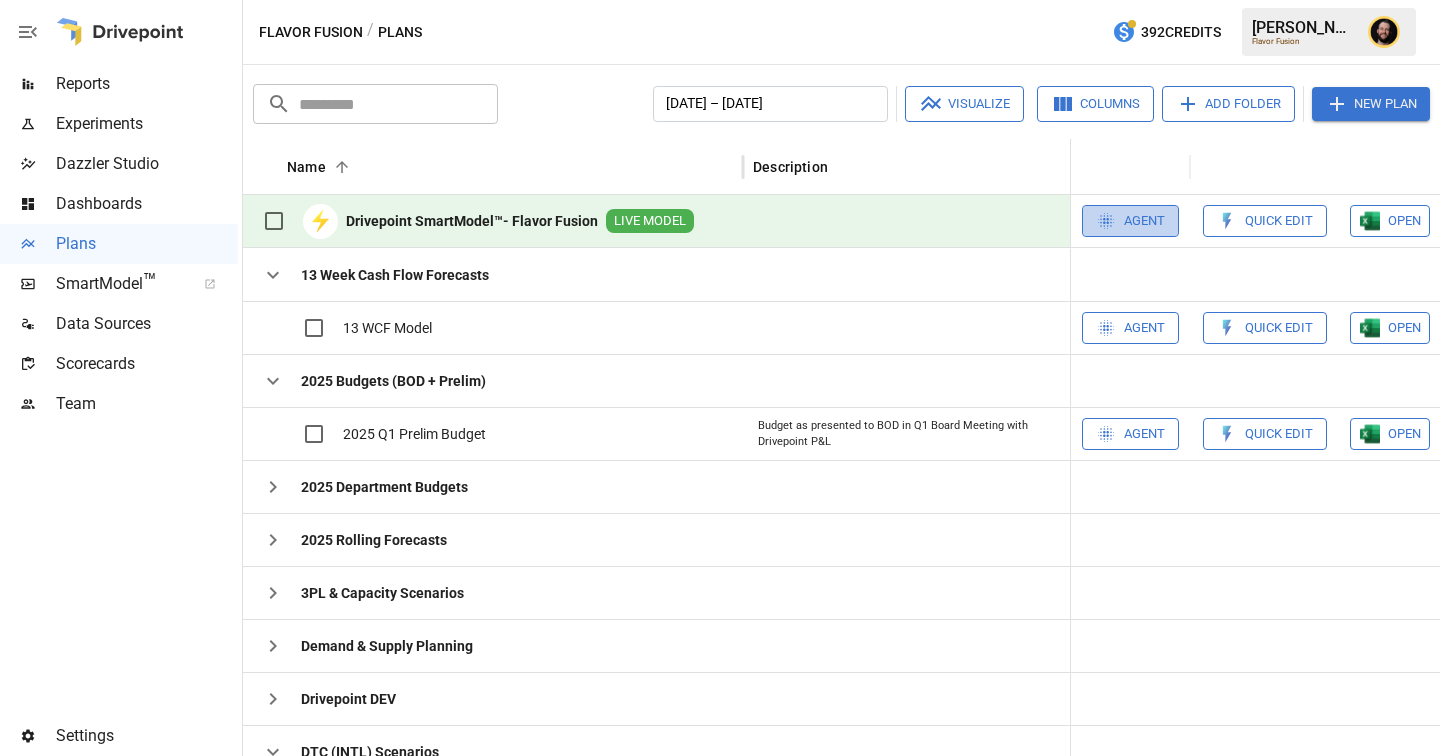 click on "Agent" at bounding box center [1144, 221] 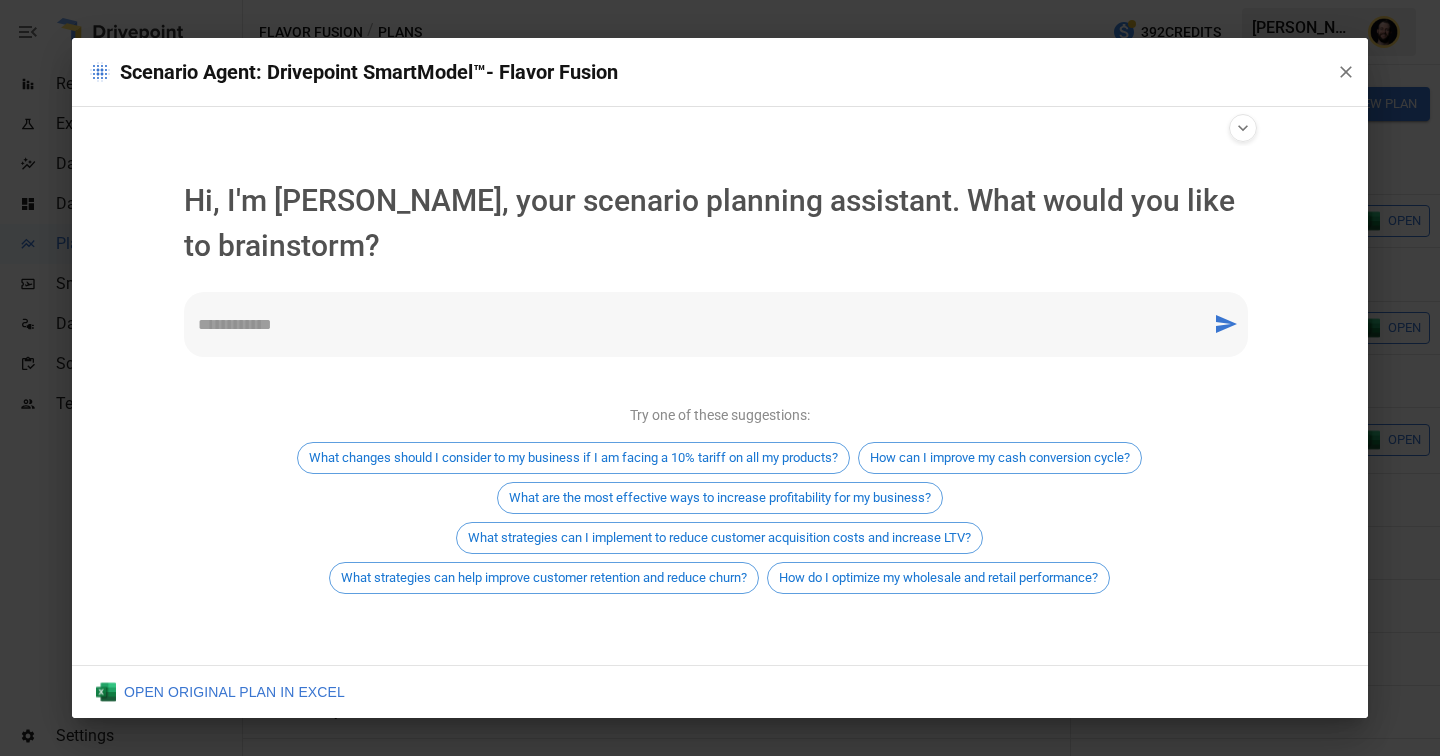 click on "* ​" at bounding box center [716, 324] 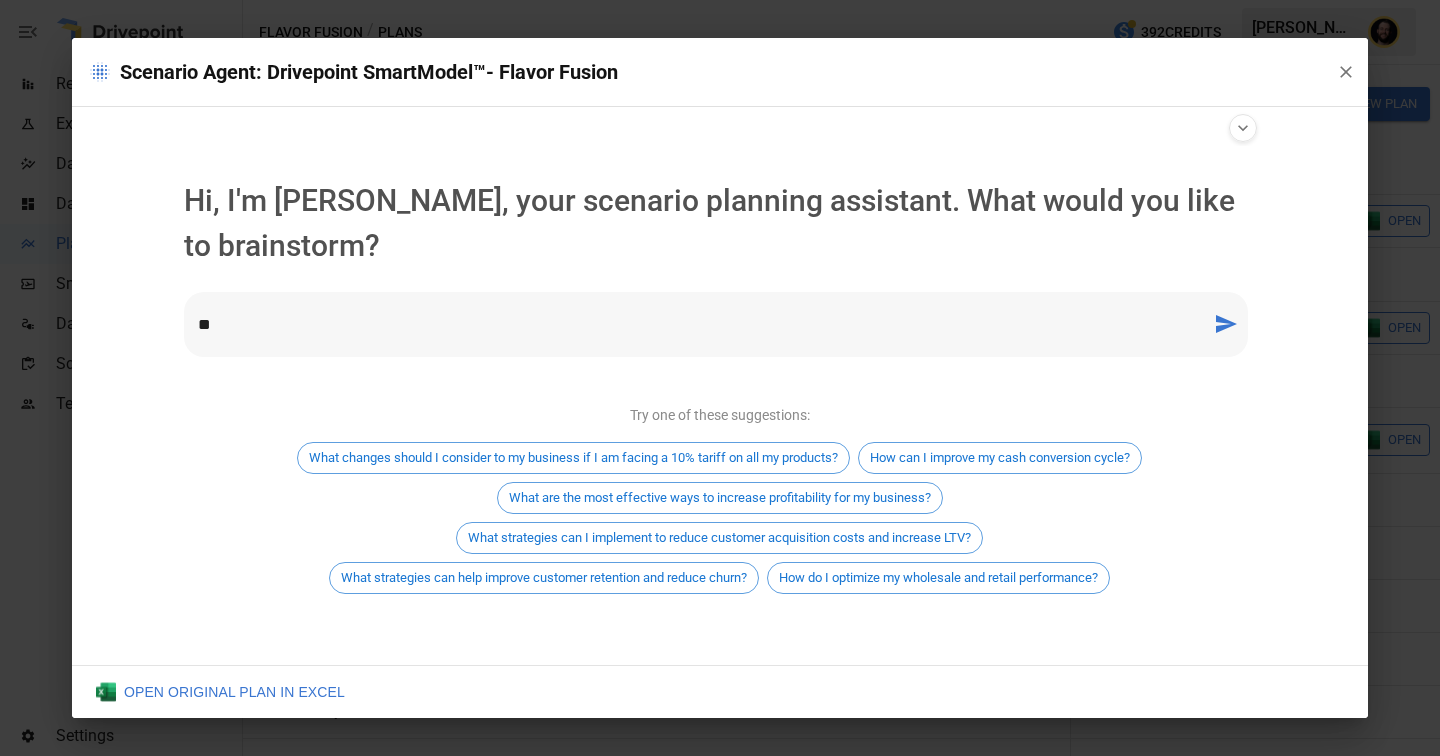 type on "*" 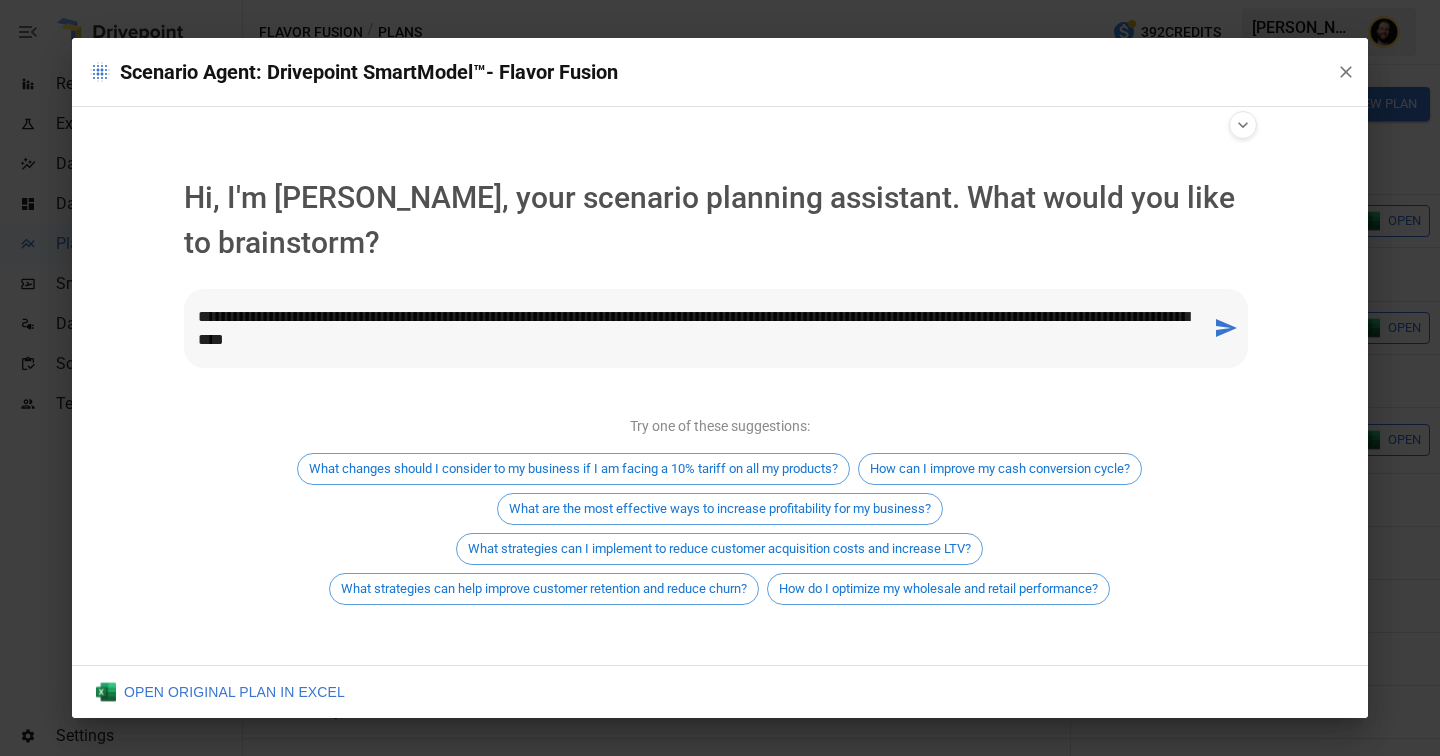 type on "**********" 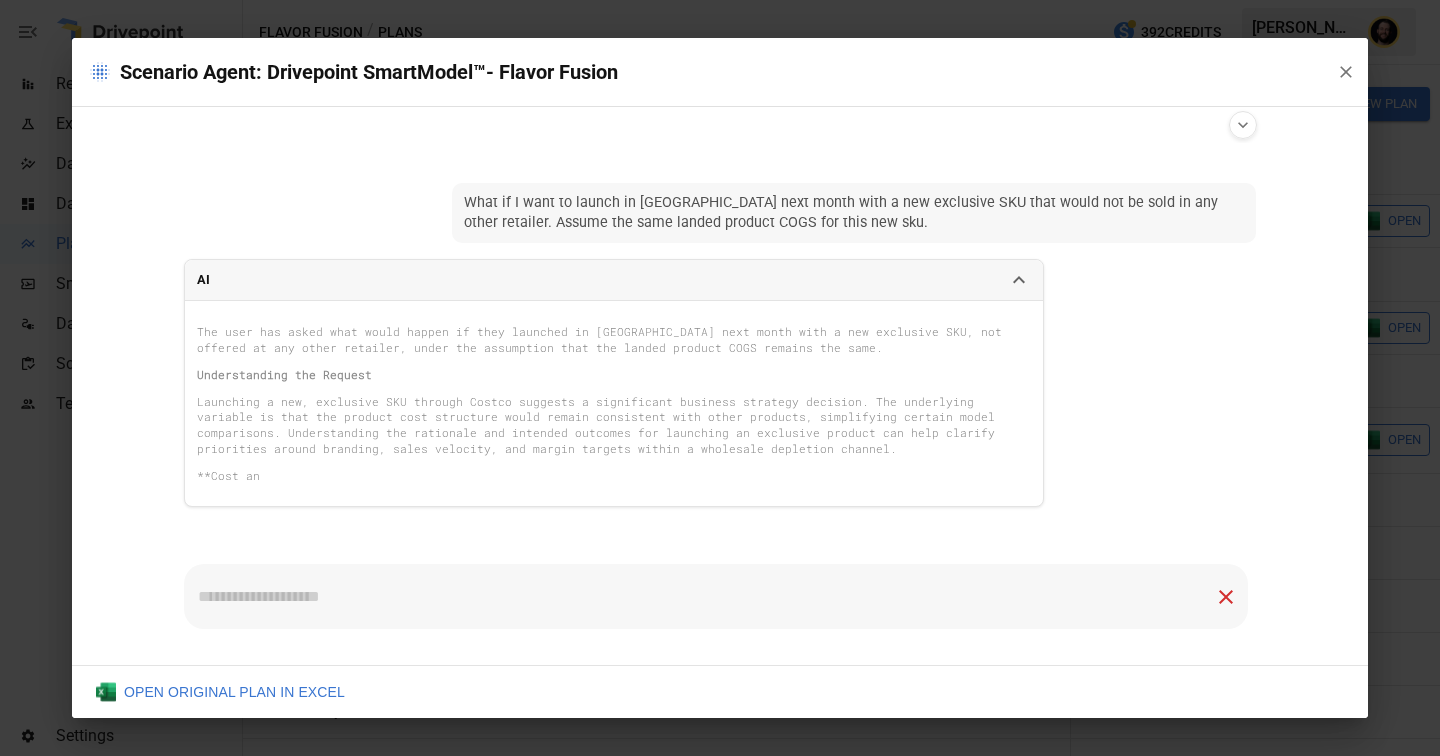 scroll, scrollTop: 11, scrollLeft: 0, axis: vertical 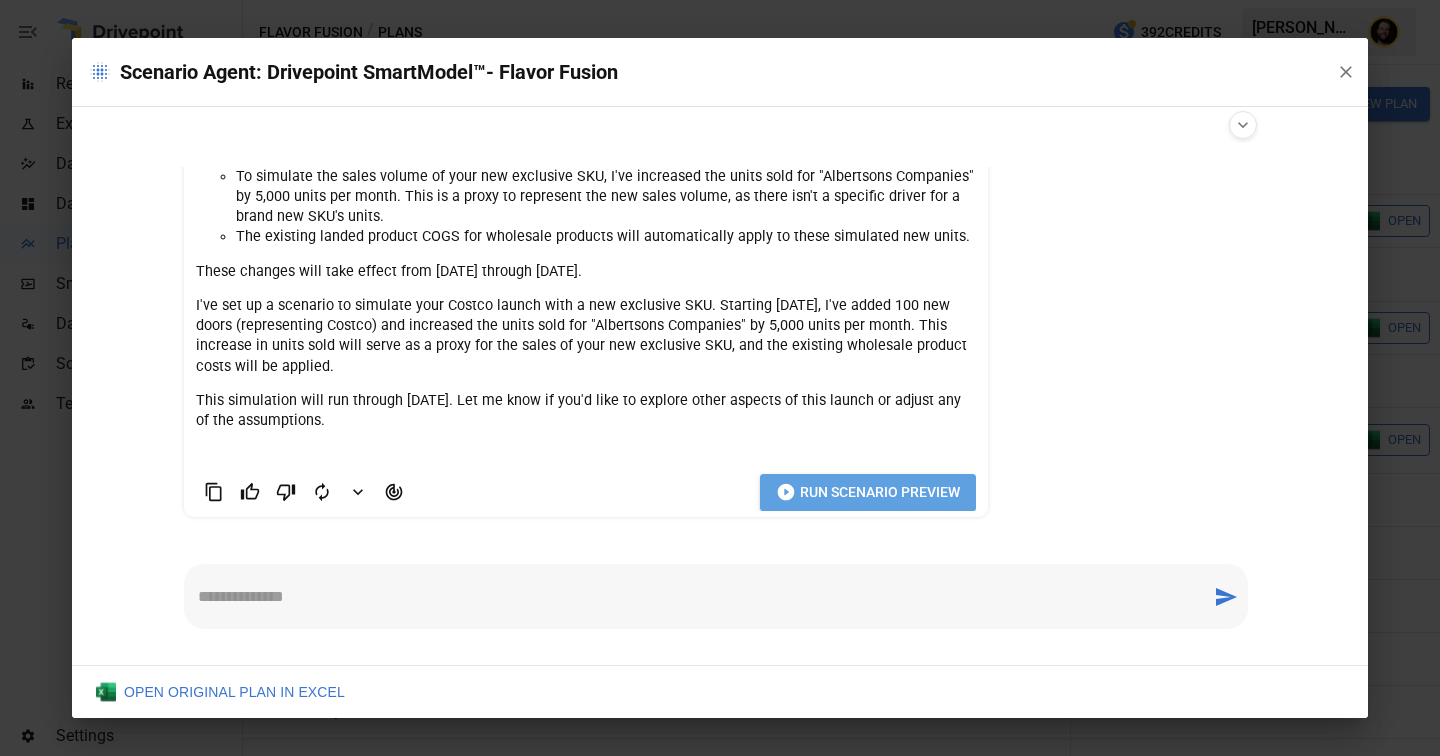 click on "Run Scenario Preview" at bounding box center (880, 492) 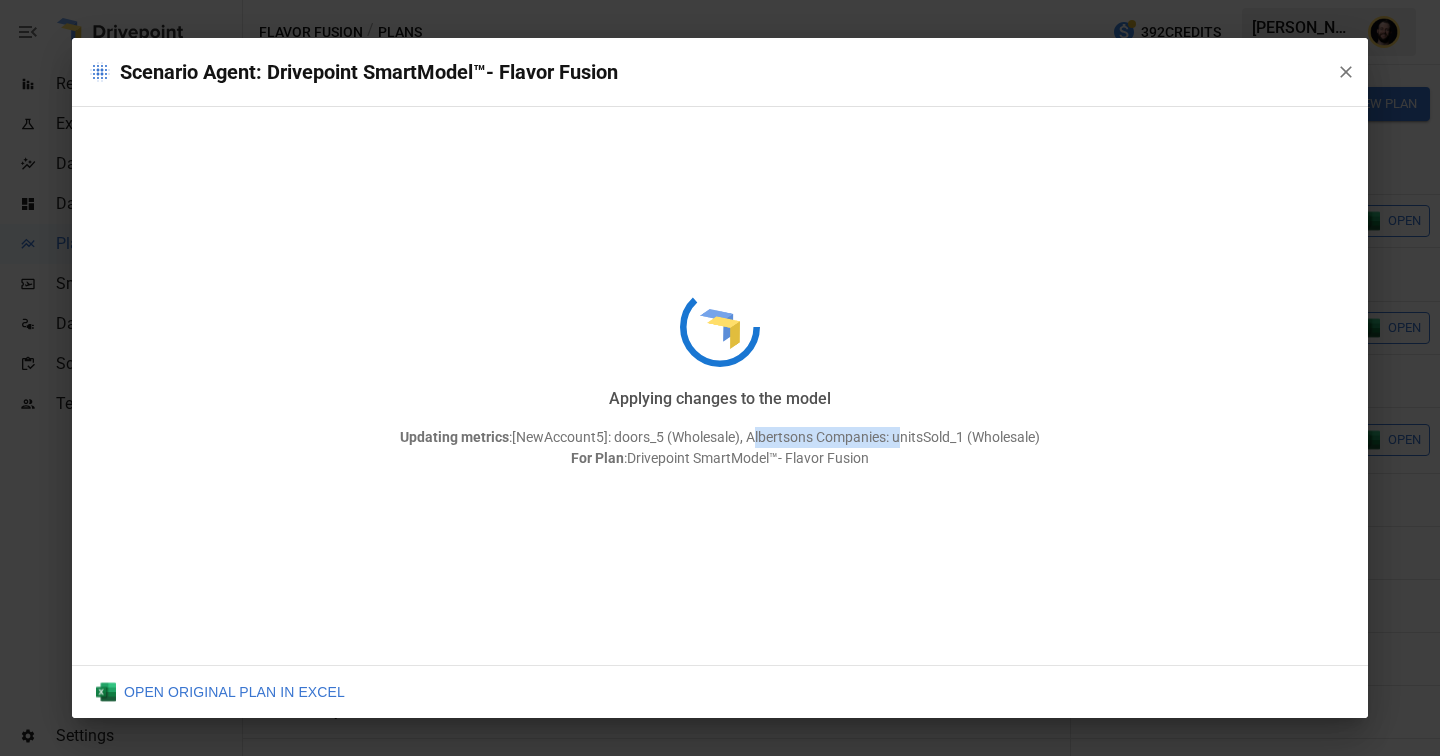 drag, startPoint x: 756, startPoint y: 443, endPoint x: 902, endPoint y: 433, distance: 146.34207 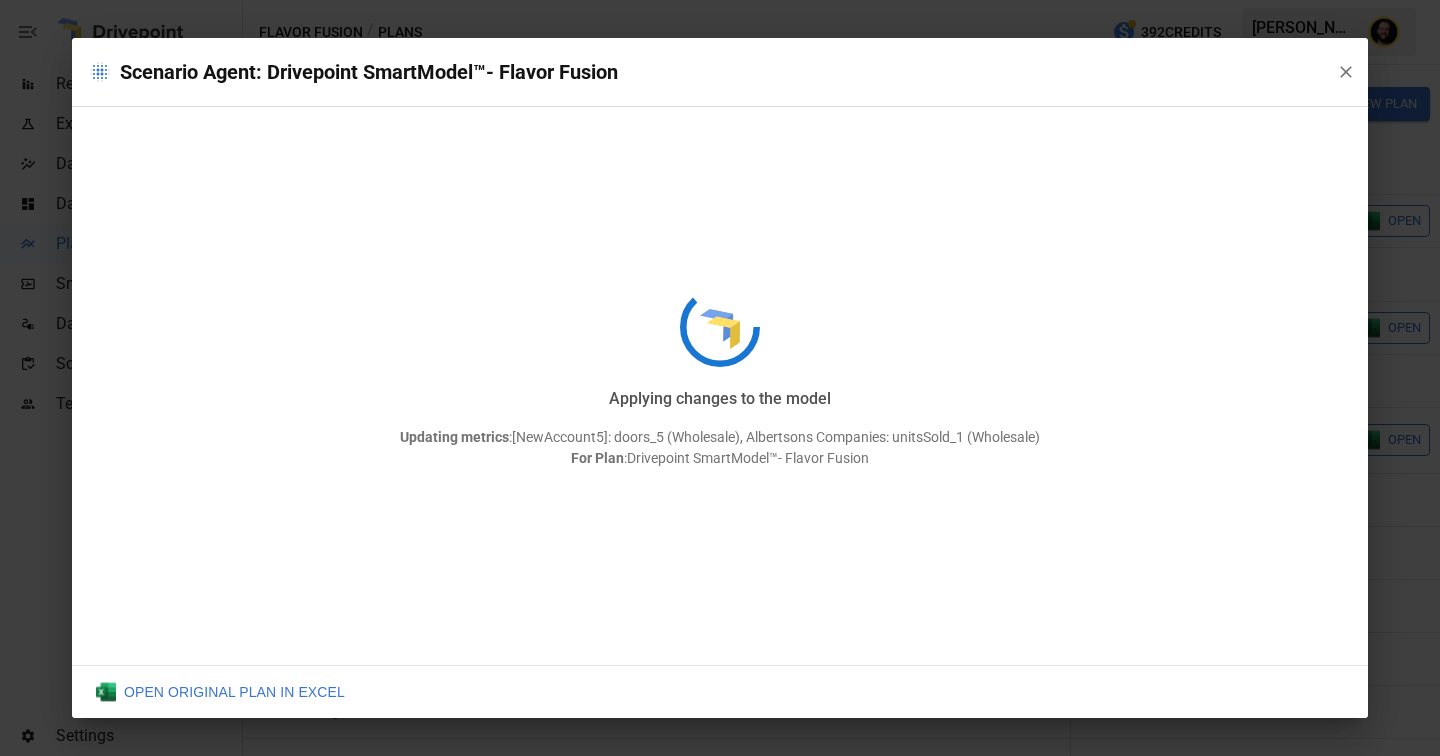 click on "Updating metrics :  [NewAccount5]: doors_5 (Wholesale), Albertsons Companies: unitsSold_1 (Wholesale) For Plan :  Drivepoint SmartModel™- Flavor Fusion" at bounding box center (720, 448) 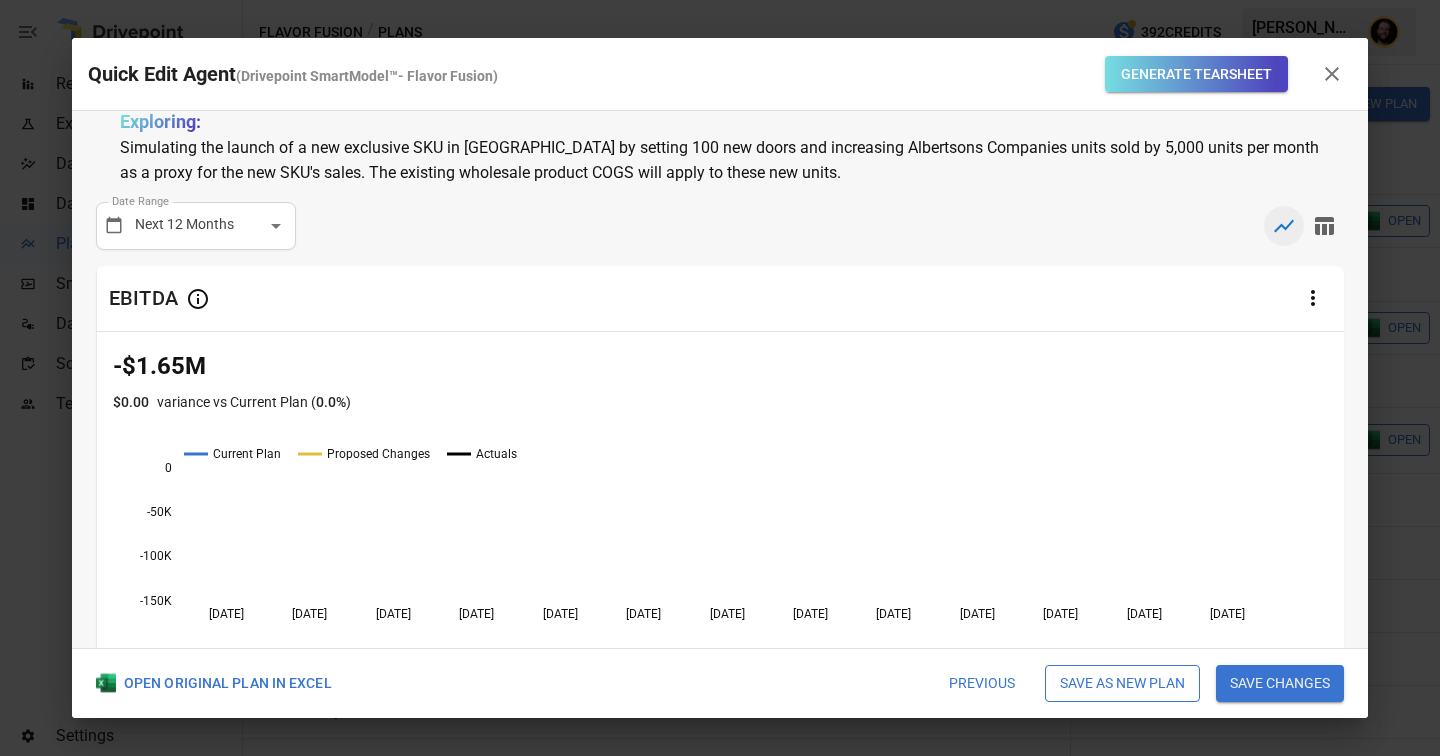 scroll, scrollTop: 15, scrollLeft: 0, axis: vertical 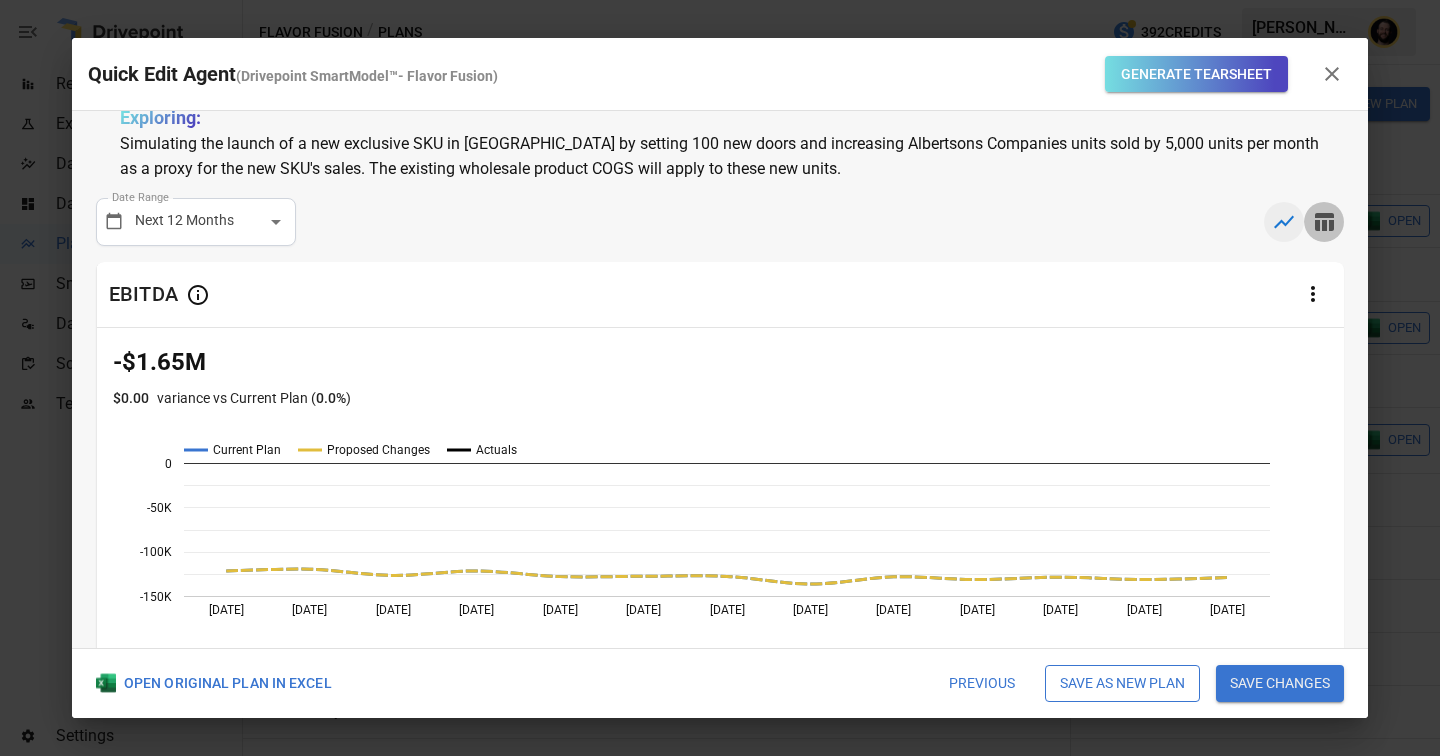 click 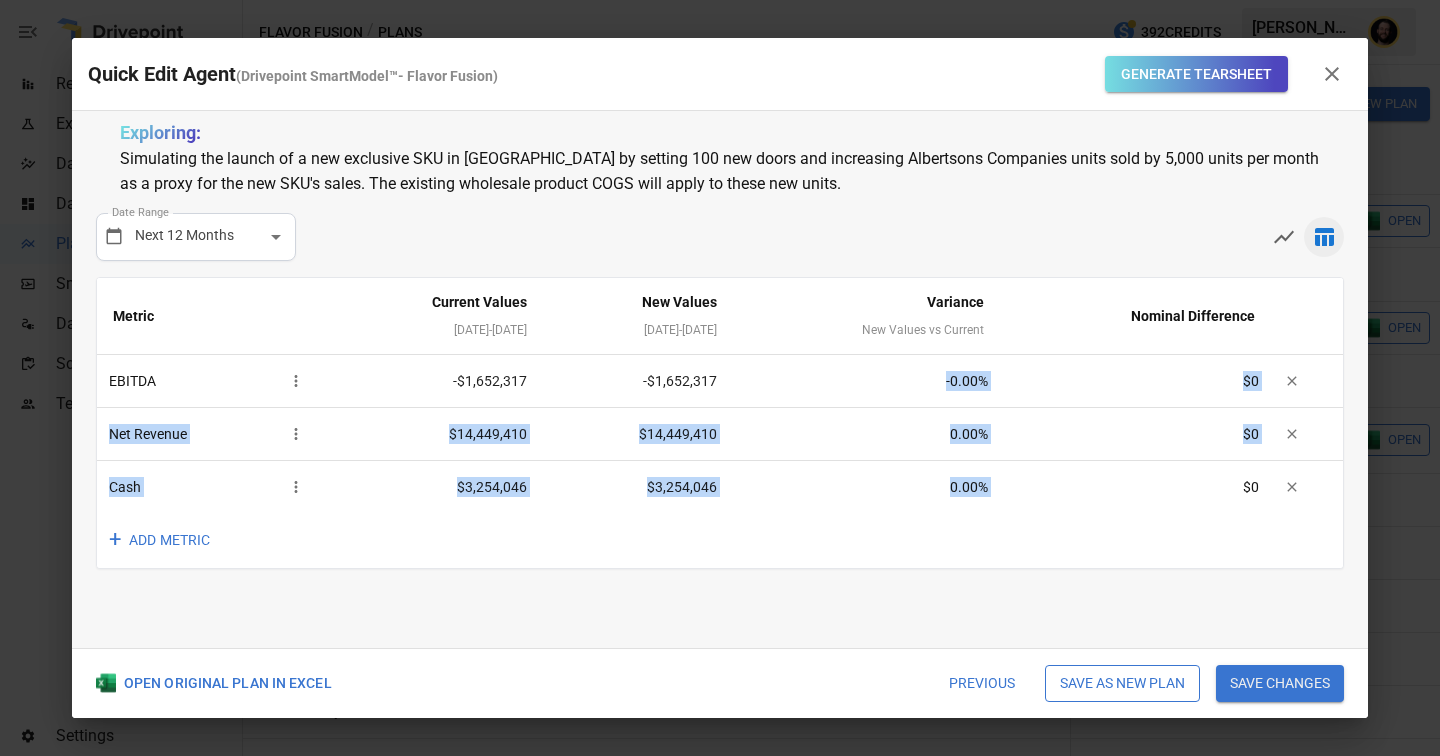 drag, startPoint x: 908, startPoint y: 379, endPoint x: 1252, endPoint y: 544, distance: 381.52457 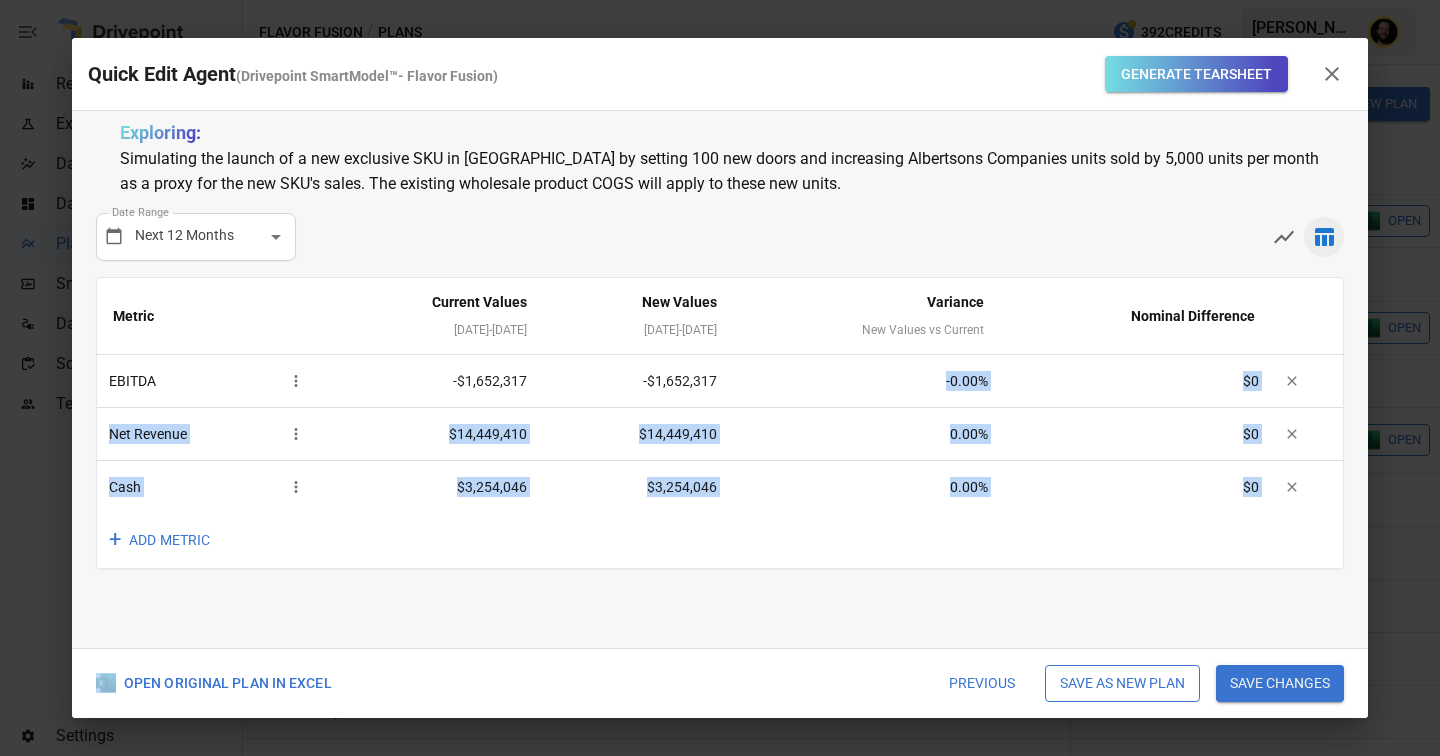 click on "+ ADD METRIC" at bounding box center (720, 540) 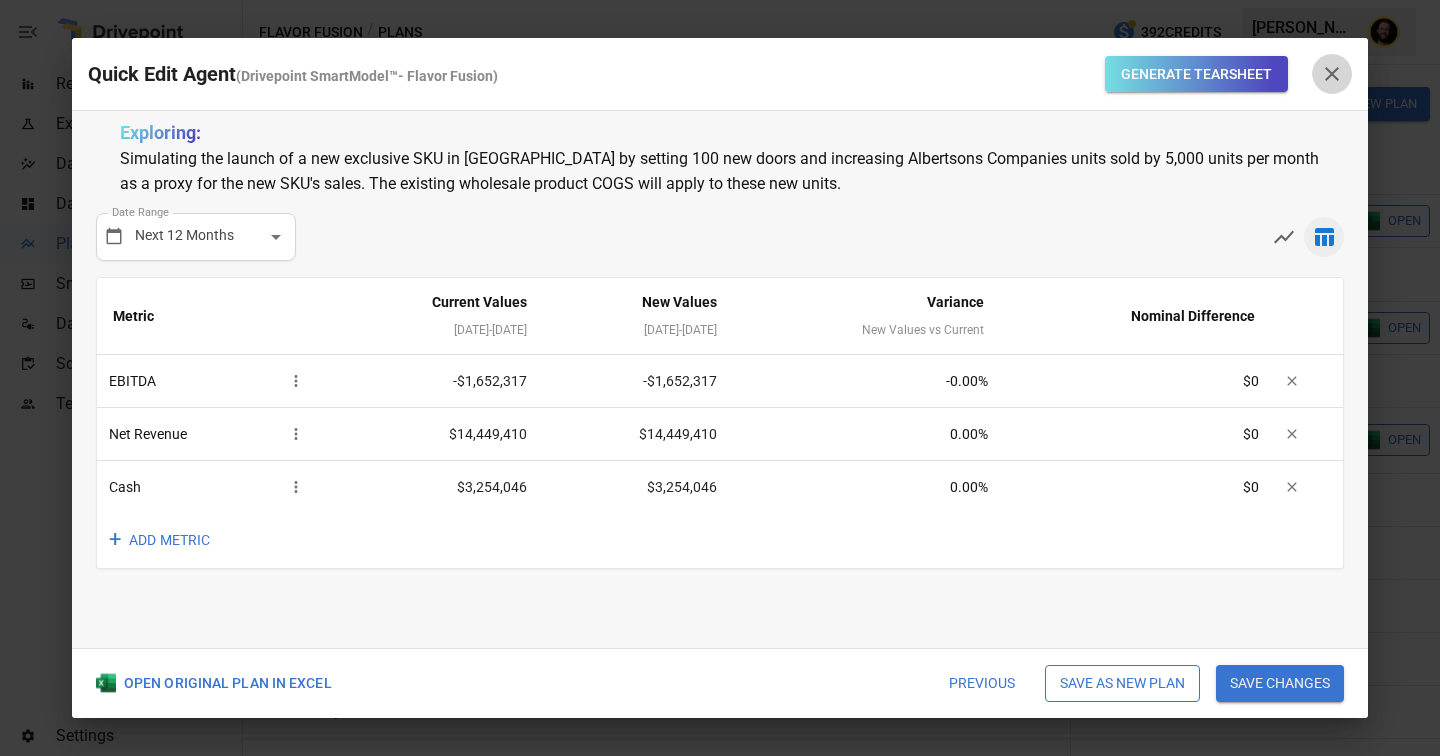 click 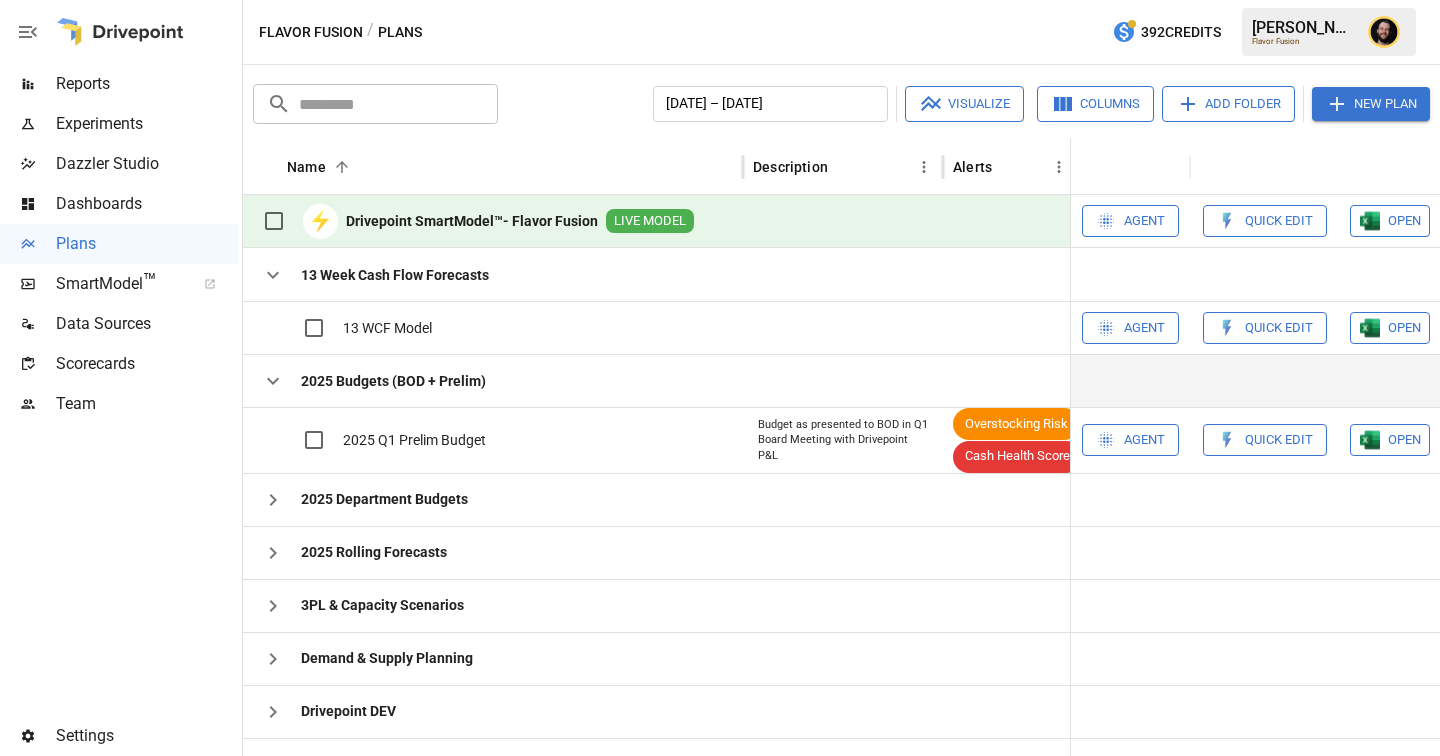 click 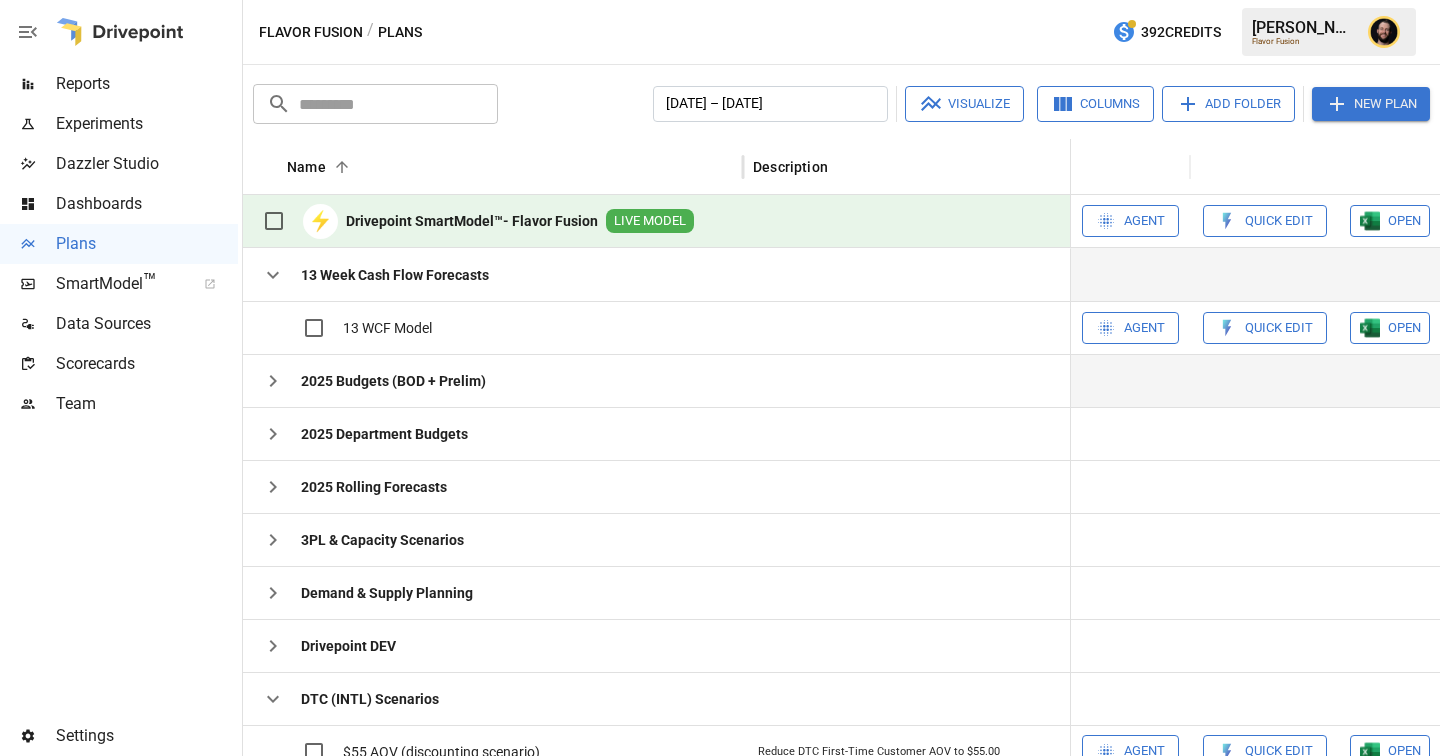 click 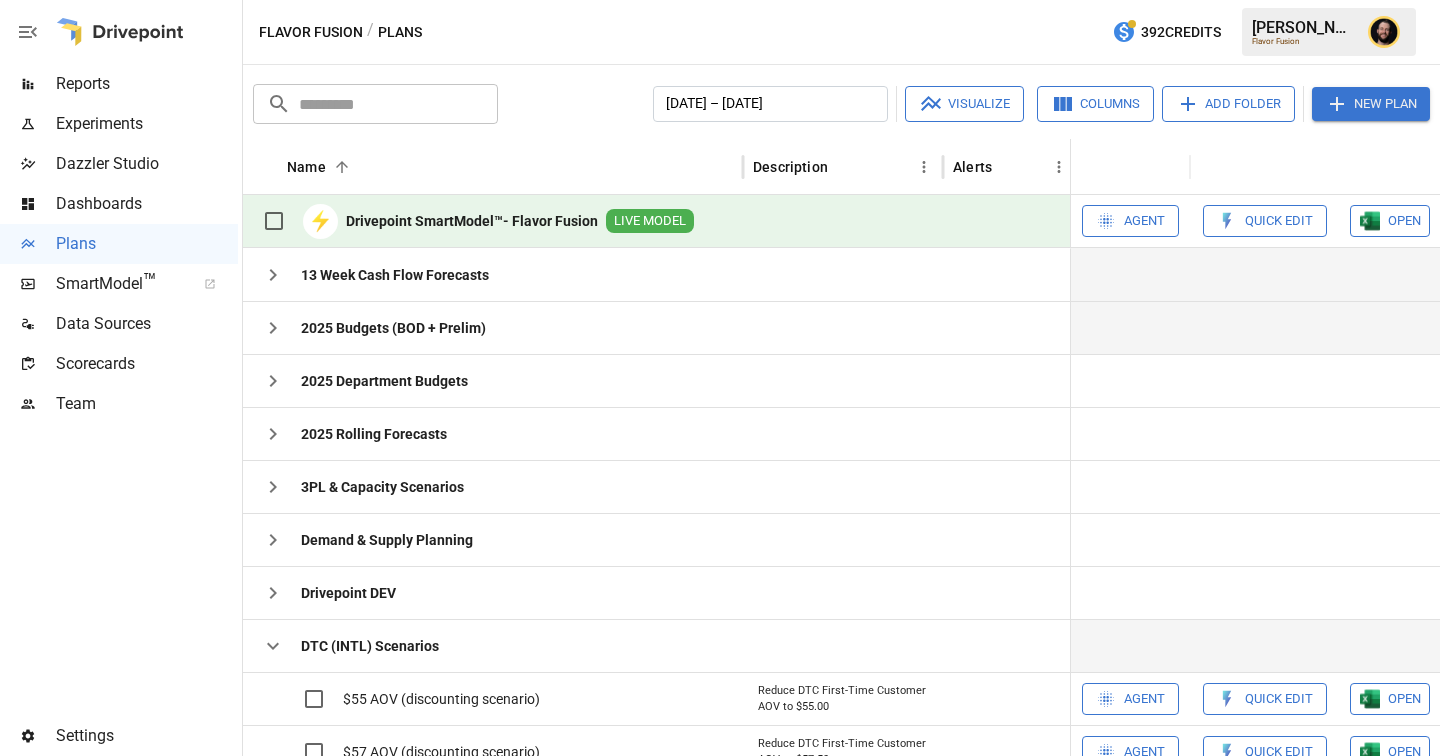 click 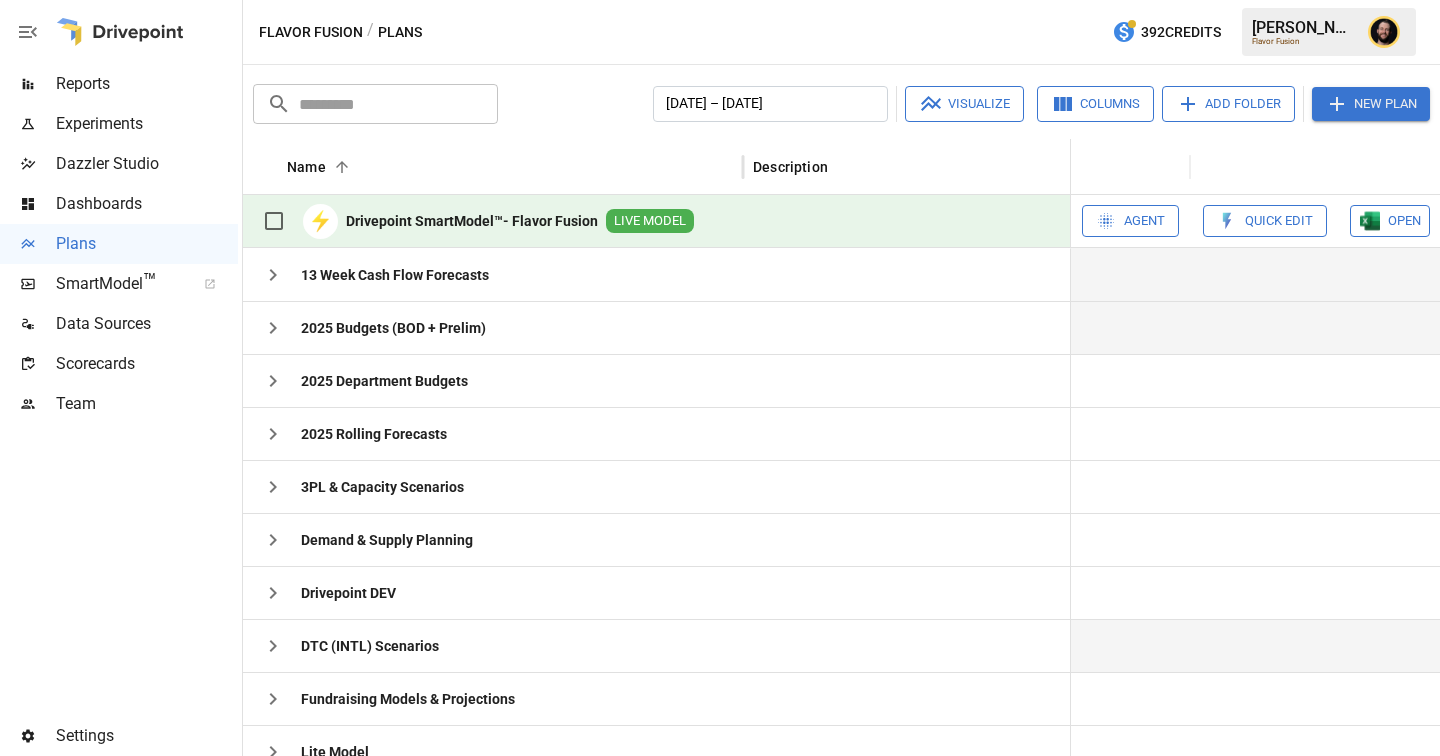 click 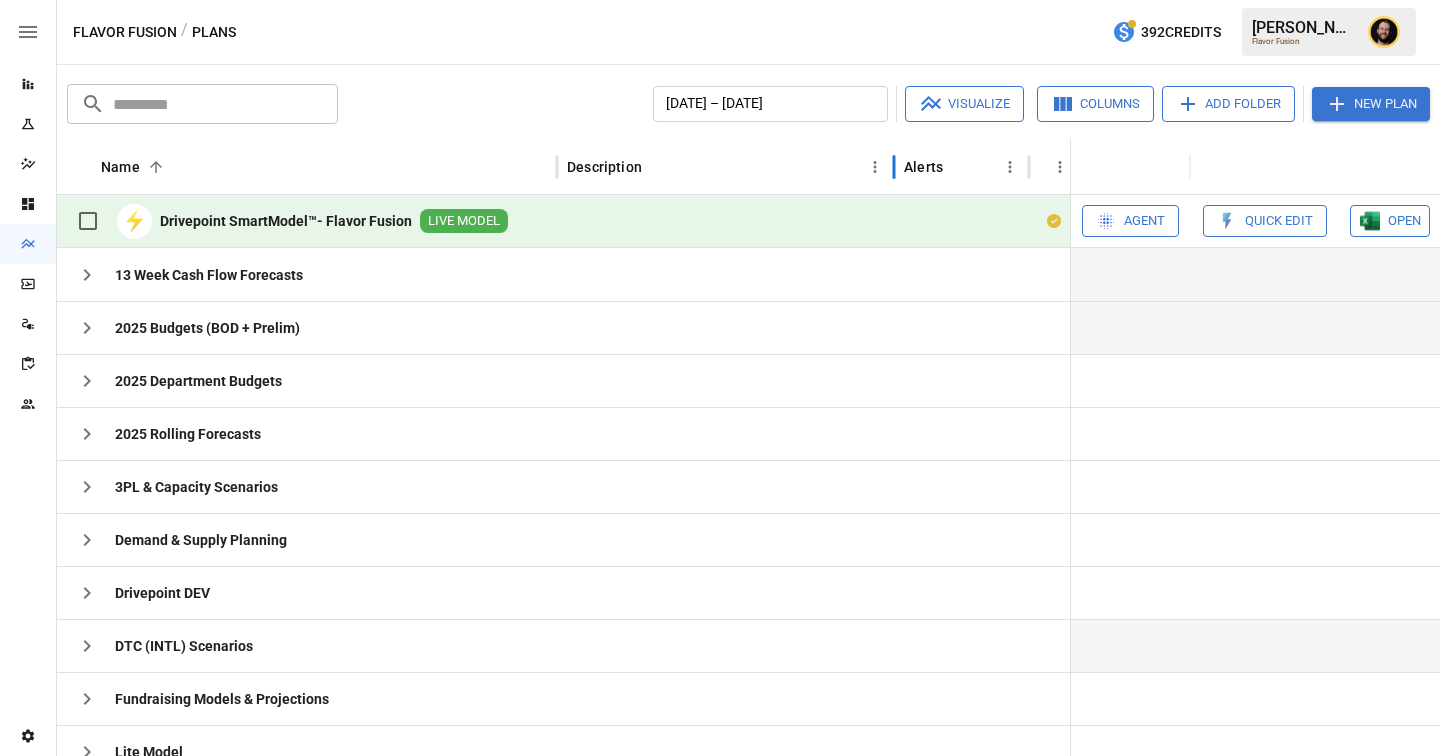 drag, startPoint x: 755, startPoint y: 172, endPoint x: 893, endPoint y: 172, distance: 138 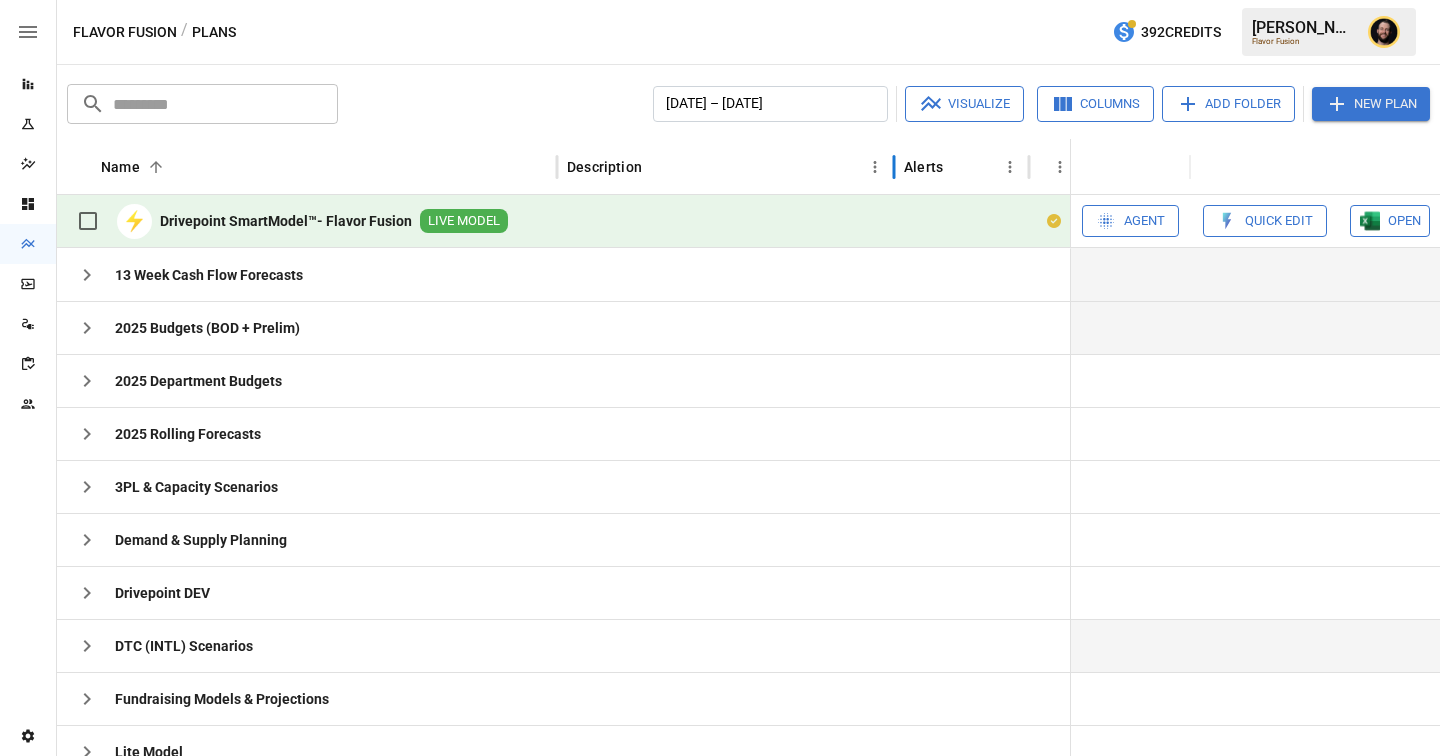 click at bounding box center (894, 167) 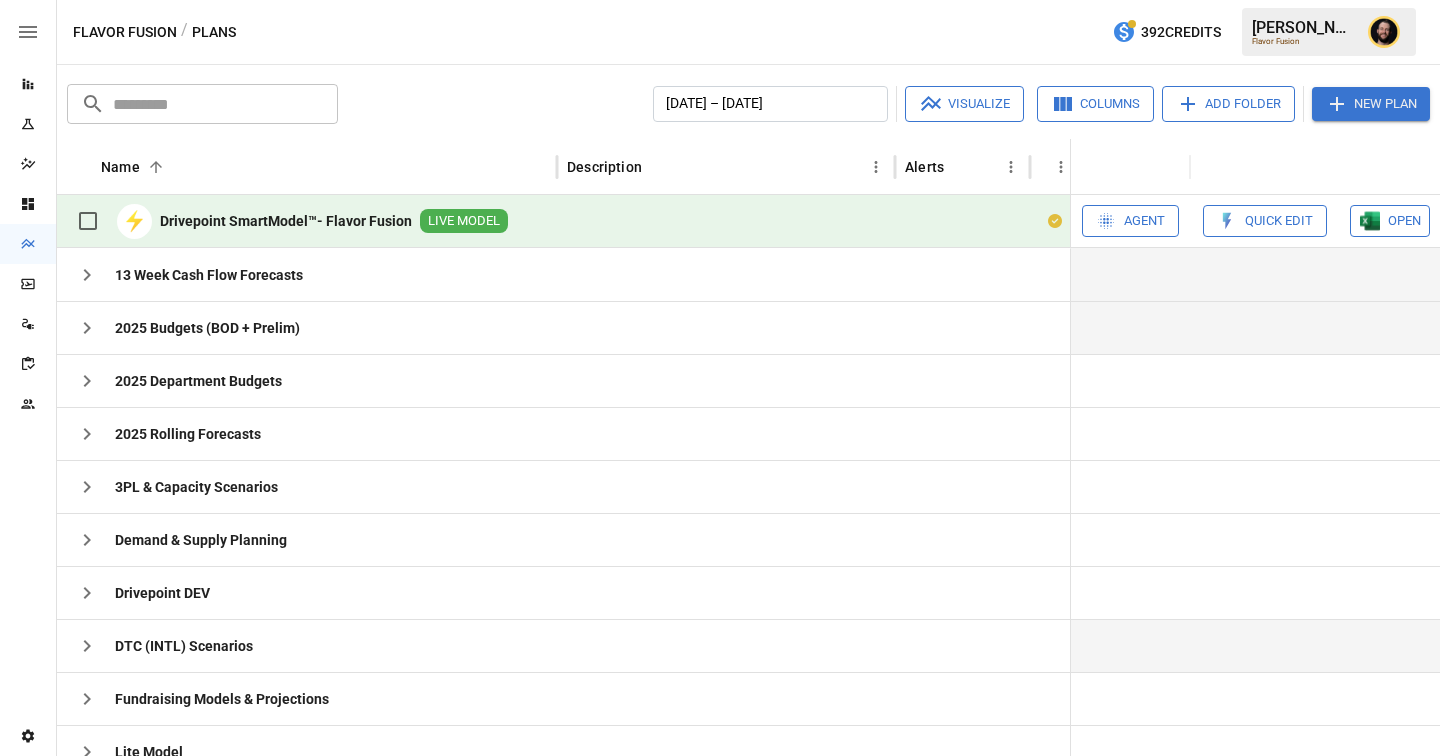 click 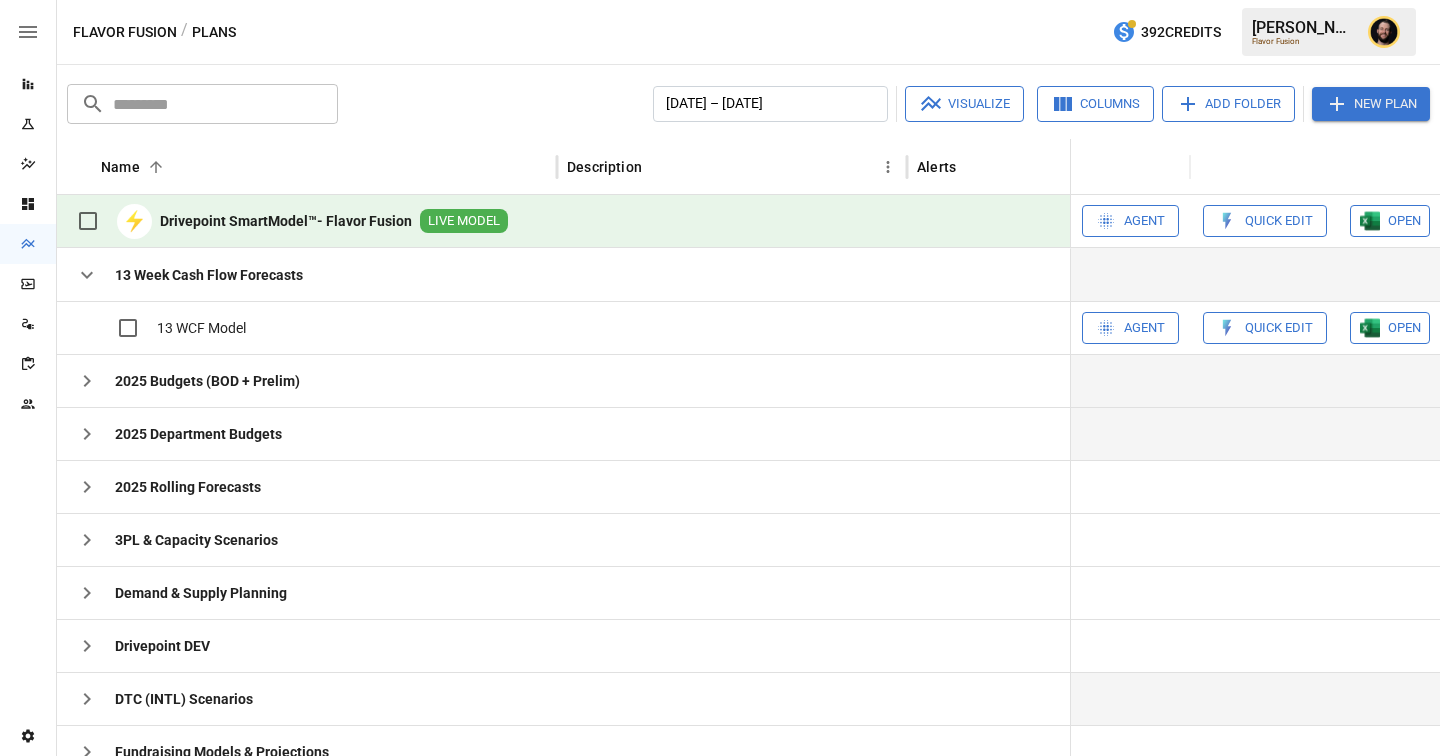 scroll, scrollTop: 50, scrollLeft: 0, axis: vertical 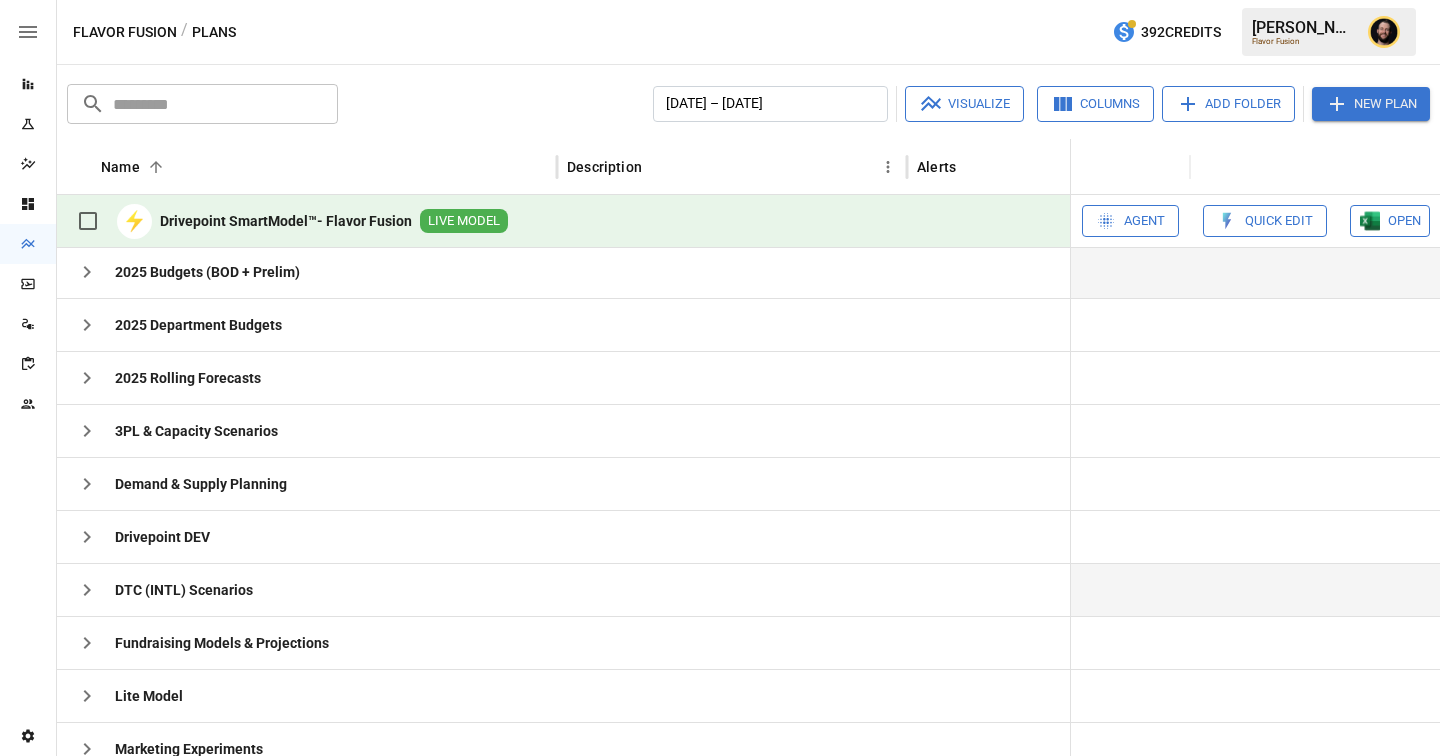 click 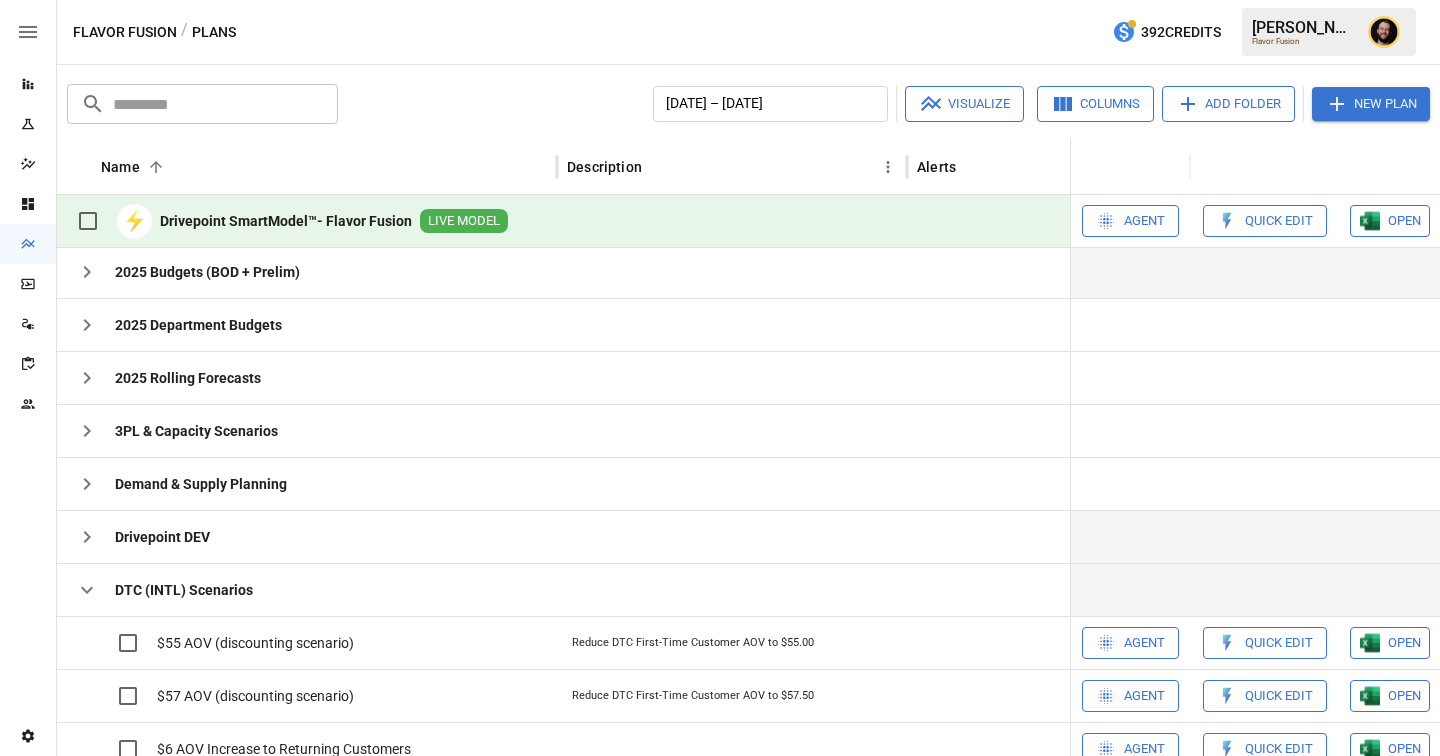 scroll, scrollTop: 433, scrollLeft: 0, axis: vertical 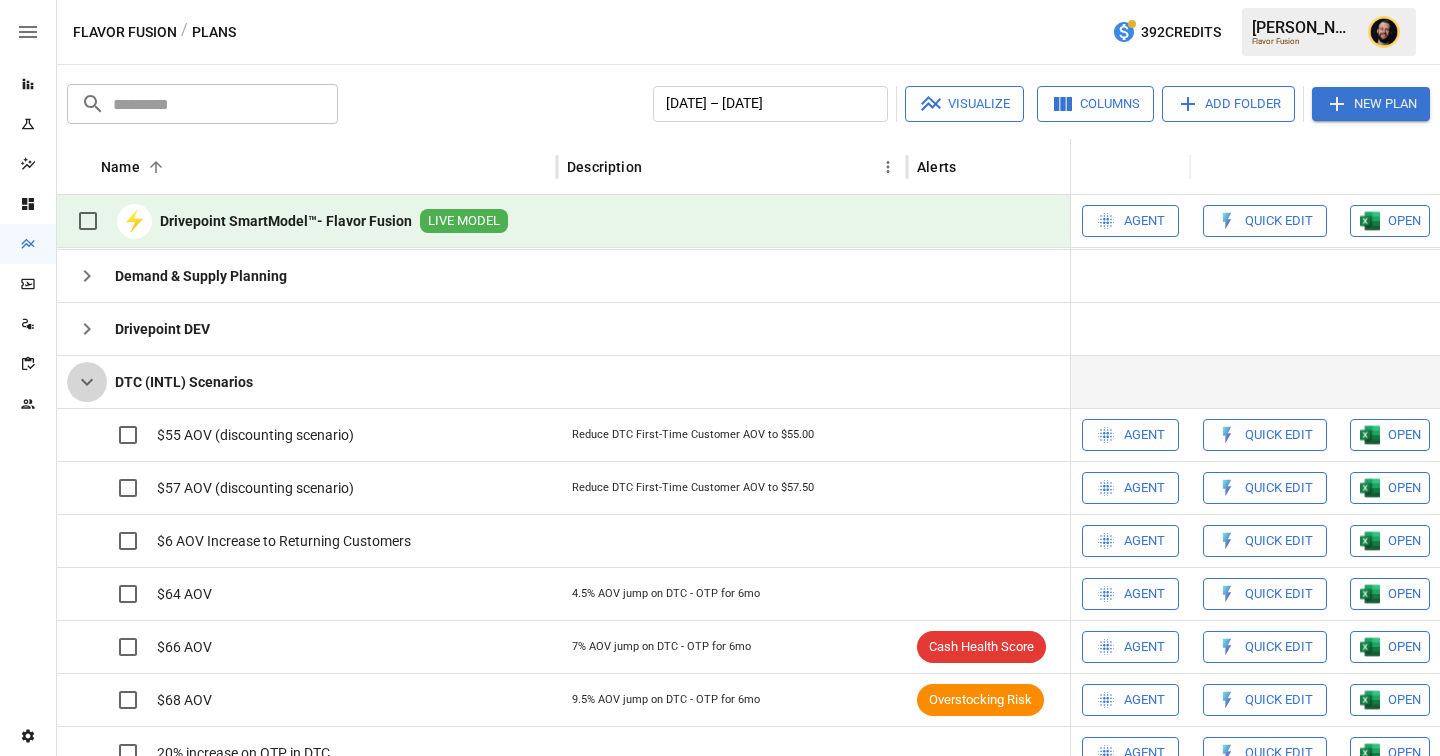 click 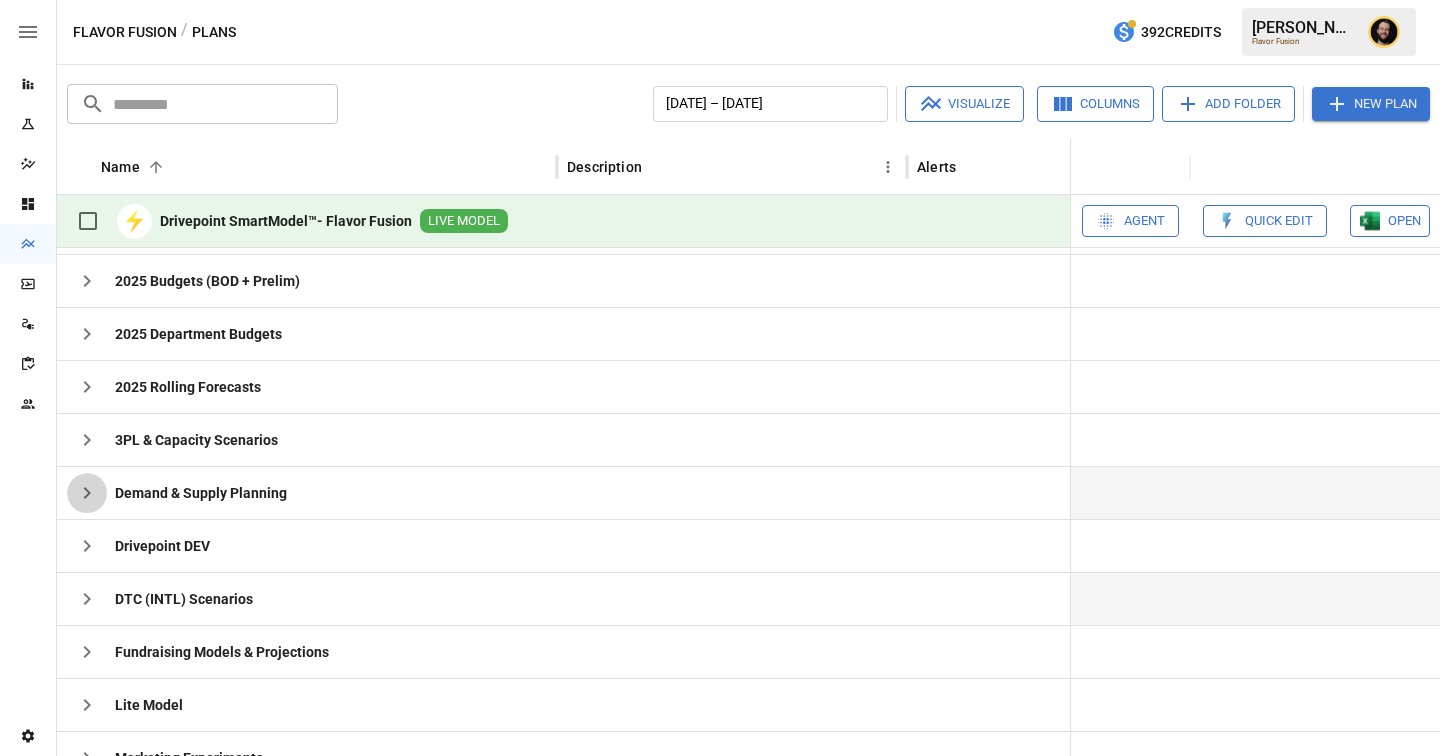 click 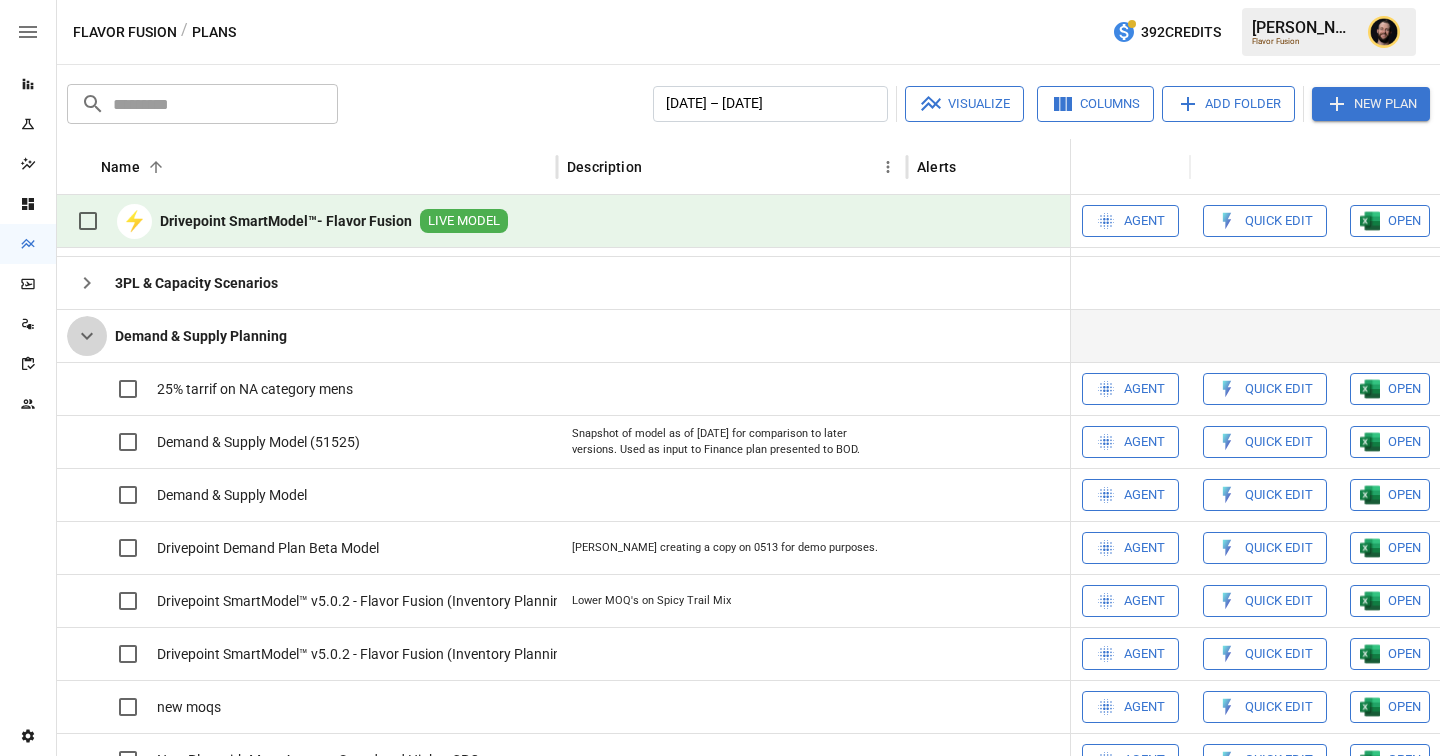 click 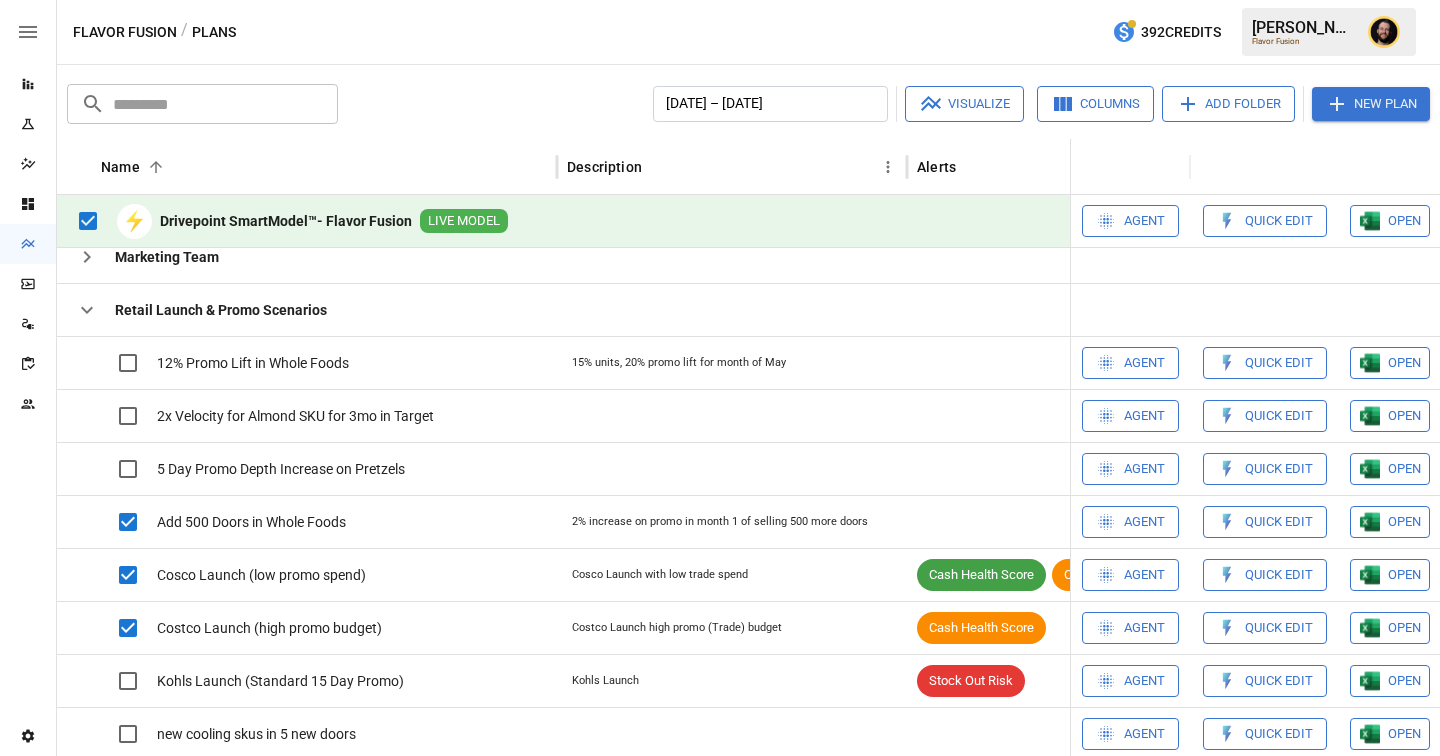 click on "Visualize" at bounding box center (964, 104) 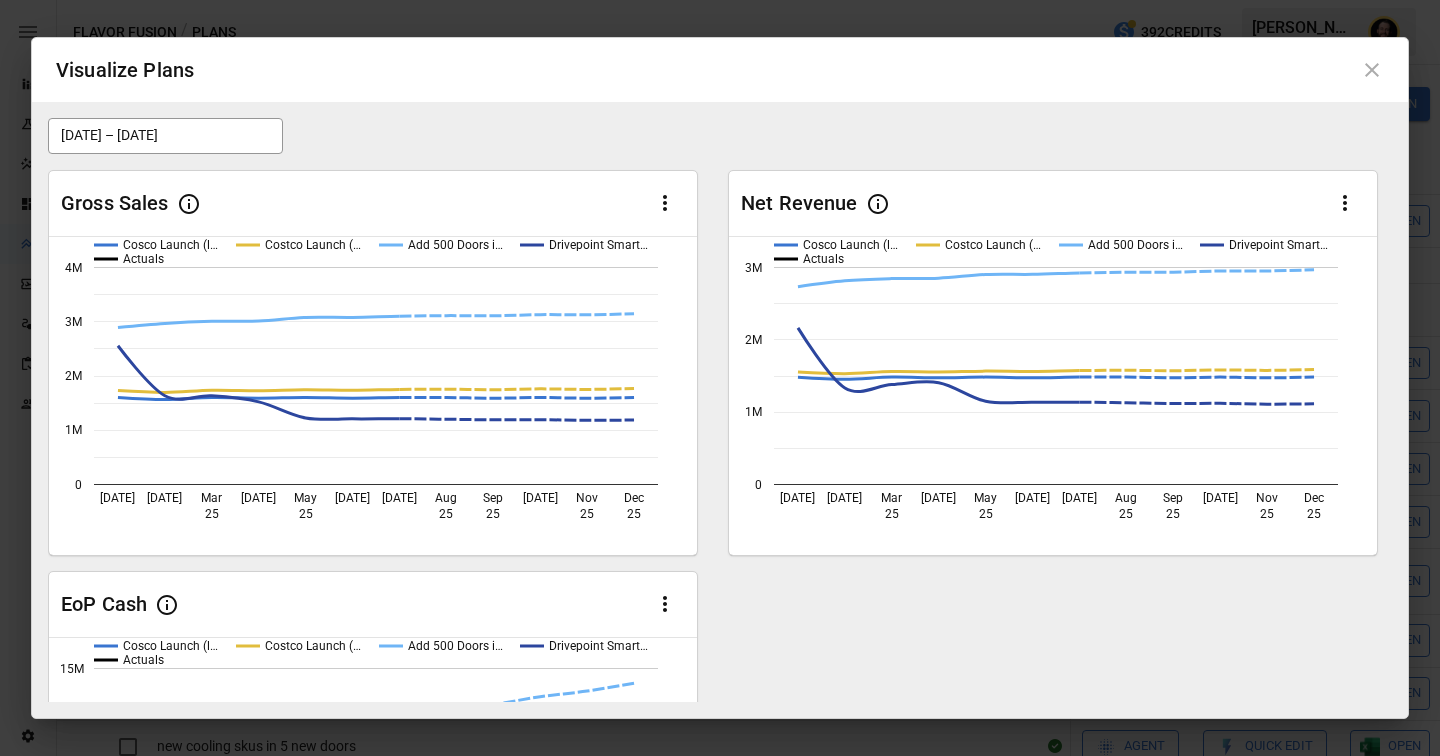 click 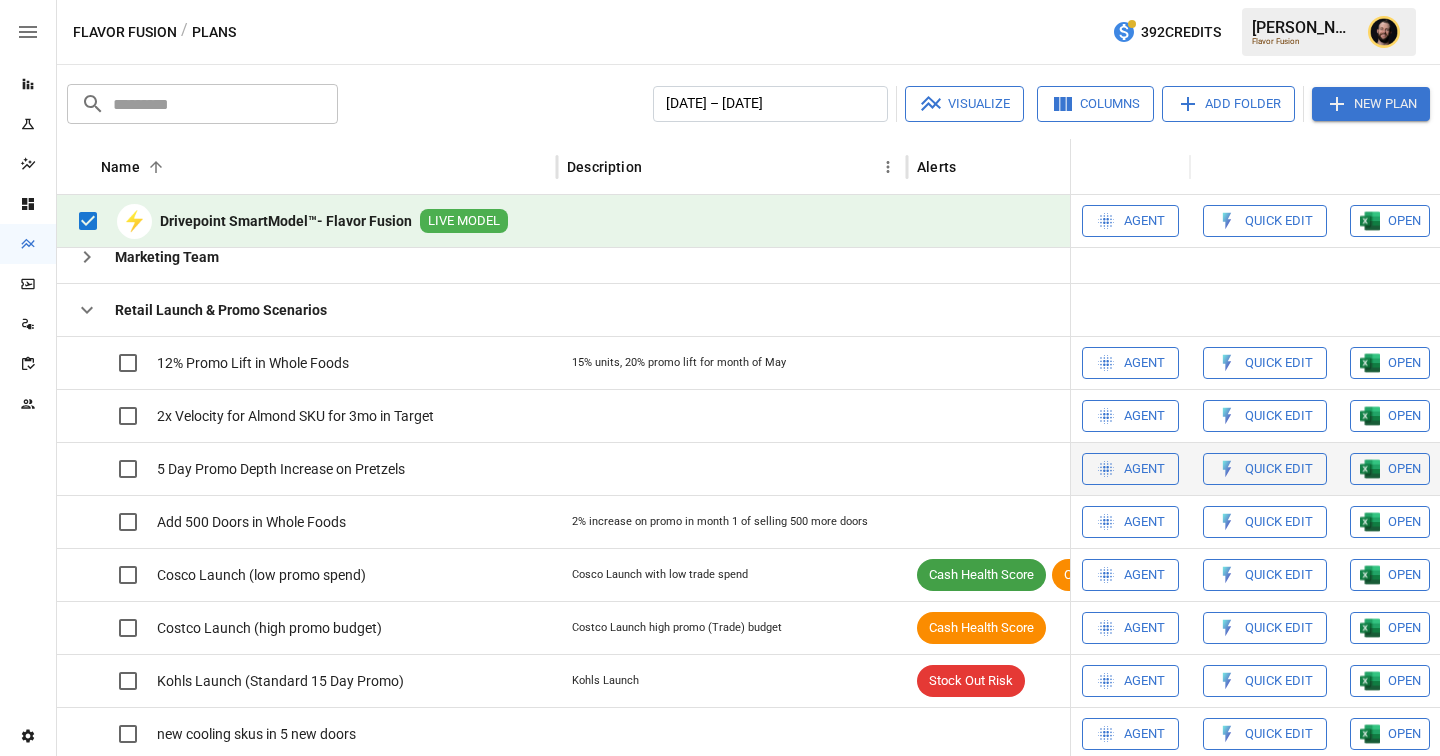 scroll, scrollTop: 534, scrollLeft: 0, axis: vertical 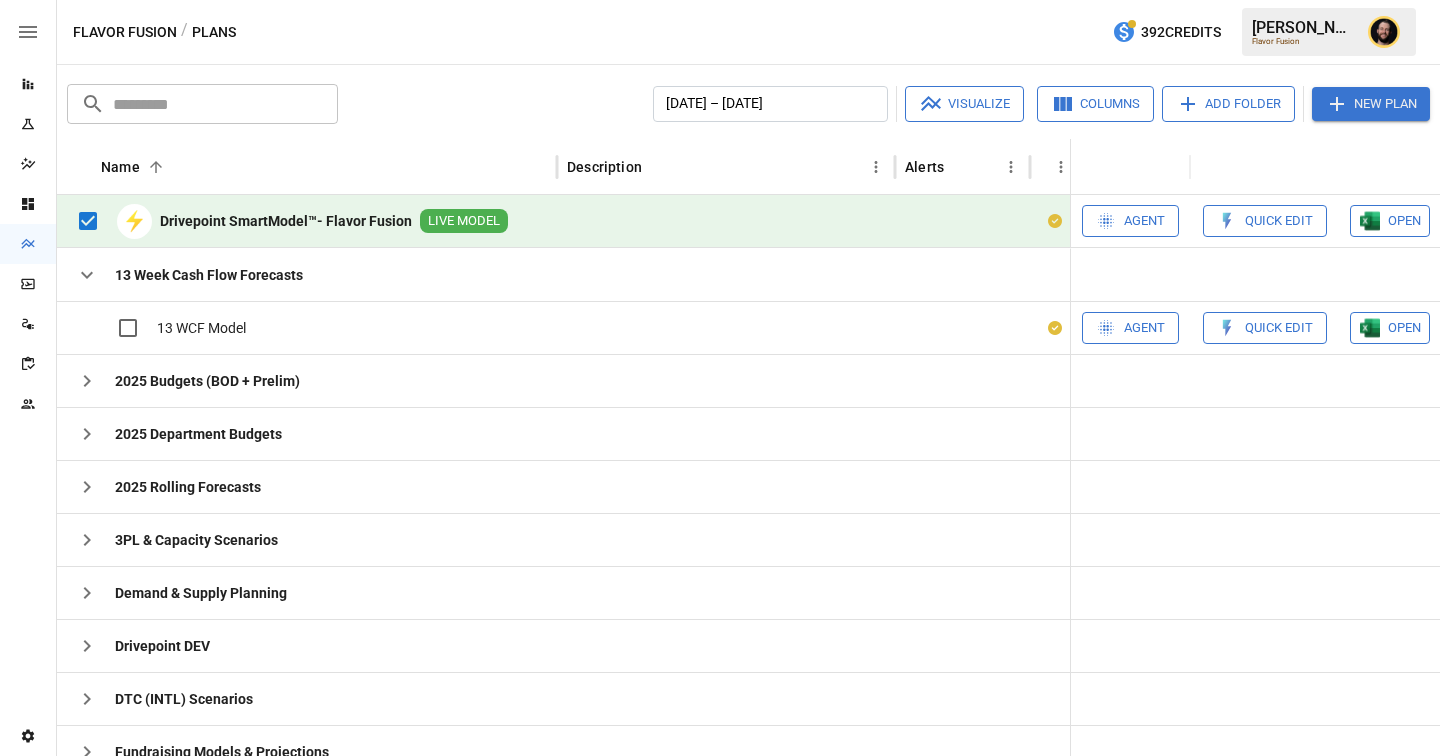 click on "Quick Edit" at bounding box center [1279, 221] 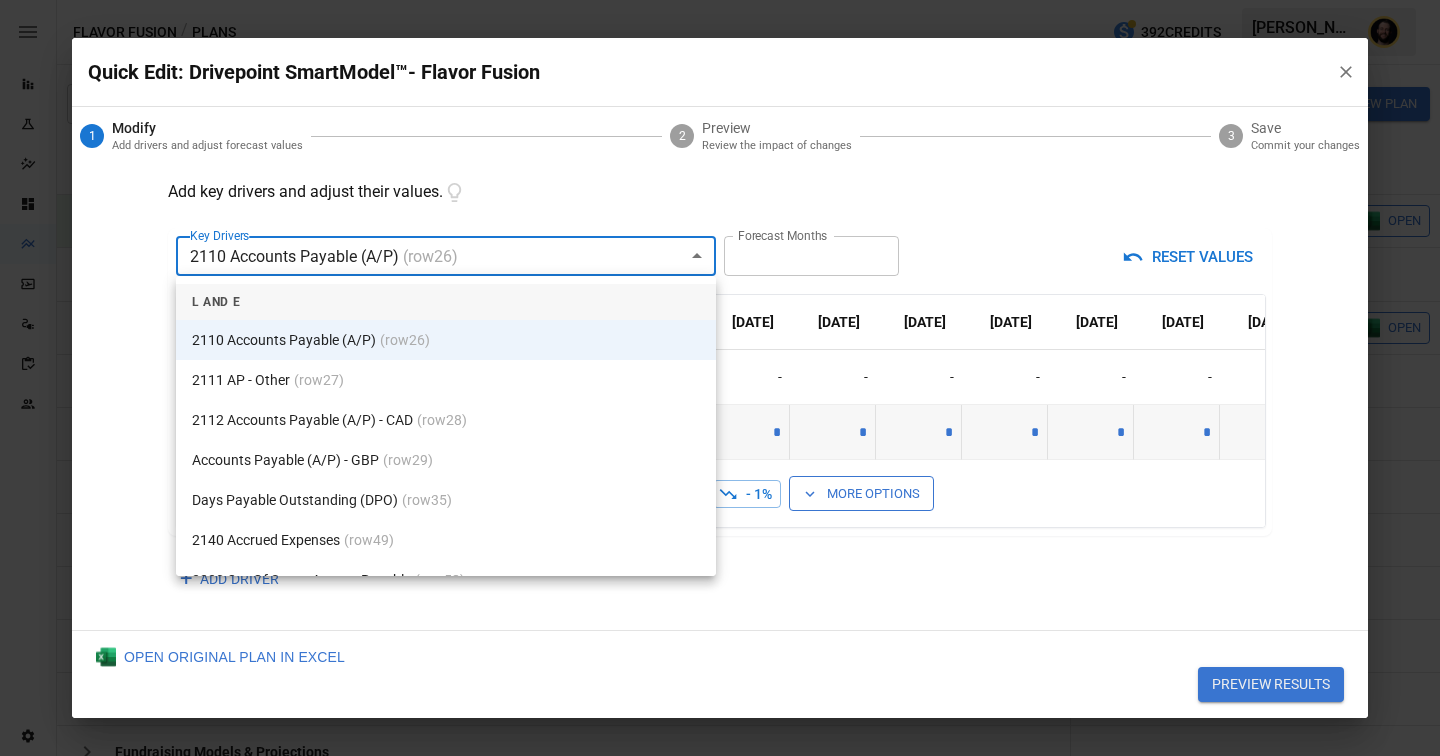 click on "Reports Experiments Dazzler Studio Dashboards Plans SmartModel ™ Data Sources Scorecards Team Settings Flavor Fusion / Plans 392  Credits Ciaran N. Flavor Fusion Plans ​ ​ January 2025 – December 2025   Visualize   Columns   Add Folder   New Plan Name 2 Description Alerts Status Forecast start Gross Margin EoP Cash EBITDA Margin Net Income Margin Gross Sales Gross Sales: DTC Online Gross Sales: Marketplace Gross Sales: Wholesale Gross Sales: Retail Returns Returns: DTC Online Returns: Marketplace Returns: Wholesale Returns: Retail Shipping Income Shipping Income: DTC Online Shipping Income: Marketplace Shipping Income: Wholesale Shipping Income: Retail Taxes Collected Taxes Collected: DTC Online Taxes Collected: Marketplace Taxes Collected: Wholesale Taxes Collected: Retail Net Revenue Net Revenue: DTC Online Net Revenue: Marketplace Net Revenue: Wholesale Net Revenue: Retail Cost of Goods Sold Cost of Goods Sold: DTC Online Cost of Goods Sold: Marketplace Cost of Goods Sold: Wholesale Gross Profit" at bounding box center [720, 0] 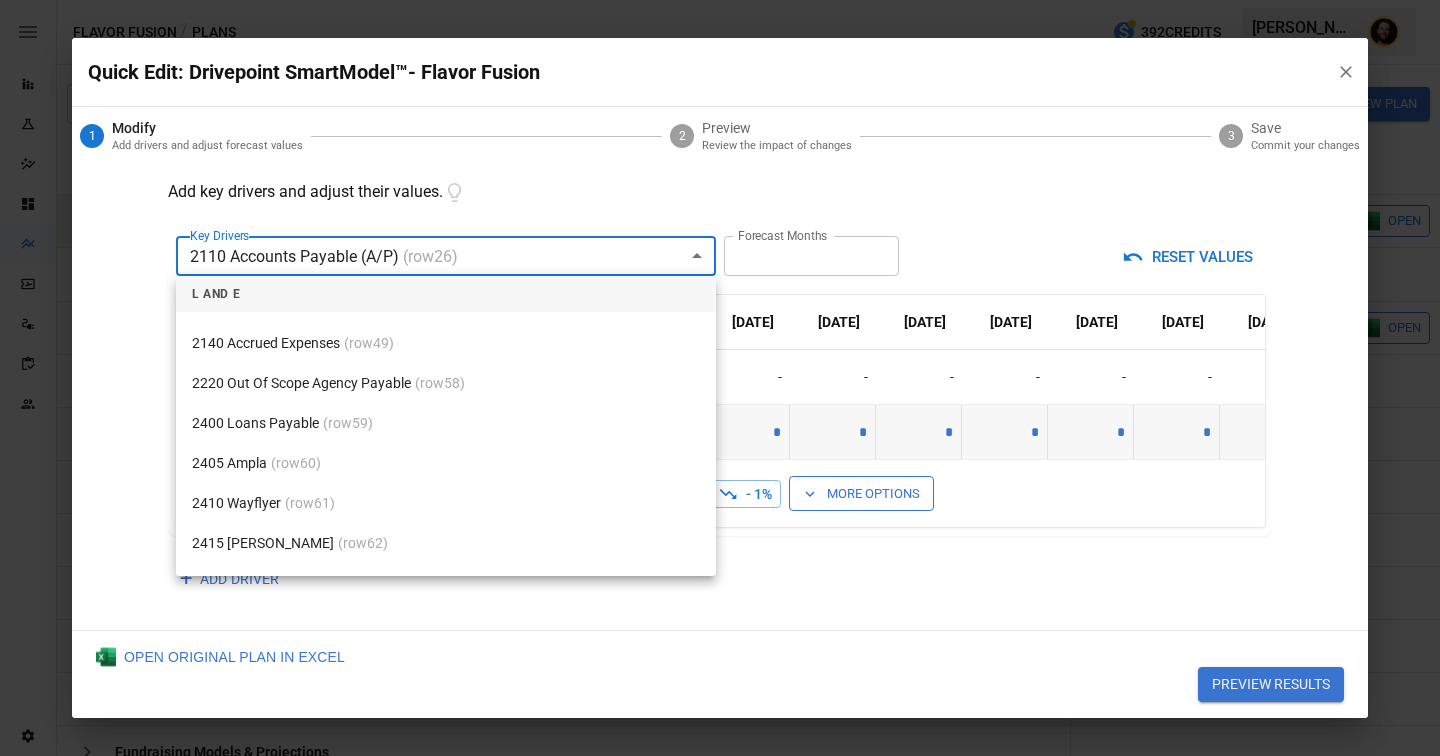 scroll, scrollTop: 0, scrollLeft: 0, axis: both 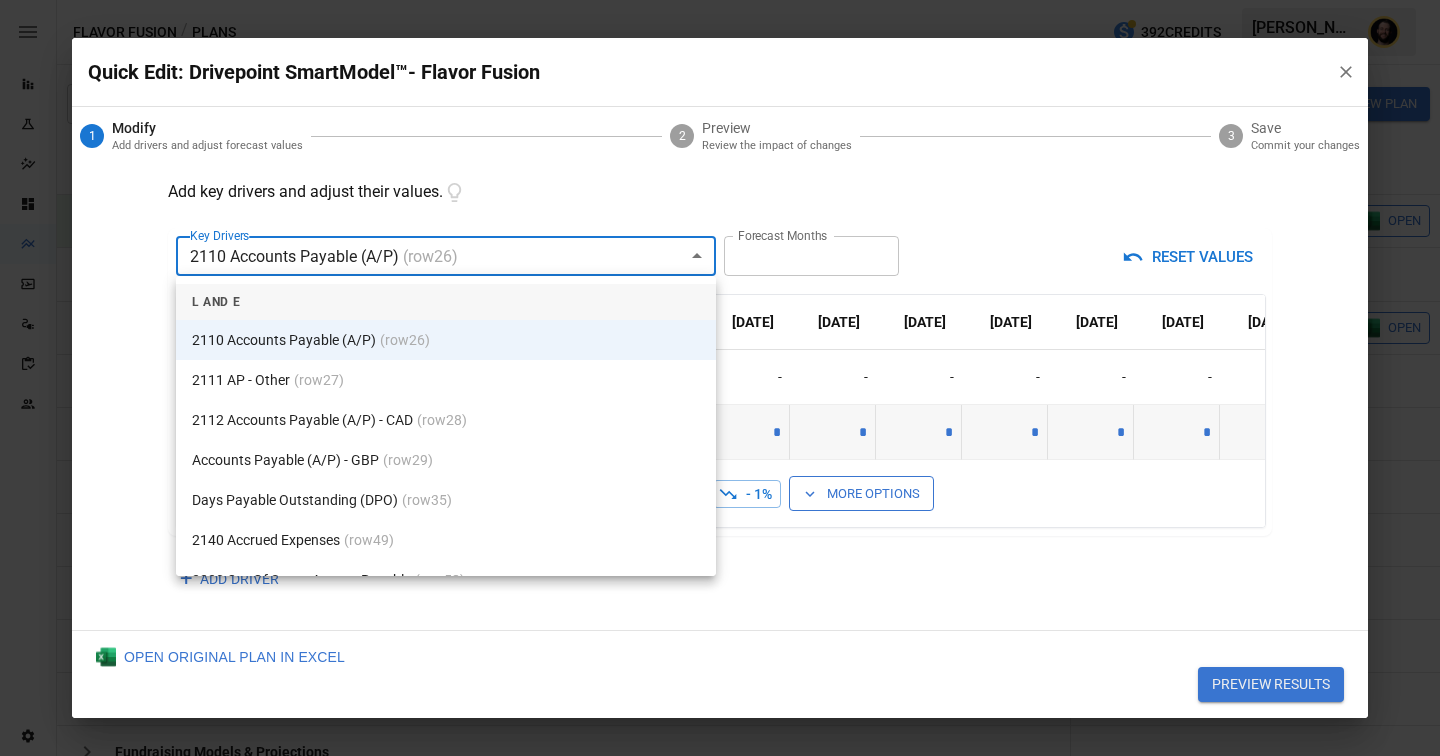 click at bounding box center [720, 378] 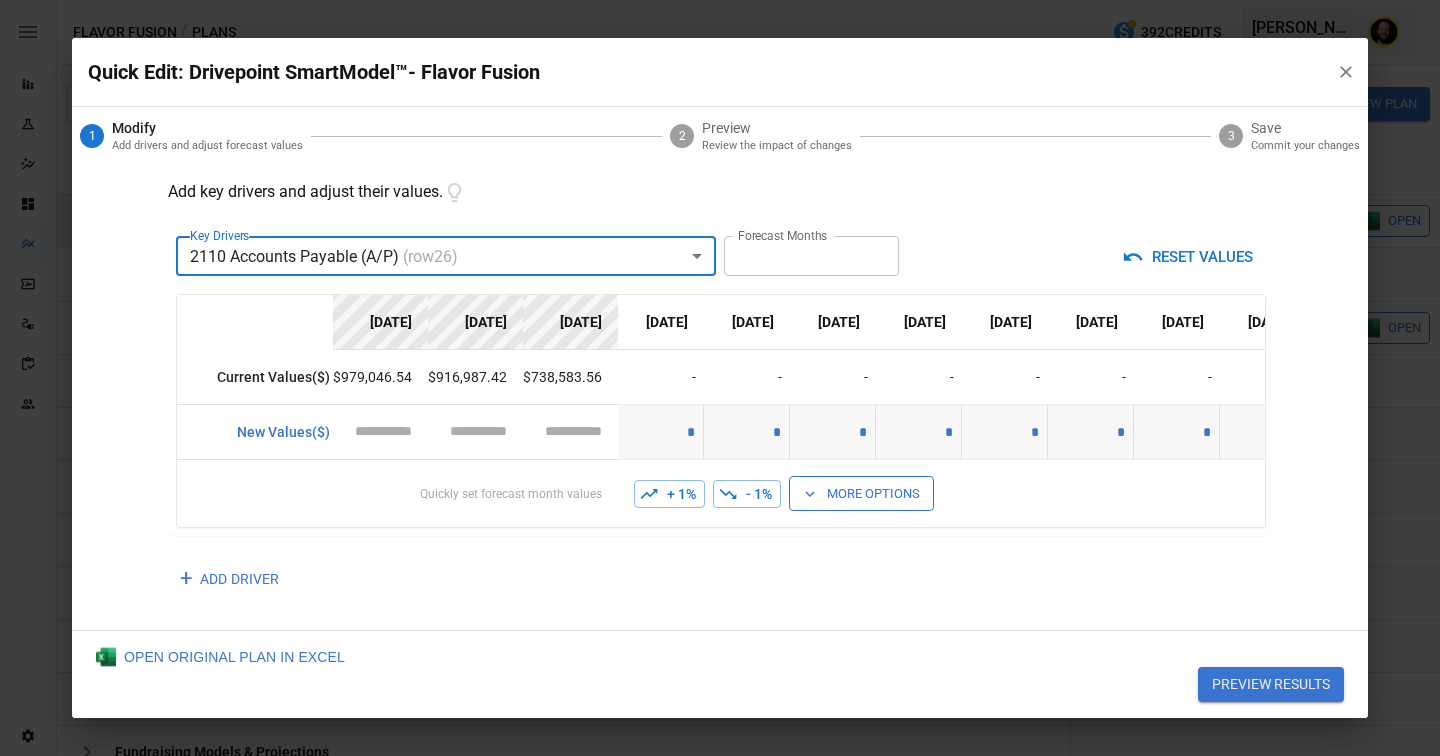 click on "Reports Experiments Dazzler Studio Dashboards Plans SmartModel ™ Data Sources Scorecards Team Settings Flavor Fusion / Plans 392  Credits Ciaran N. Flavor Fusion Plans ​ ​ January 2025 – December 2025   Visualize   Columns   Add Folder   New Plan Name 2 Description Alerts Status Forecast start Gross Margin EoP Cash EBITDA Margin Net Income Margin Gross Sales Gross Sales: DTC Online Gross Sales: Marketplace Gross Sales: Wholesale Gross Sales: Retail Returns Returns: DTC Online Returns: Marketplace Returns: Wholesale Returns: Retail Shipping Income Shipping Income: DTC Online Shipping Income: Marketplace Shipping Income: Wholesale Shipping Income: Retail Taxes Collected Taxes Collected: DTC Online Taxes Collected: Marketplace Taxes Collected: Wholesale Taxes Collected: Retail Net Revenue Net Revenue: DTC Online Net Revenue: Marketplace Net Revenue: Wholesale Net Revenue: Retail Cost of Goods Sold Cost of Goods Sold: DTC Online Cost of Goods Sold: Marketplace Cost of Goods Sold: Wholesale Gross Profit" at bounding box center (720, 0) 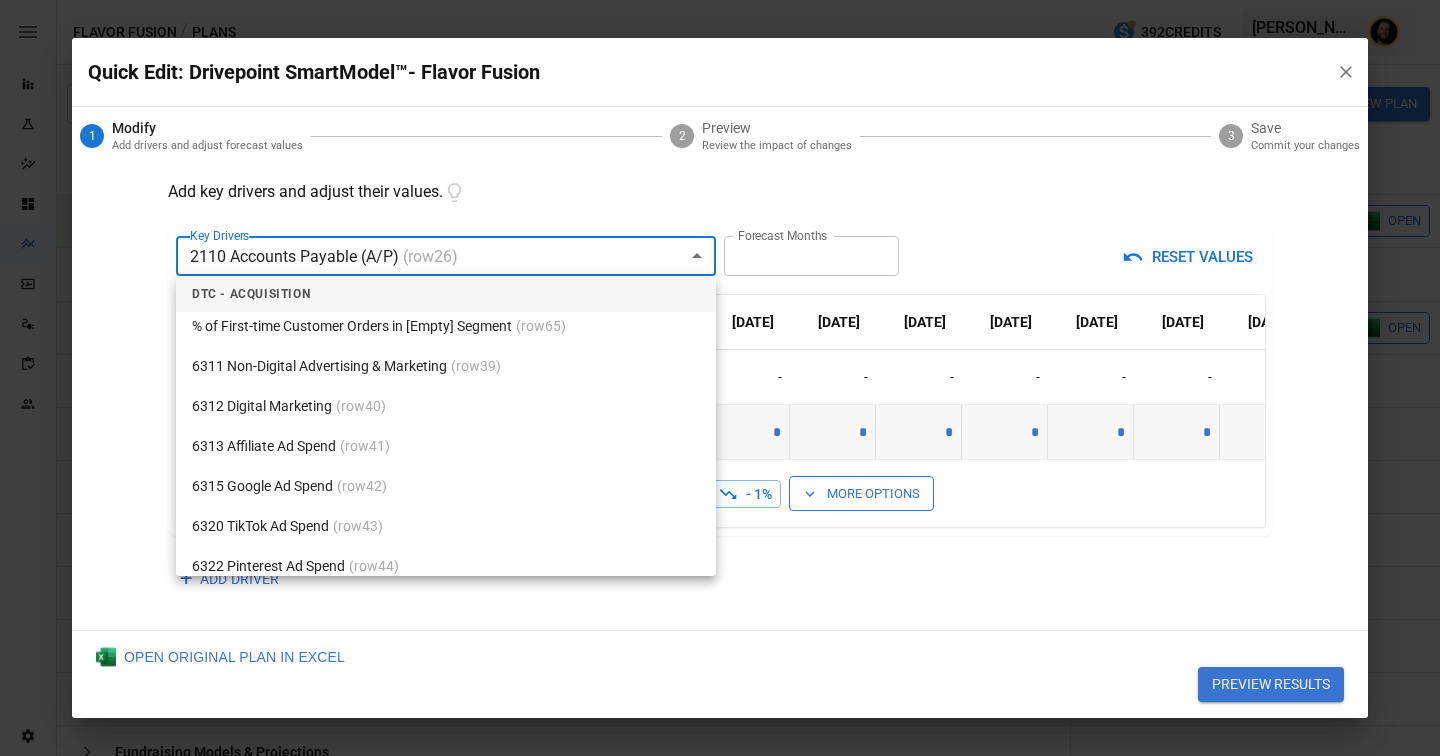 scroll, scrollTop: 5471, scrollLeft: 0, axis: vertical 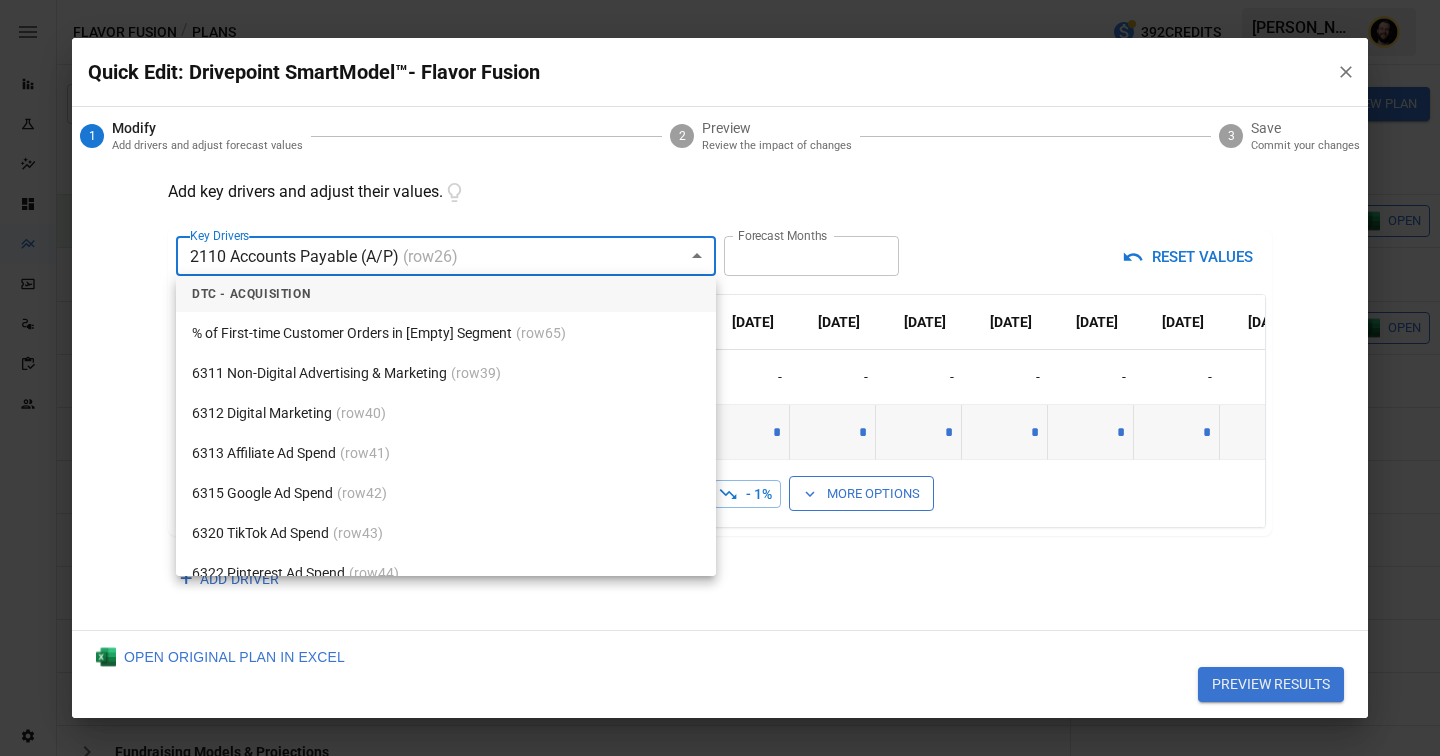 click on "6320 TikTok Ad Spend (row  43 )" at bounding box center (446, 533) 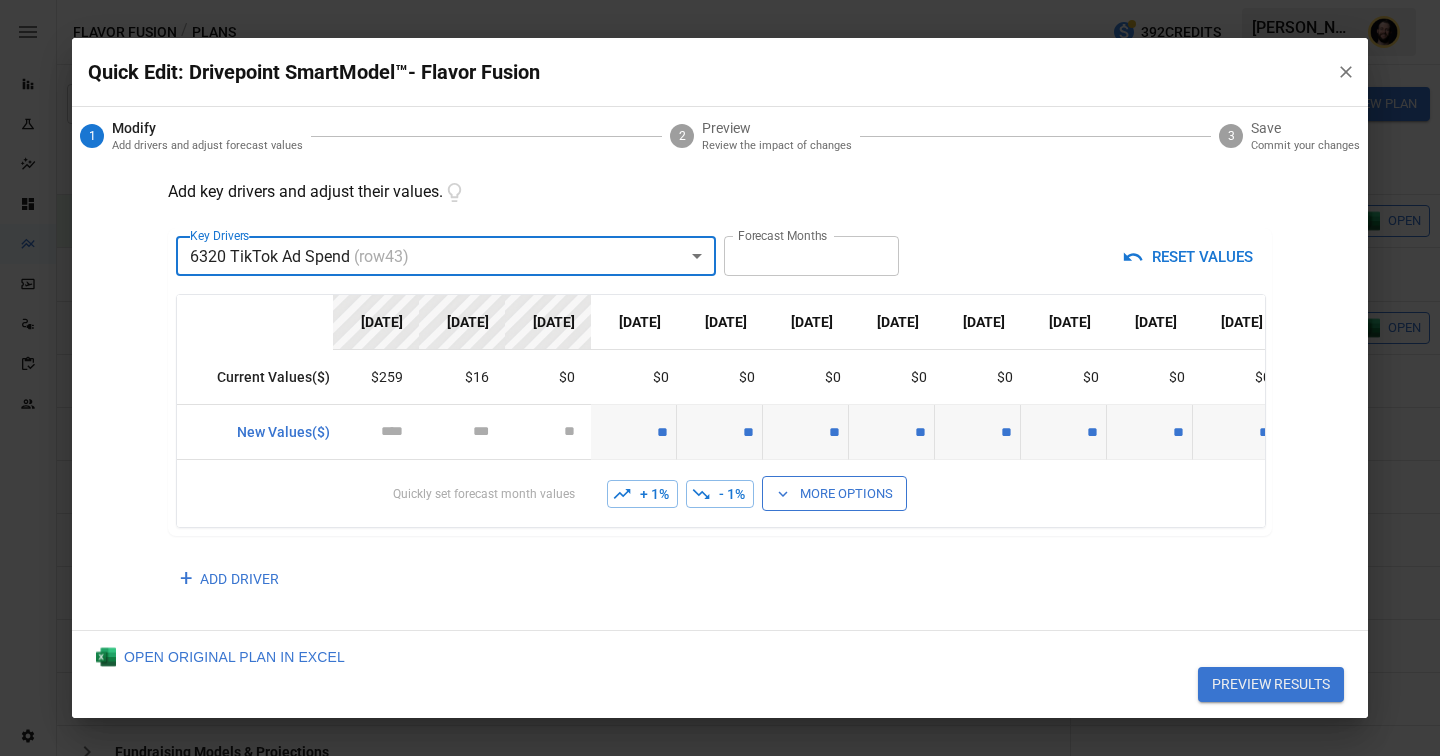 click on "**" at bounding box center [811, 256] 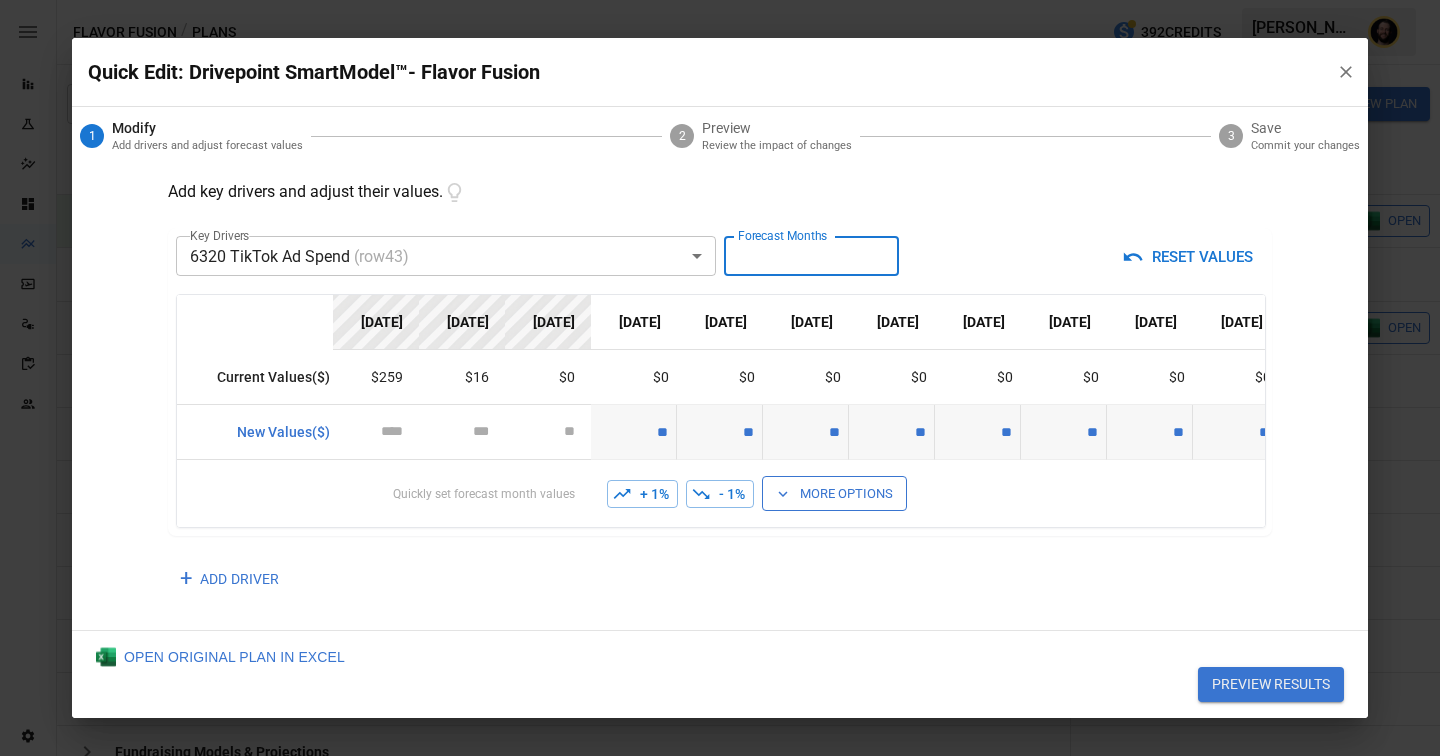 click on "**" at bounding box center [811, 256] 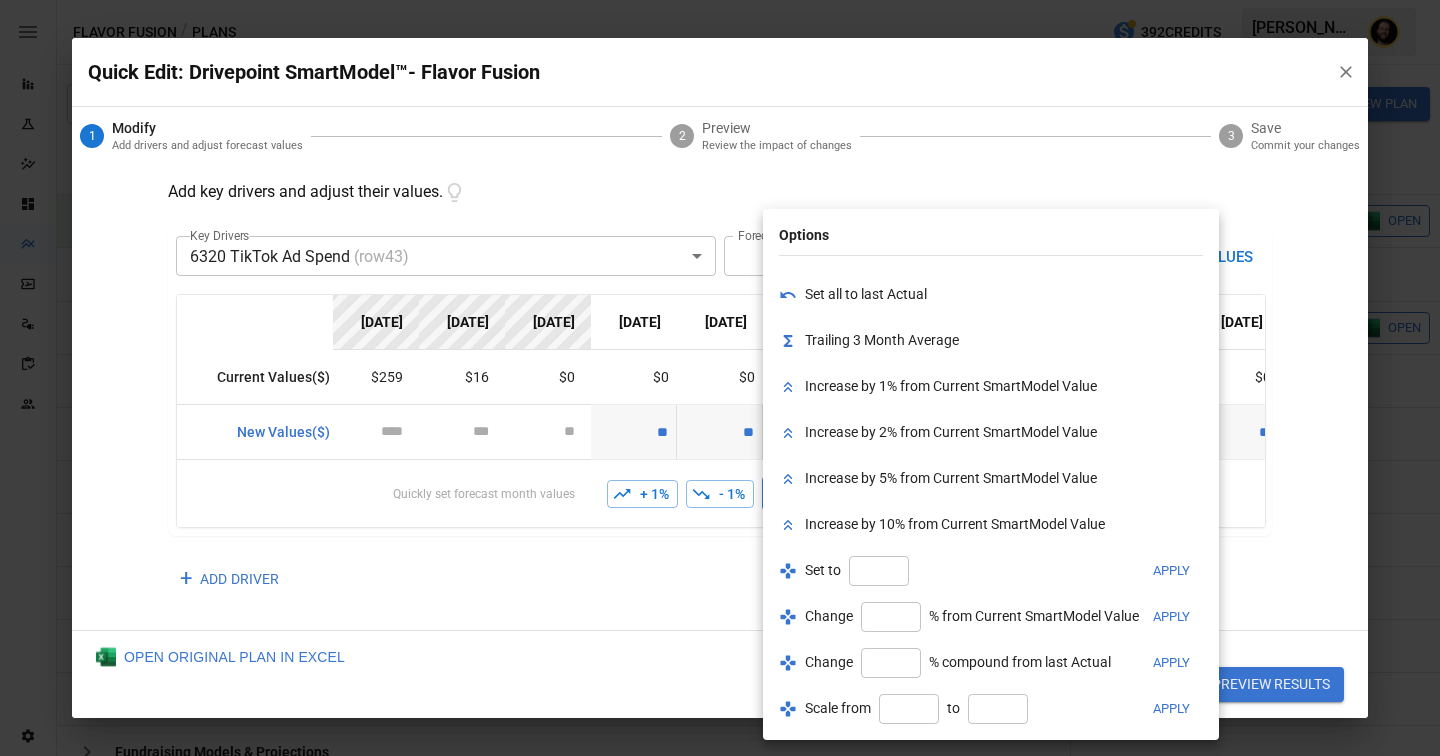 click at bounding box center [879, 571] 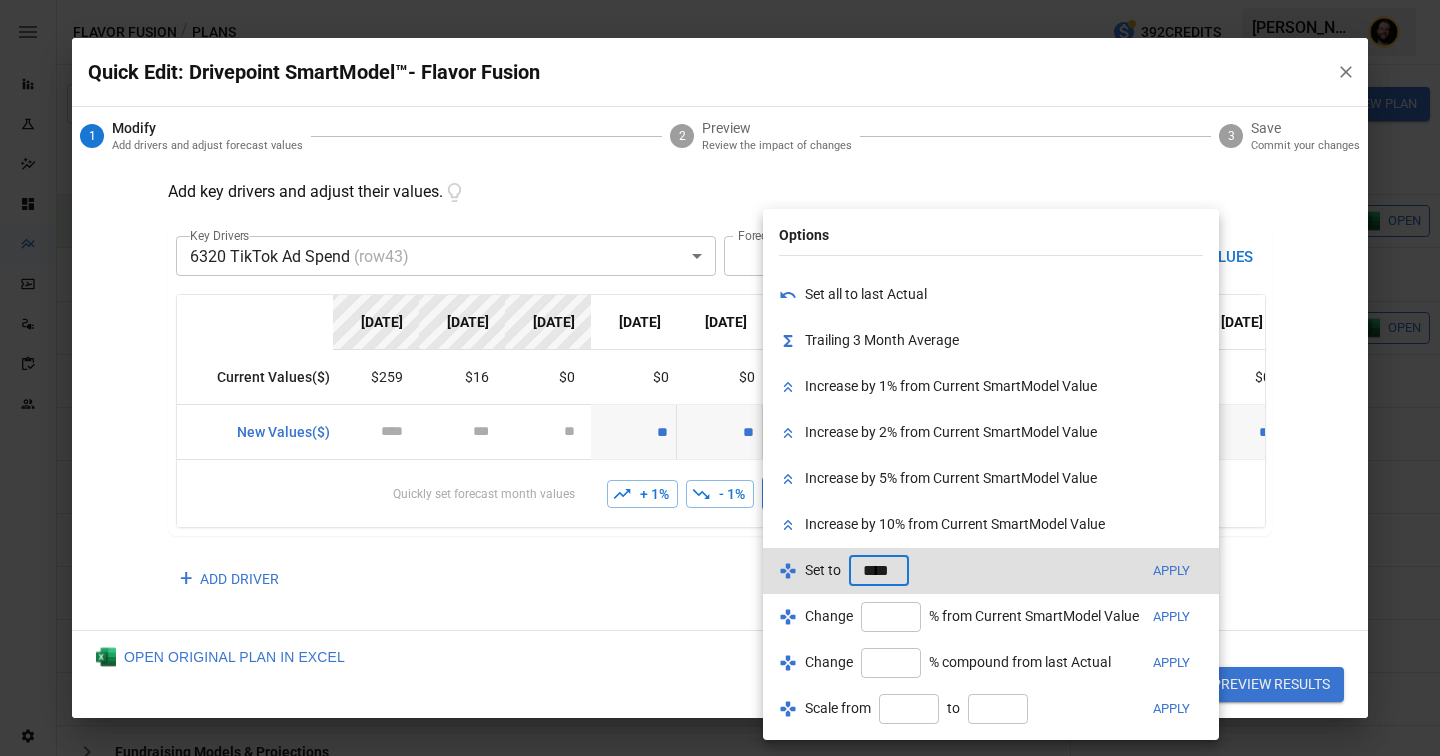 type on "*****" 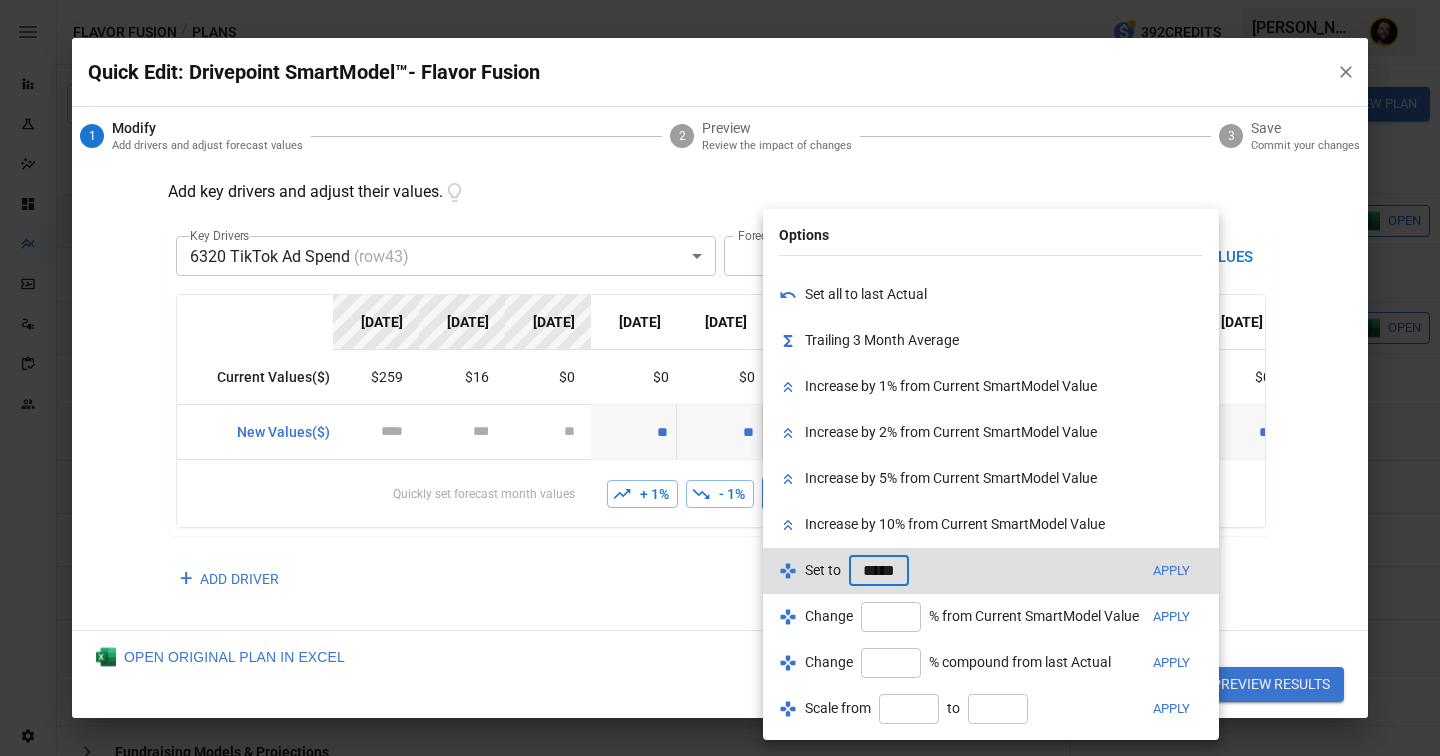 scroll, scrollTop: 0, scrollLeft: 13, axis: horizontal 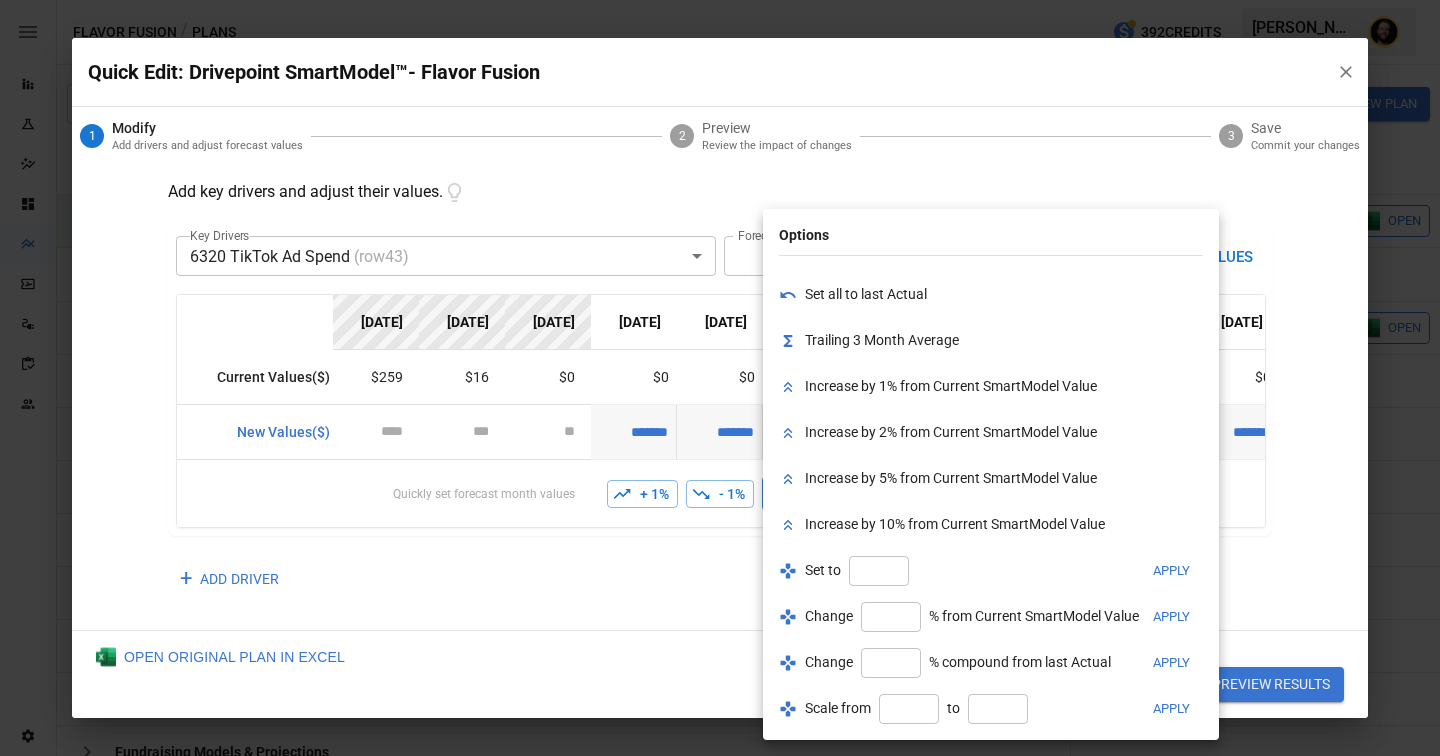 click at bounding box center (720, 378) 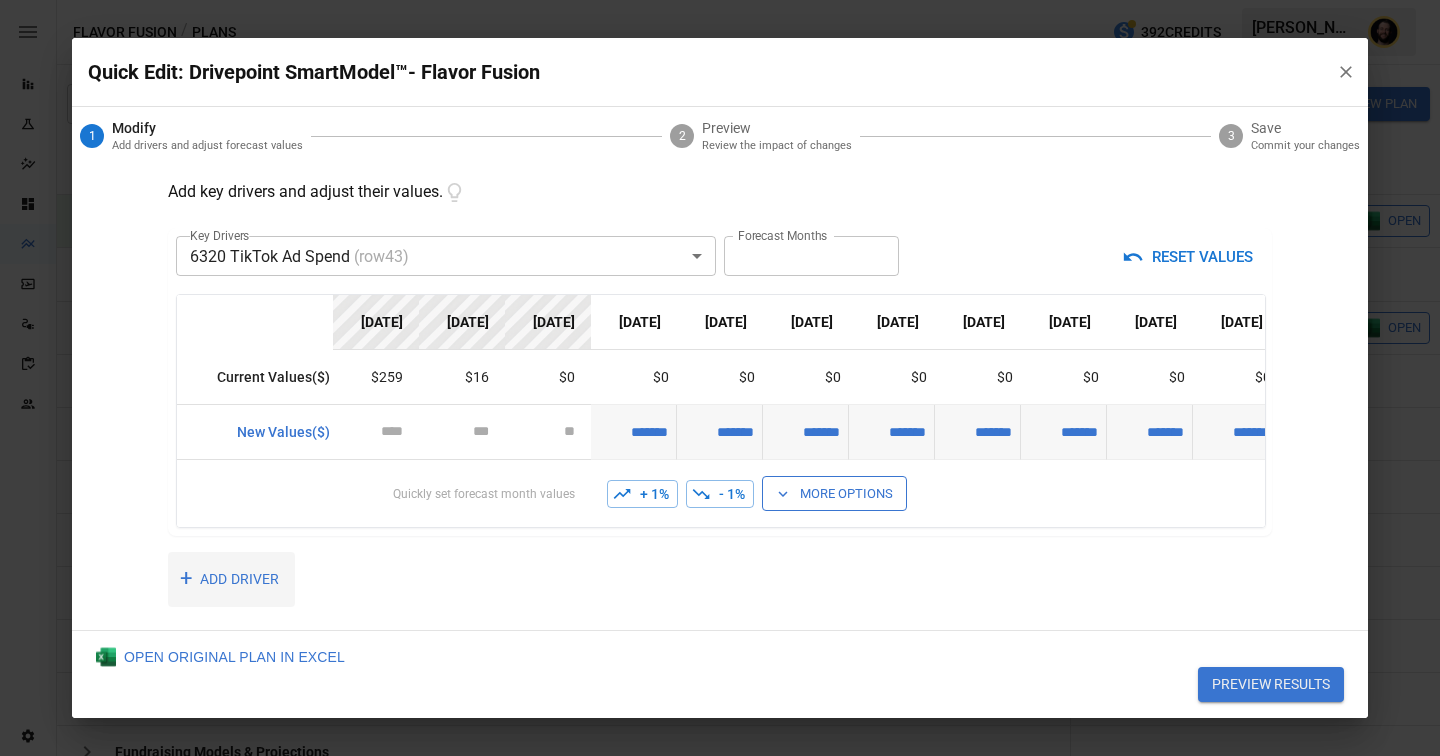 click on "+ ADD DRIVER" at bounding box center (231, 579) 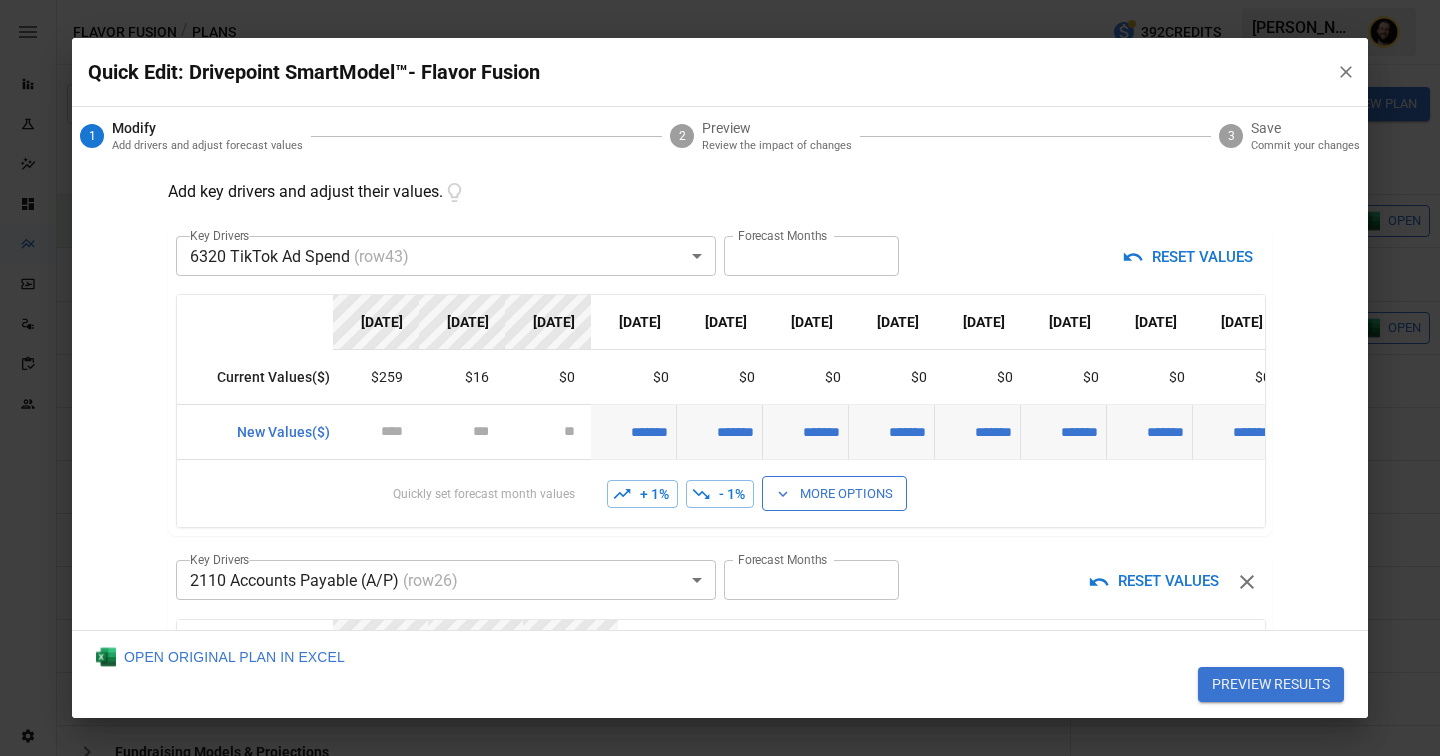 click on "Reports Experiments Dazzler Studio Dashboards Plans SmartModel ™ Data Sources Scorecards Team Settings Flavor Fusion / Plans 392  Credits Ciaran N. Flavor Fusion Plans ​ ​ January 2025 – December 2025   Visualize   Columns   Add Folder   New Plan Name 2 Description Alerts Status Forecast start Gross Margin EoP Cash EBITDA Margin Net Income Margin Gross Sales Gross Sales: DTC Online Gross Sales: Marketplace Gross Sales: Wholesale Gross Sales: Retail Returns Returns: DTC Online Returns: Marketplace Returns: Wholesale Returns: Retail Shipping Income Shipping Income: DTC Online Shipping Income: Marketplace Shipping Income: Wholesale Shipping Income: Retail Taxes Collected Taxes Collected: DTC Online Taxes Collected: Marketplace Taxes Collected: Wholesale Taxes Collected: Retail Net Revenue Net Revenue: DTC Online Net Revenue: Marketplace Net Revenue: Wholesale Net Revenue: Retail Cost of Goods Sold Cost of Goods Sold: DTC Online Cost of Goods Sold: Marketplace Cost of Goods Sold: Wholesale Gross Profit" at bounding box center (720, 0) 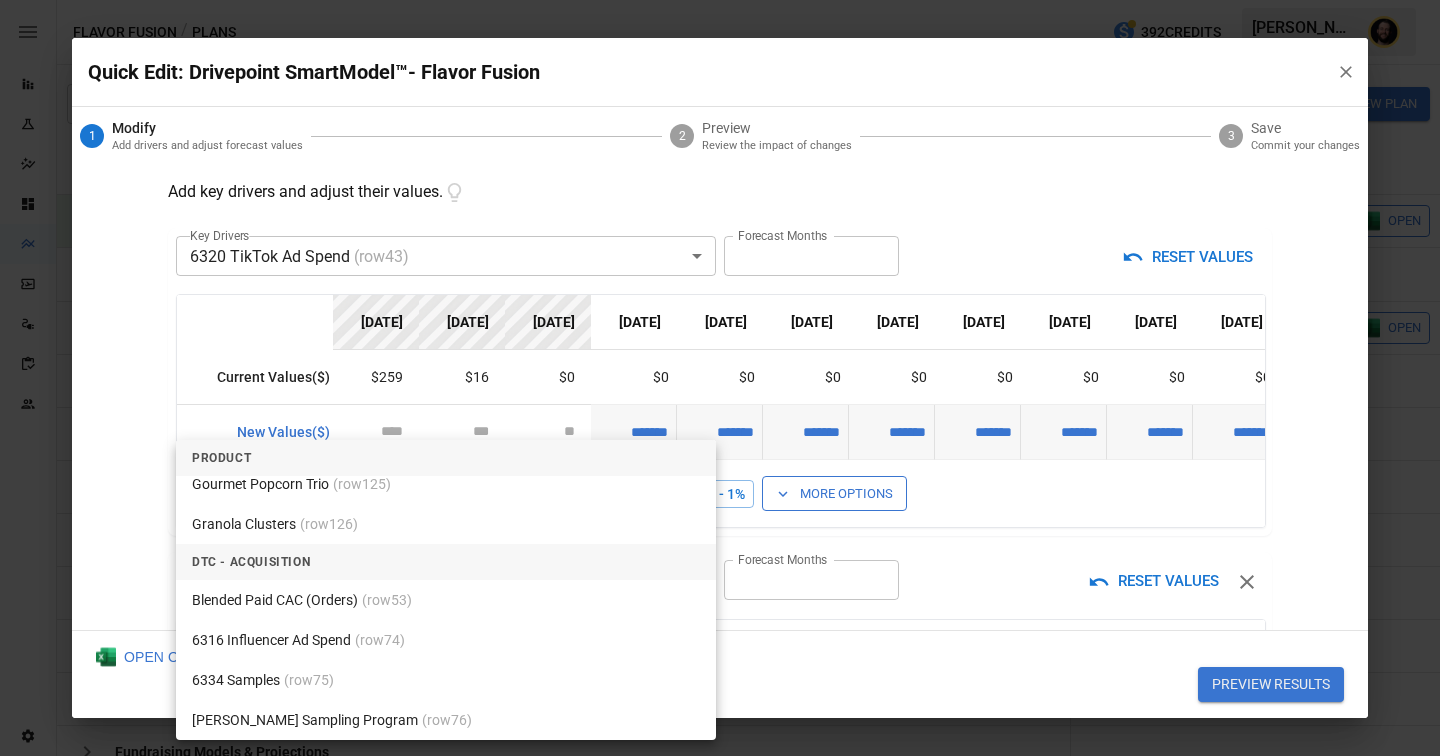 scroll, scrollTop: 5031, scrollLeft: 0, axis: vertical 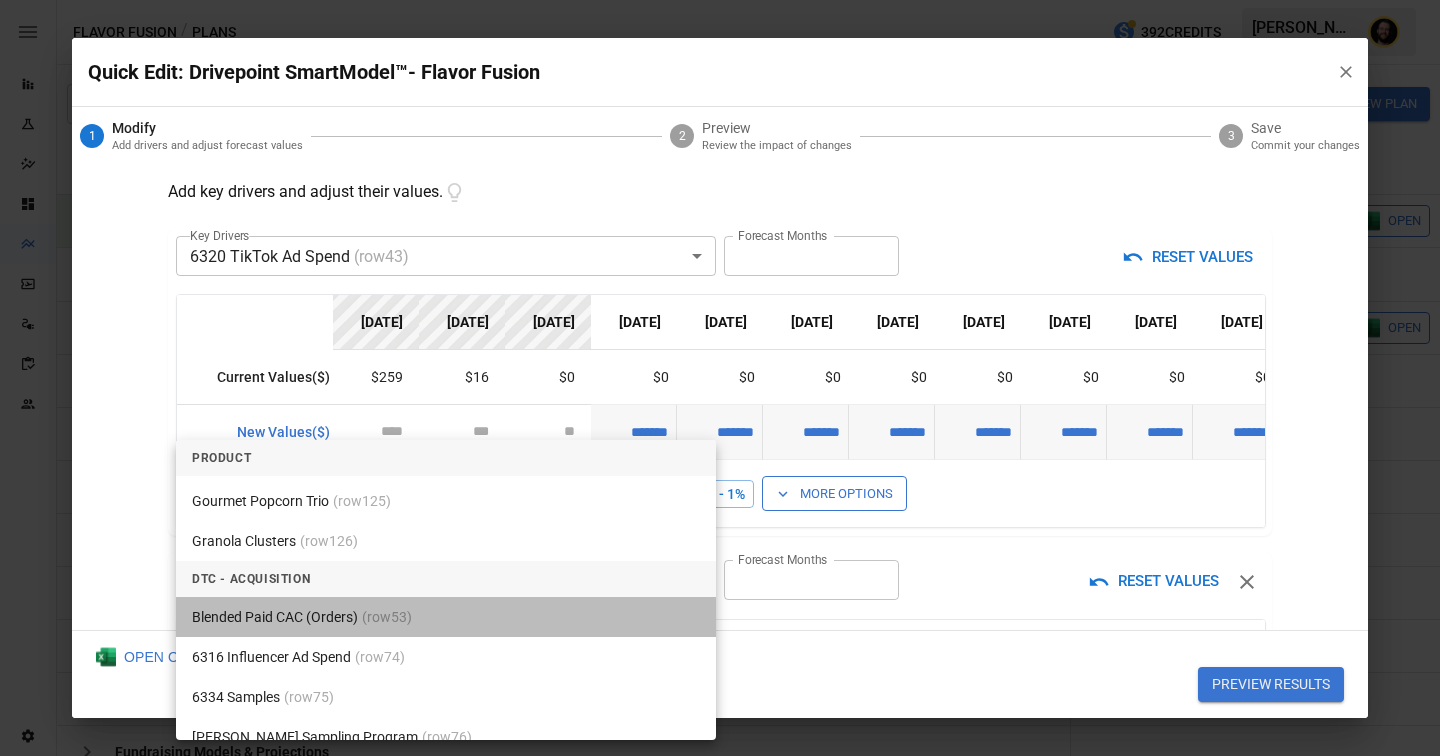 click on "Blended Paid CAC (Orders) (row  53 )" at bounding box center [446, 617] 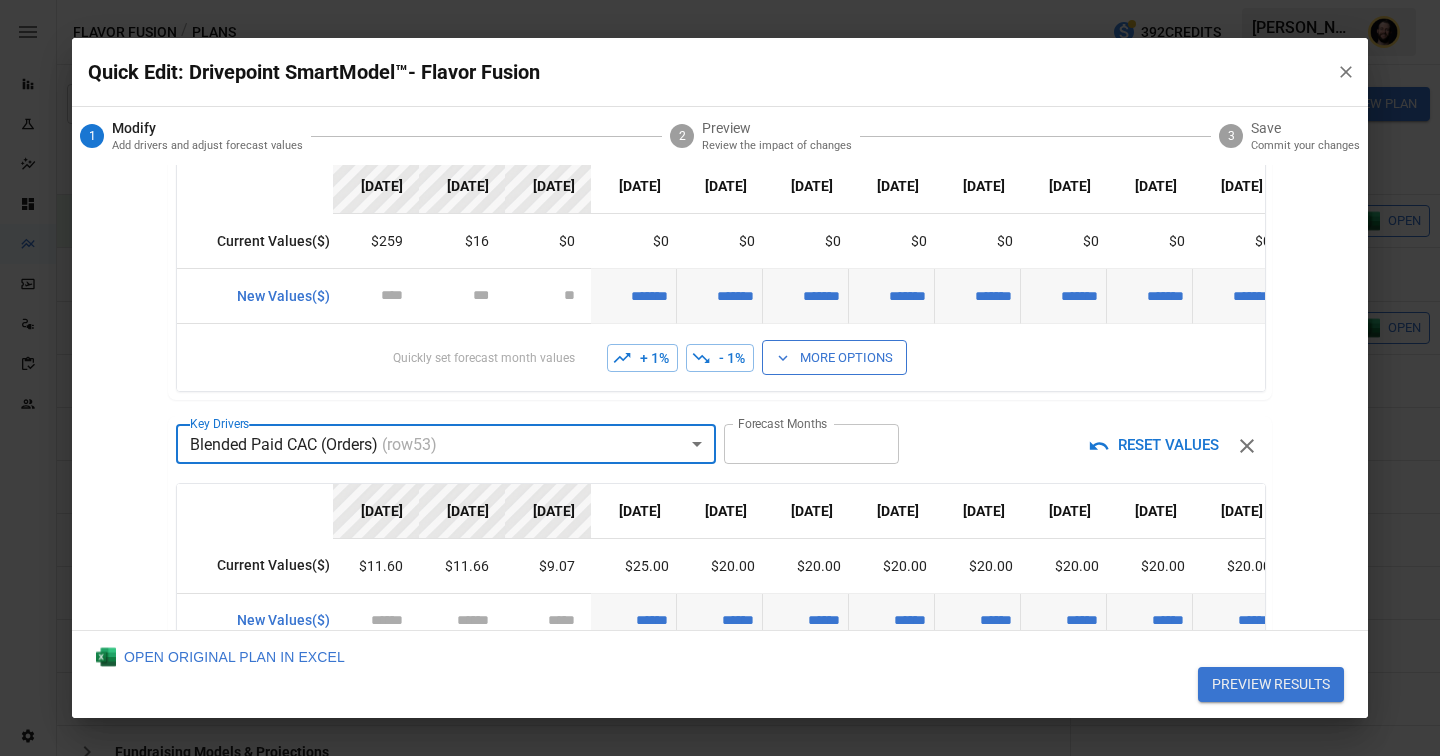 scroll, scrollTop: 295, scrollLeft: 0, axis: vertical 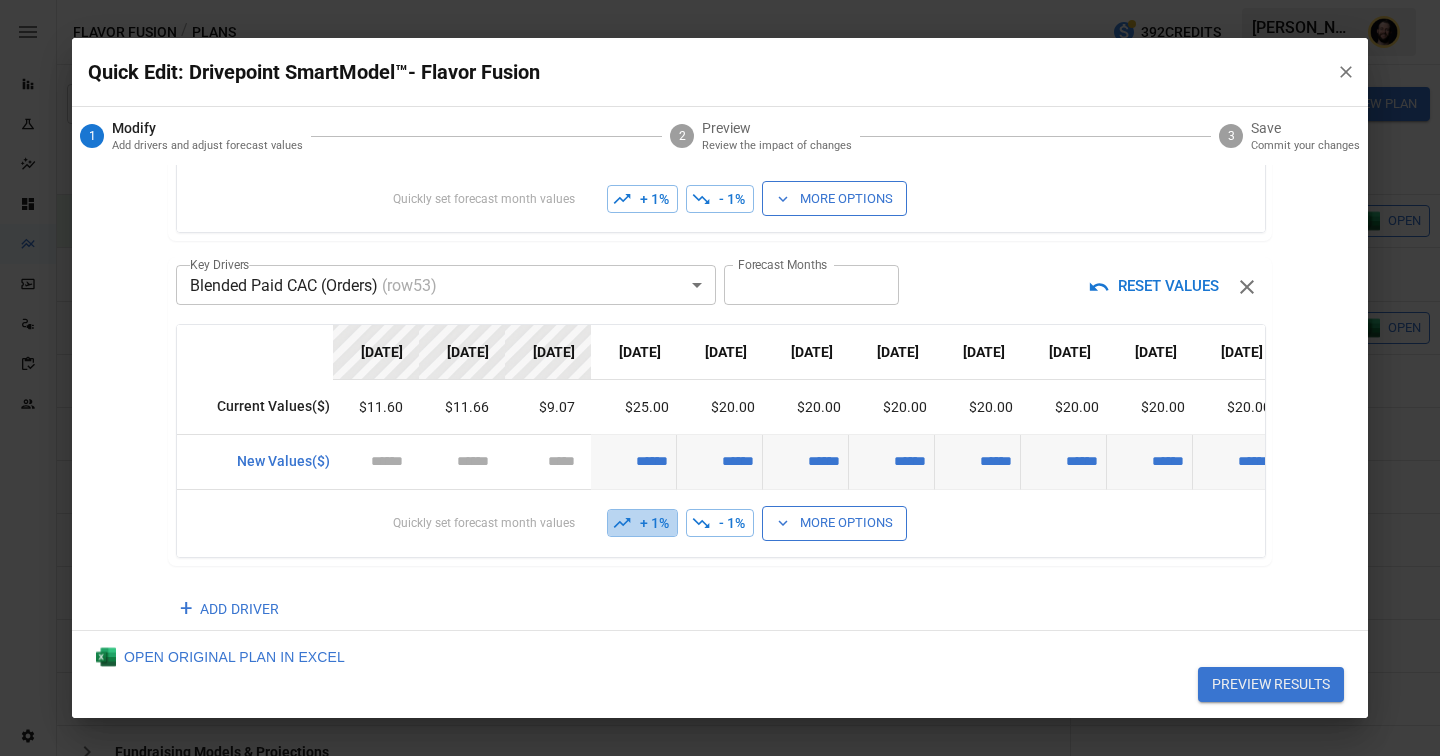 click on "+ 1%" at bounding box center (642, 523) 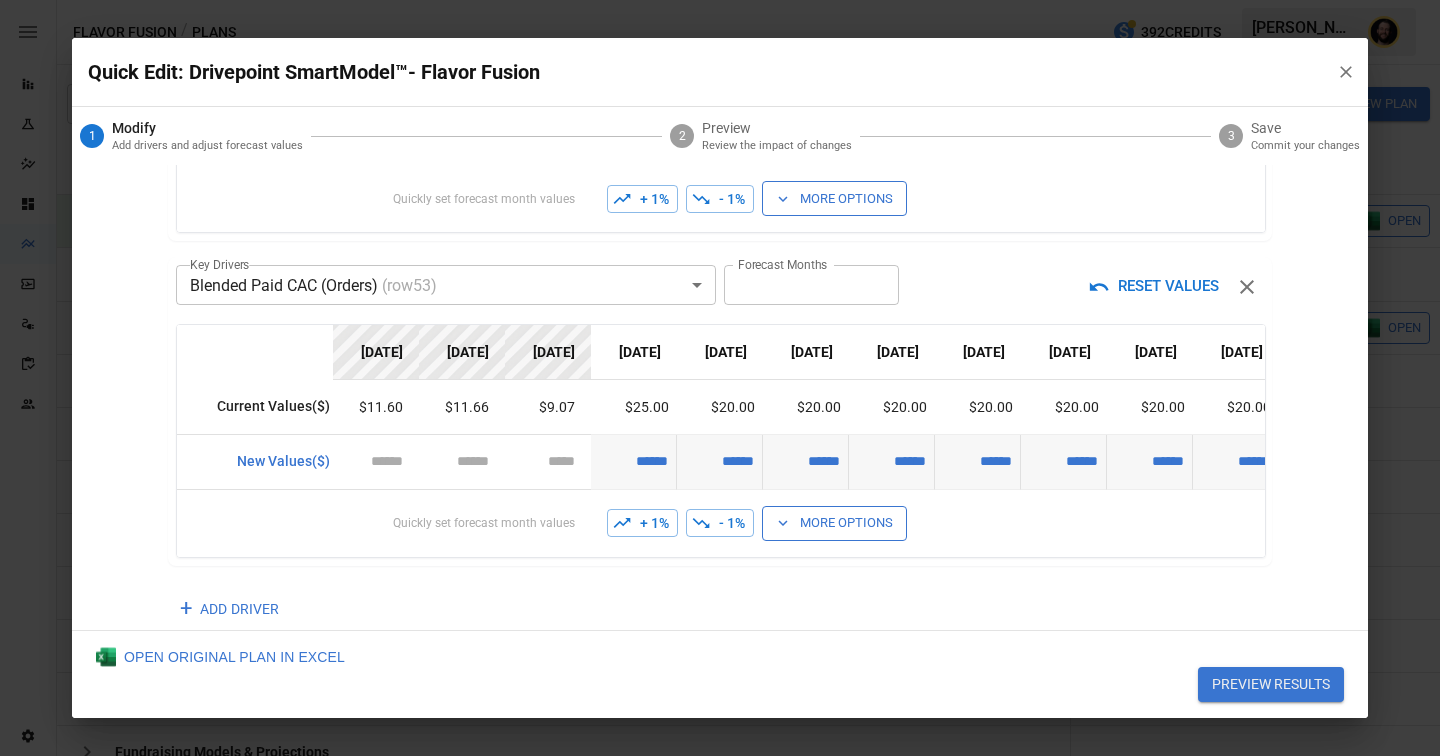 click on "+ 1%" at bounding box center (642, 523) 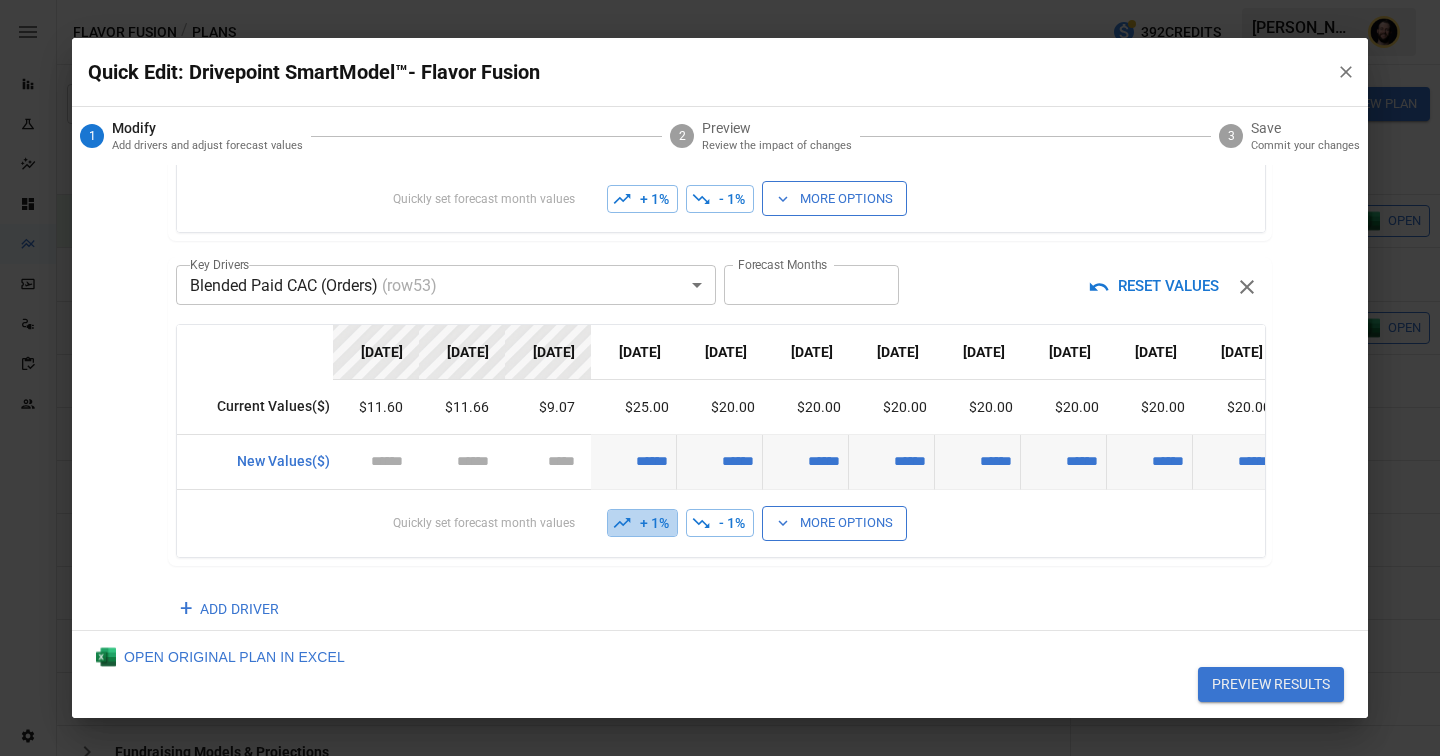 click on "+ 1%" at bounding box center [642, 523] 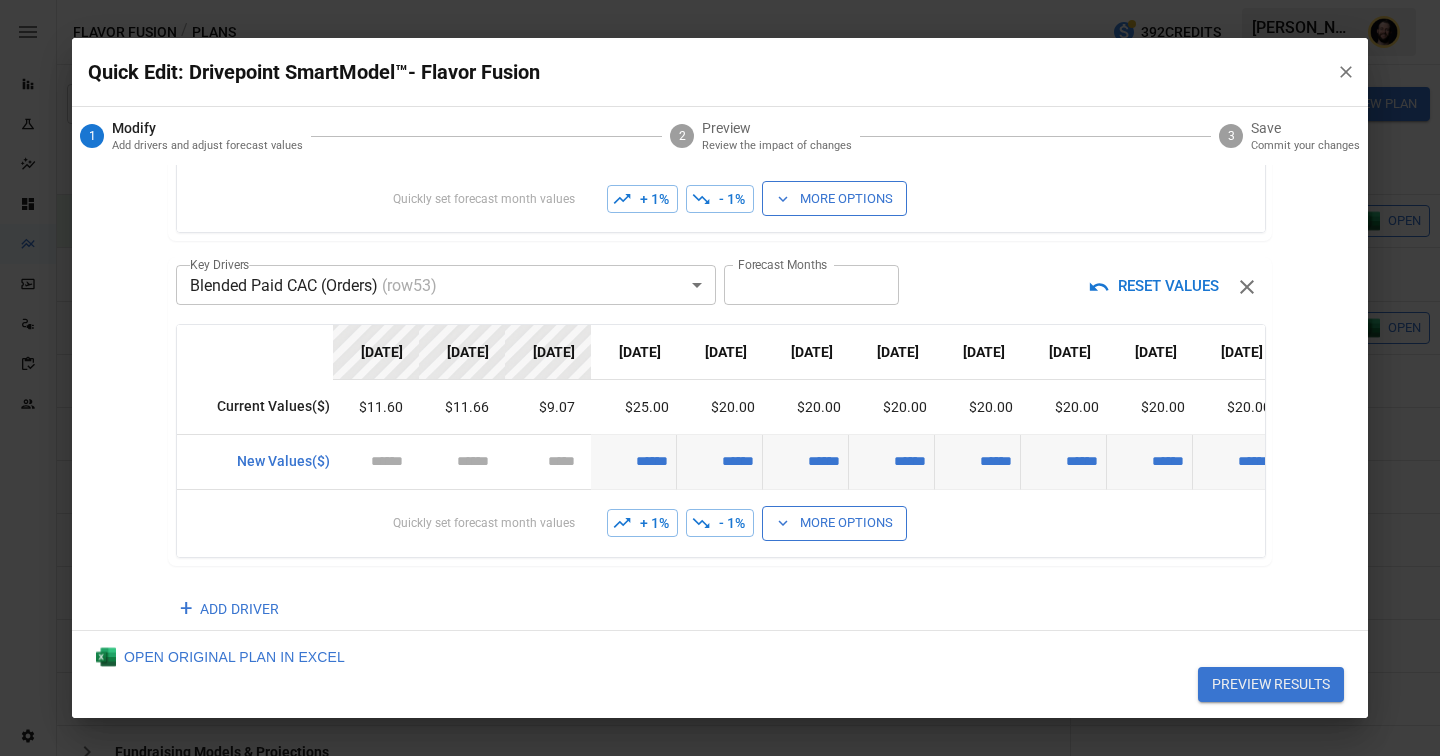 drag, startPoint x: 642, startPoint y: 524, endPoint x: 642, endPoint y: 2, distance: 522 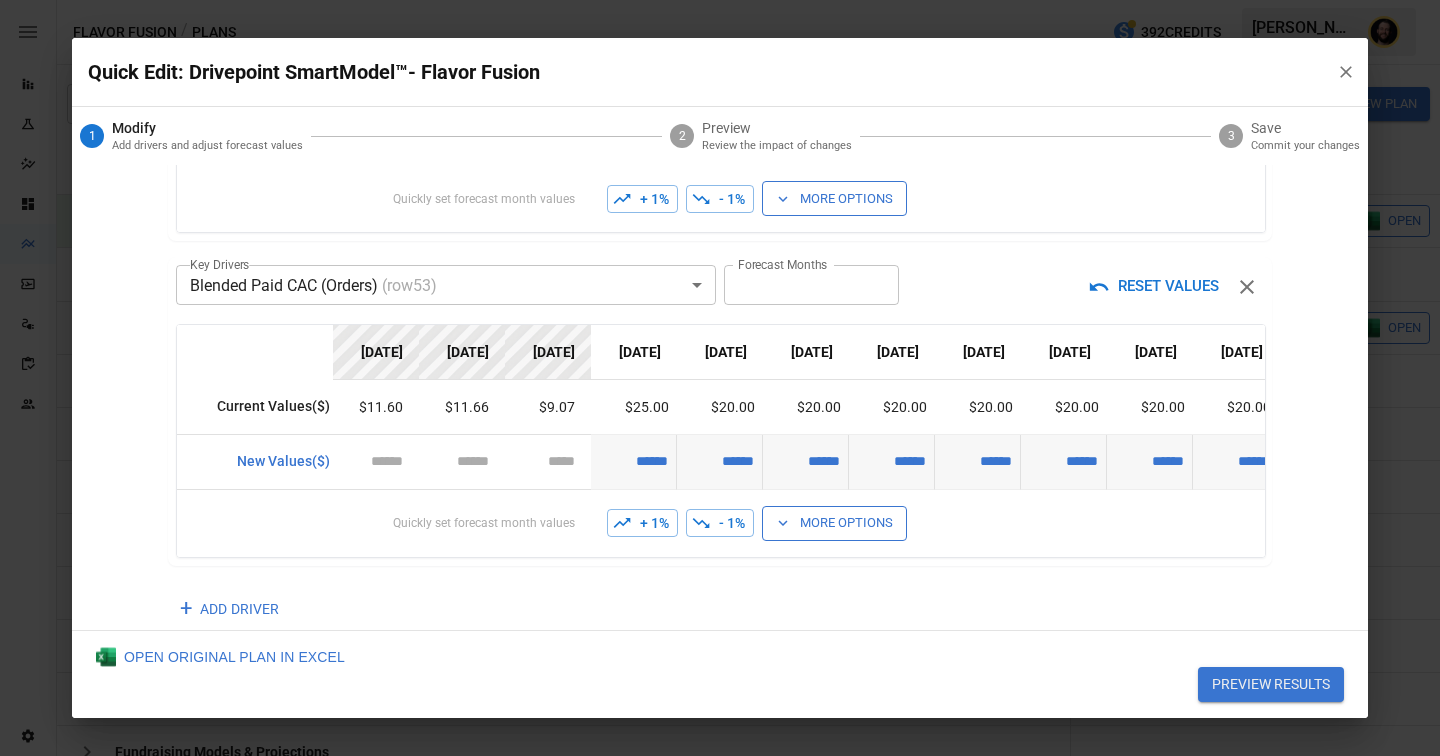 scroll, scrollTop: 366, scrollLeft: 0, axis: vertical 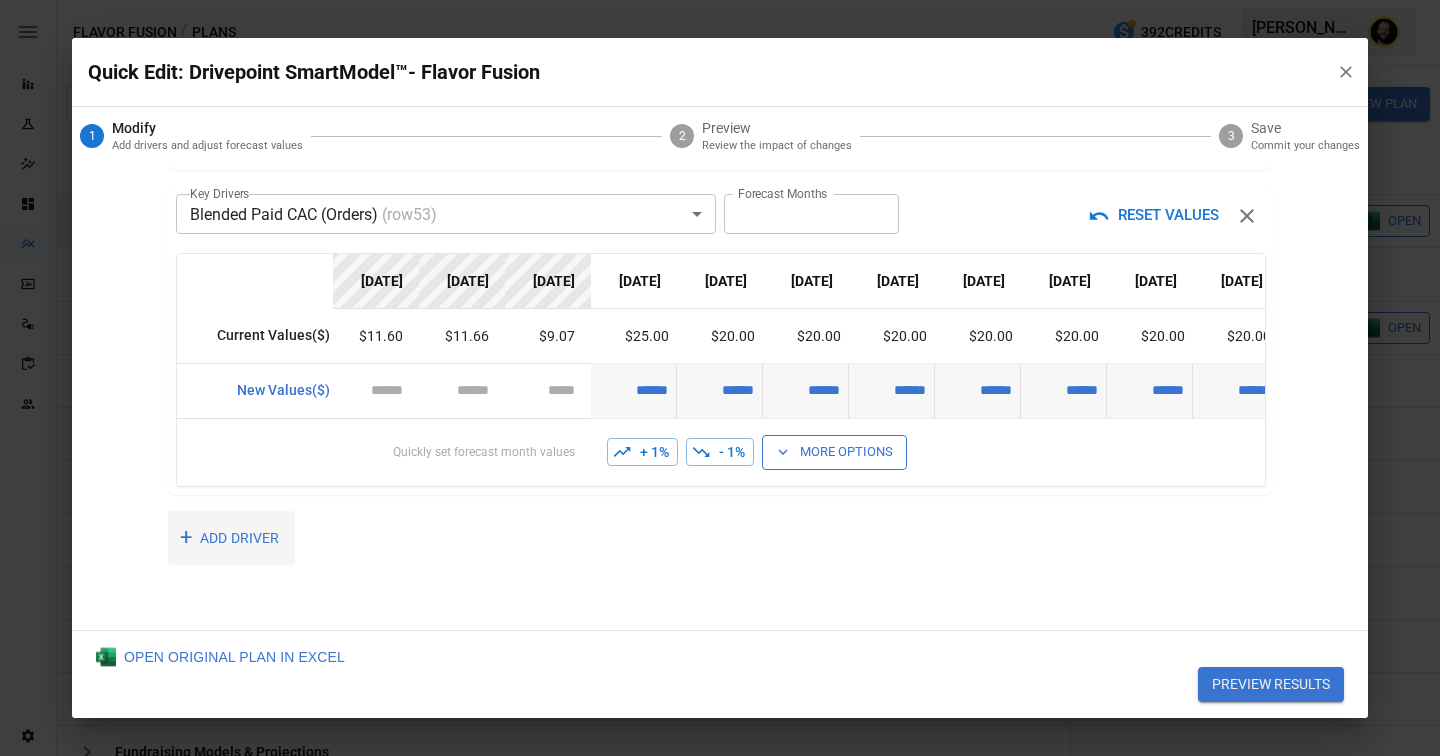 click on "+ ADD DRIVER" at bounding box center [231, 538] 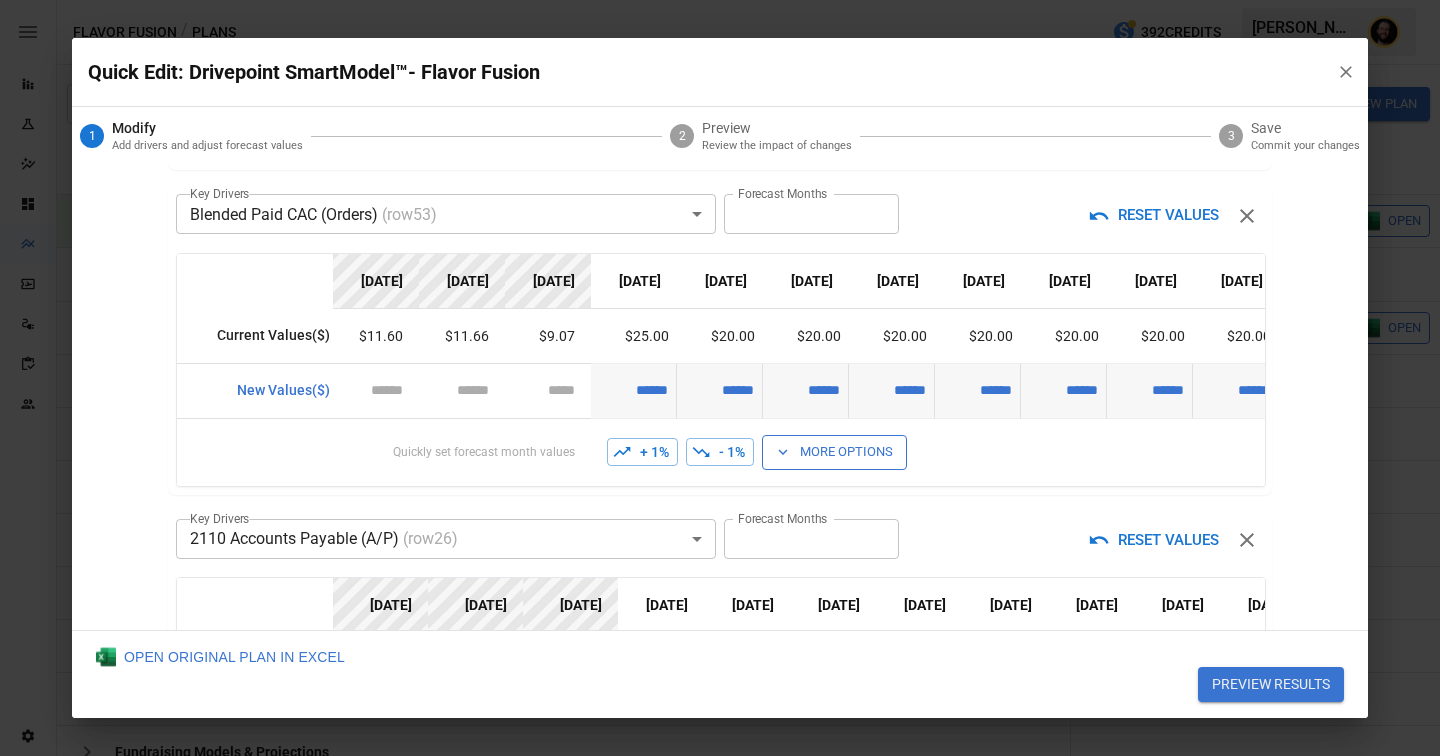 click on "Reports Experiments Dazzler Studio Dashboards Plans SmartModel ™ Data Sources Scorecards Team Settings Flavor Fusion / Plans 392  Credits Ciaran N. Flavor Fusion Plans ​ ​ January 2025 – December 2025   Visualize   Columns   Add Folder   New Plan Name 2 Description Alerts Status Forecast start Gross Margin EoP Cash EBITDA Margin Net Income Margin Gross Sales Gross Sales: DTC Online Gross Sales: Marketplace Gross Sales: Wholesale Gross Sales: Retail Returns Returns: DTC Online Returns: Marketplace Returns: Wholesale Returns: Retail Shipping Income Shipping Income: DTC Online Shipping Income: Marketplace Shipping Income: Wholesale Shipping Income: Retail Taxes Collected Taxes Collected: DTC Online Taxes Collected: Marketplace Taxes Collected: Wholesale Taxes Collected: Retail Net Revenue Net Revenue: DTC Online Net Revenue: Marketplace Net Revenue: Wholesale Net Revenue: Retail Cost of Goods Sold Cost of Goods Sold: DTC Online Cost of Goods Sold: Marketplace Cost of Goods Sold: Wholesale Gross Profit" at bounding box center [720, 0] 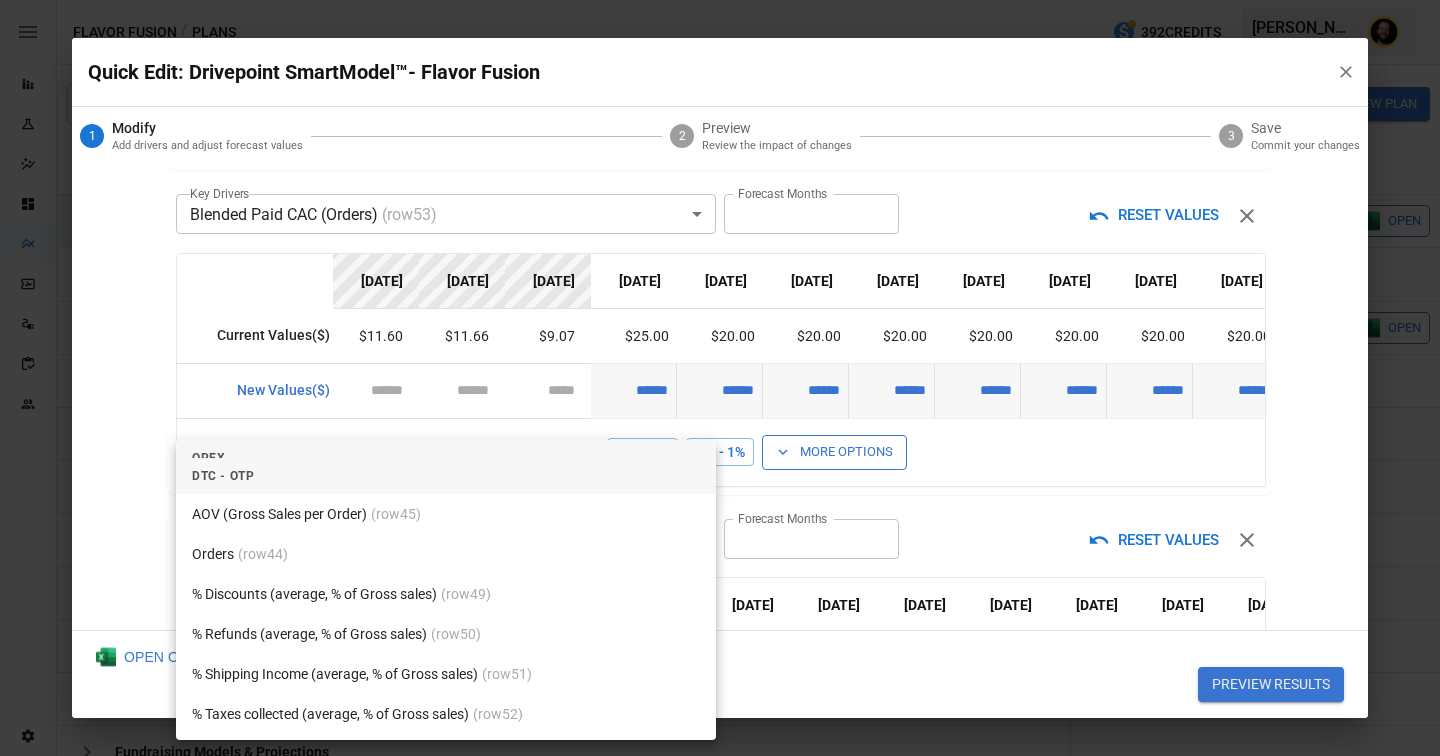 scroll, scrollTop: 9125, scrollLeft: 0, axis: vertical 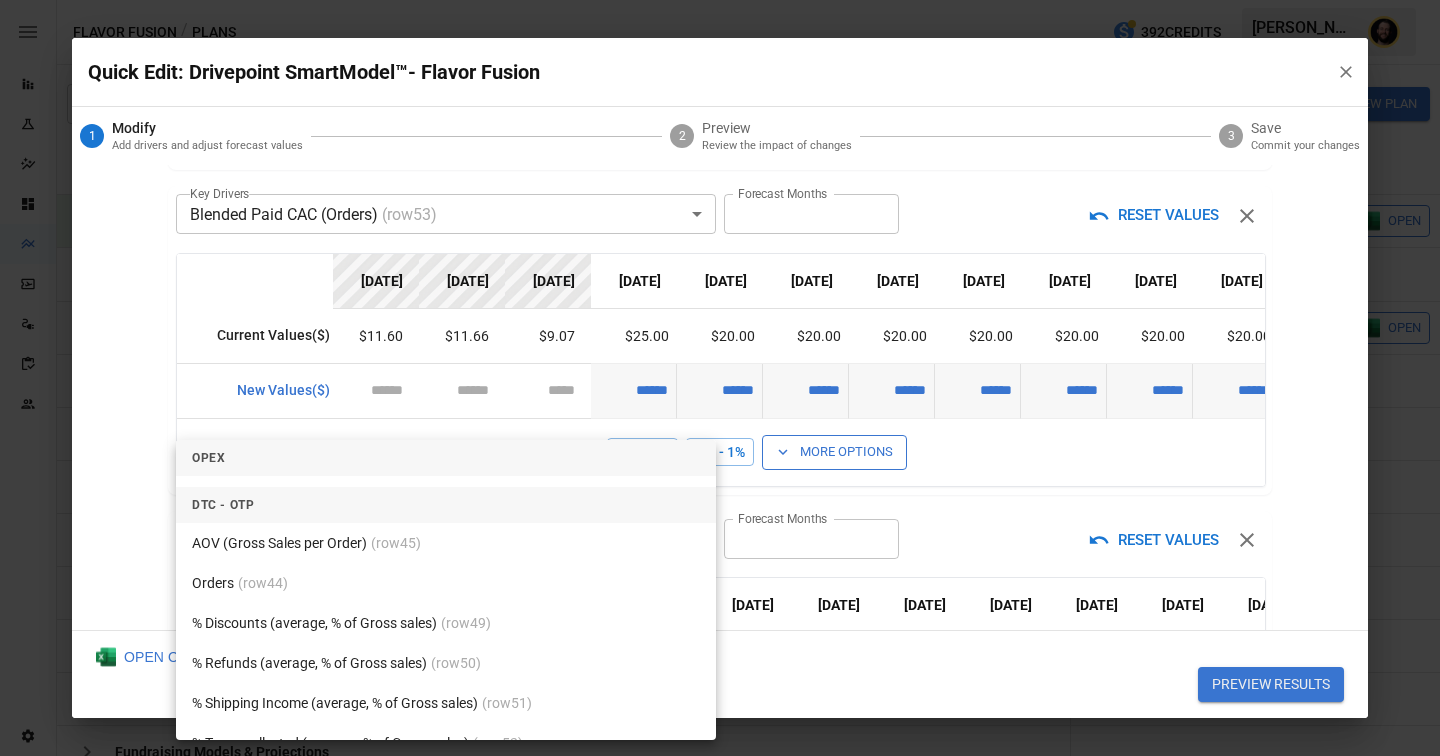 click on "AOV (Gross Sales per Order) (row  45 )" at bounding box center (446, 543) 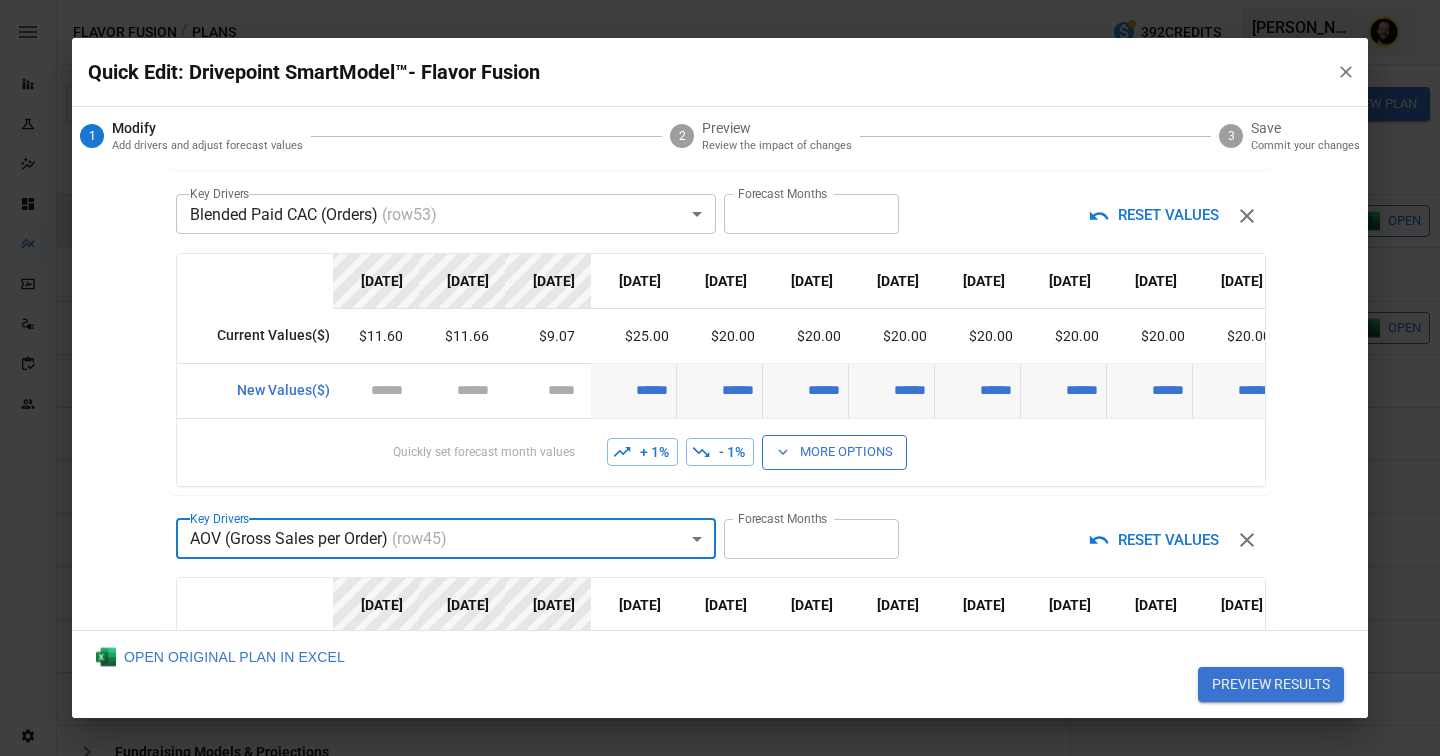 scroll, scrollTop: 690, scrollLeft: 0, axis: vertical 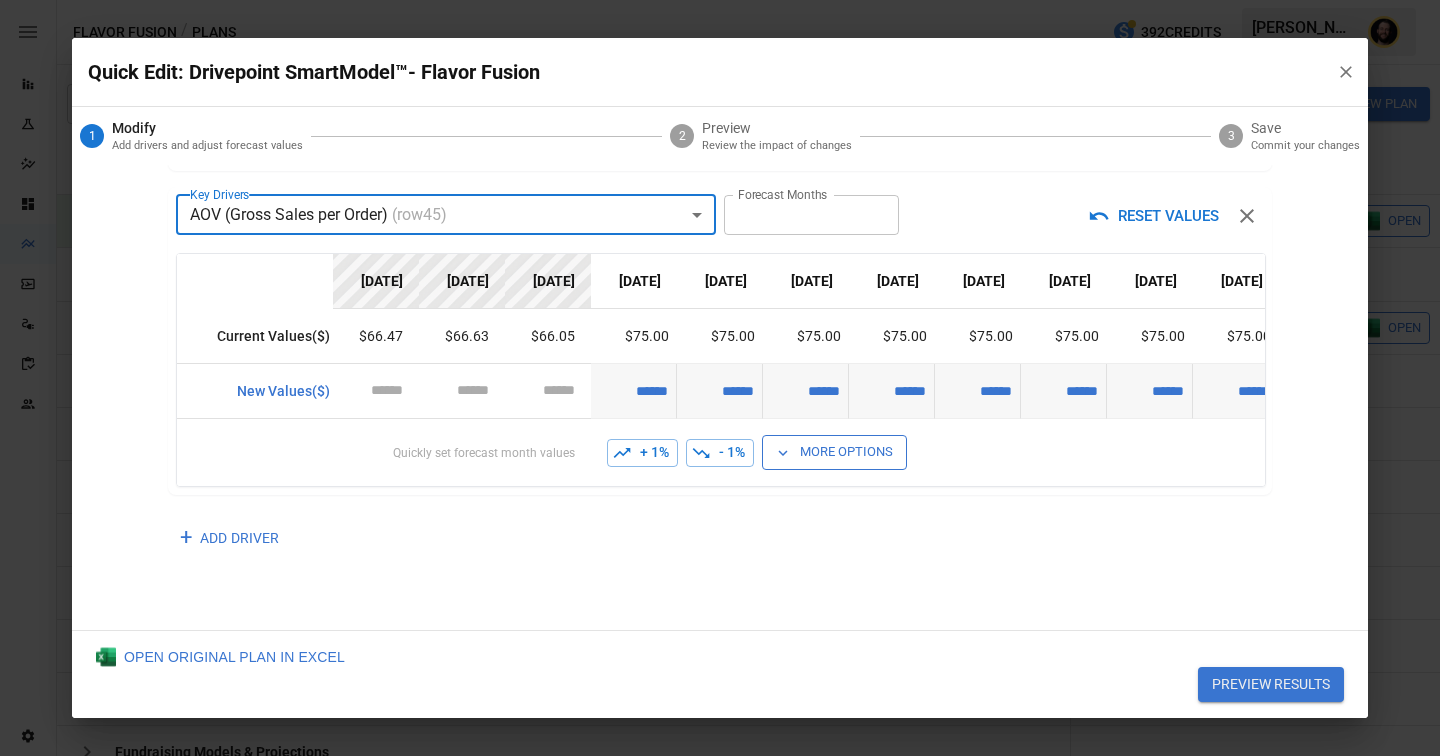 click on "+ 1%" at bounding box center (642, 453) 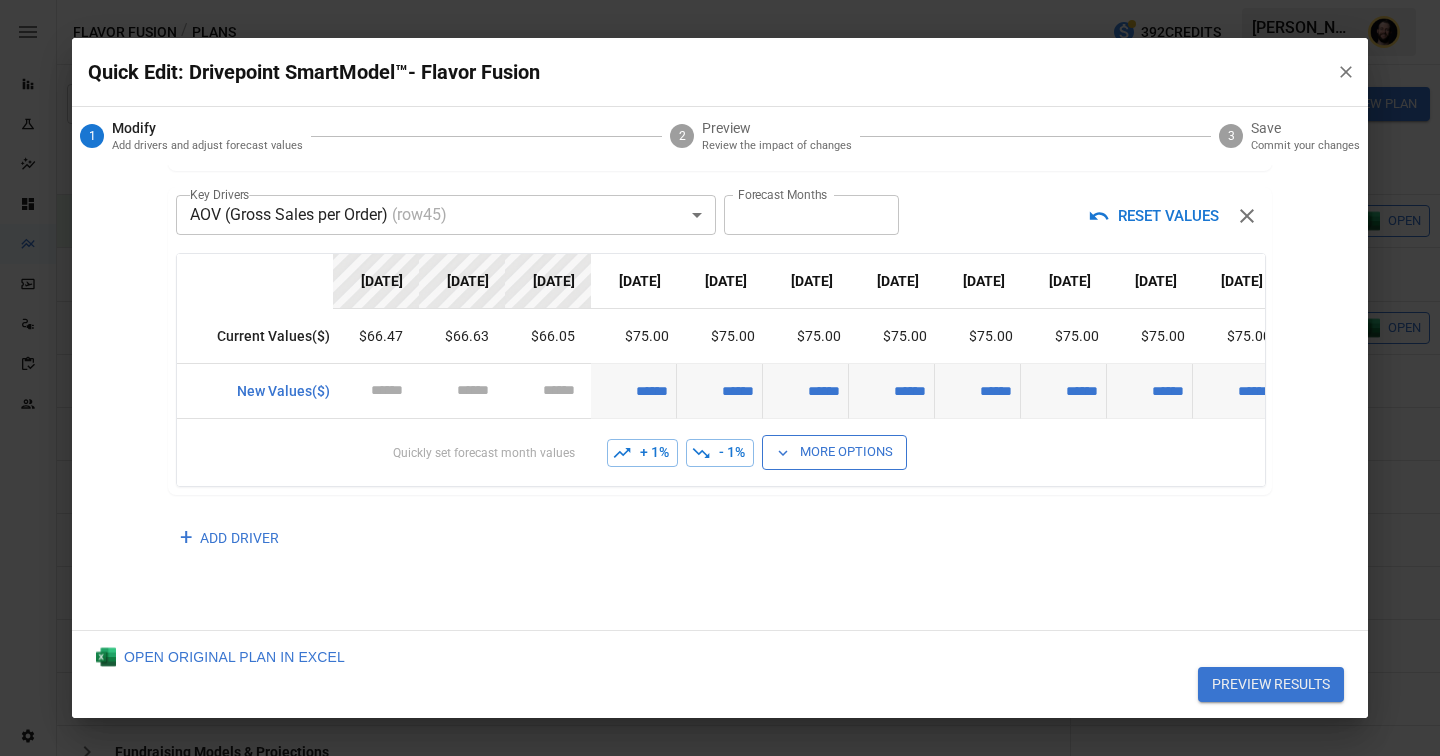 click on "+ 1%" at bounding box center (642, 453) 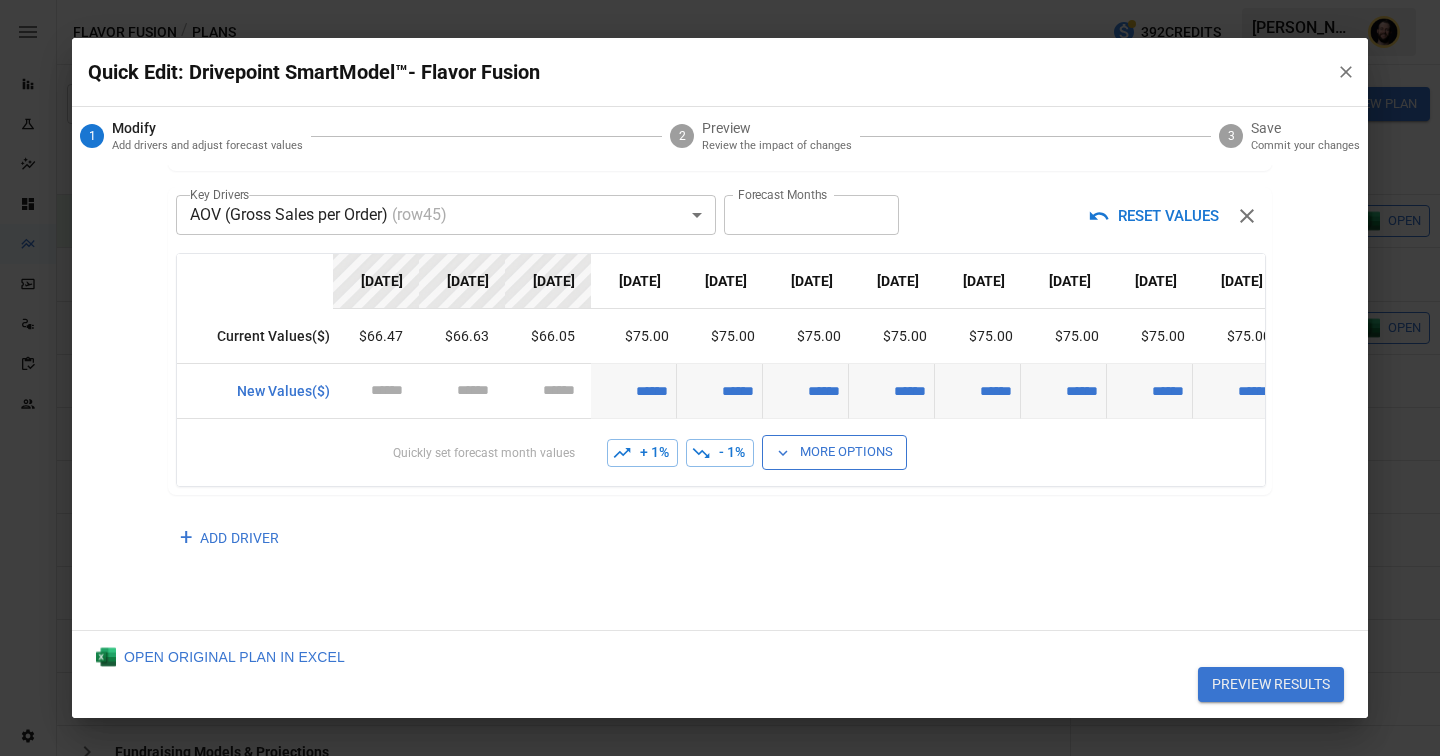 click on "+ 1%" at bounding box center [642, 453] 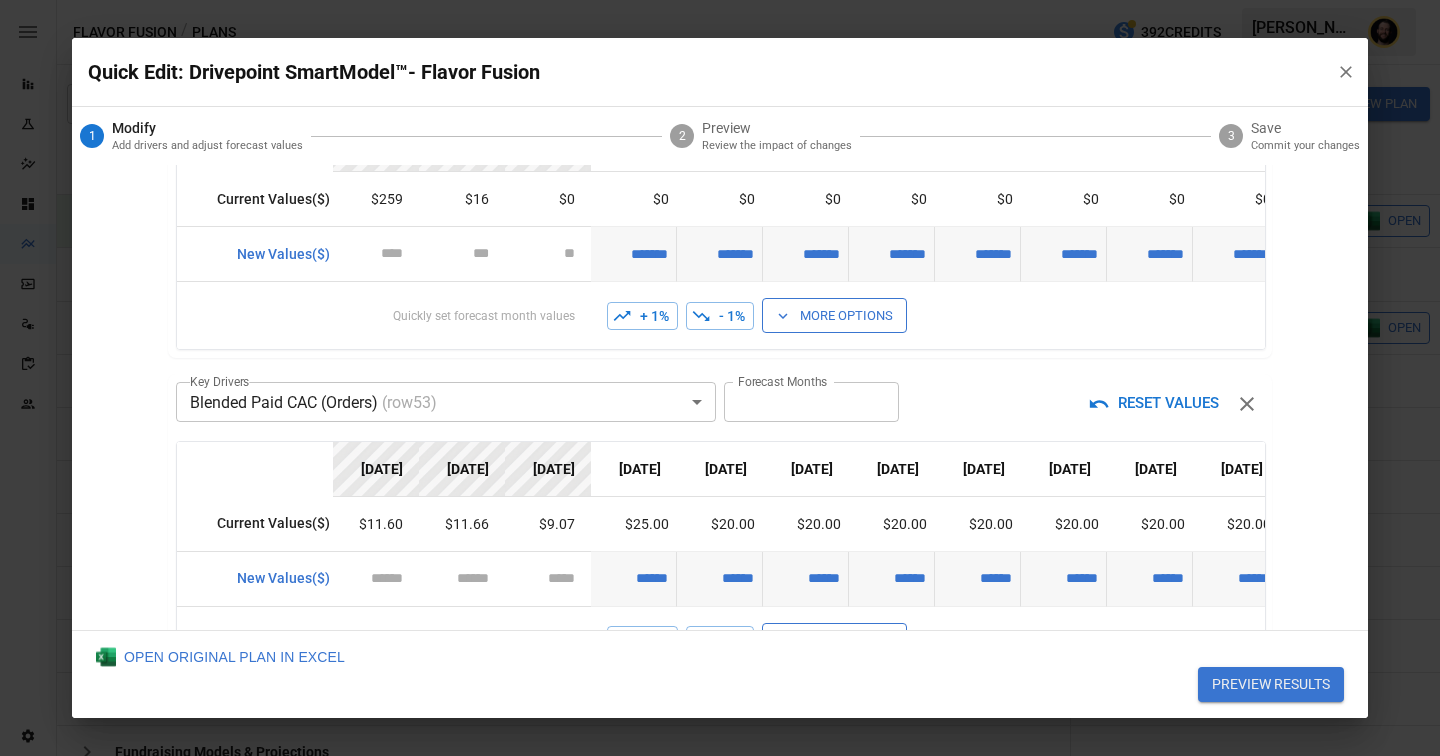 scroll, scrollTop: 0, scrollLeft: 0, axis: both 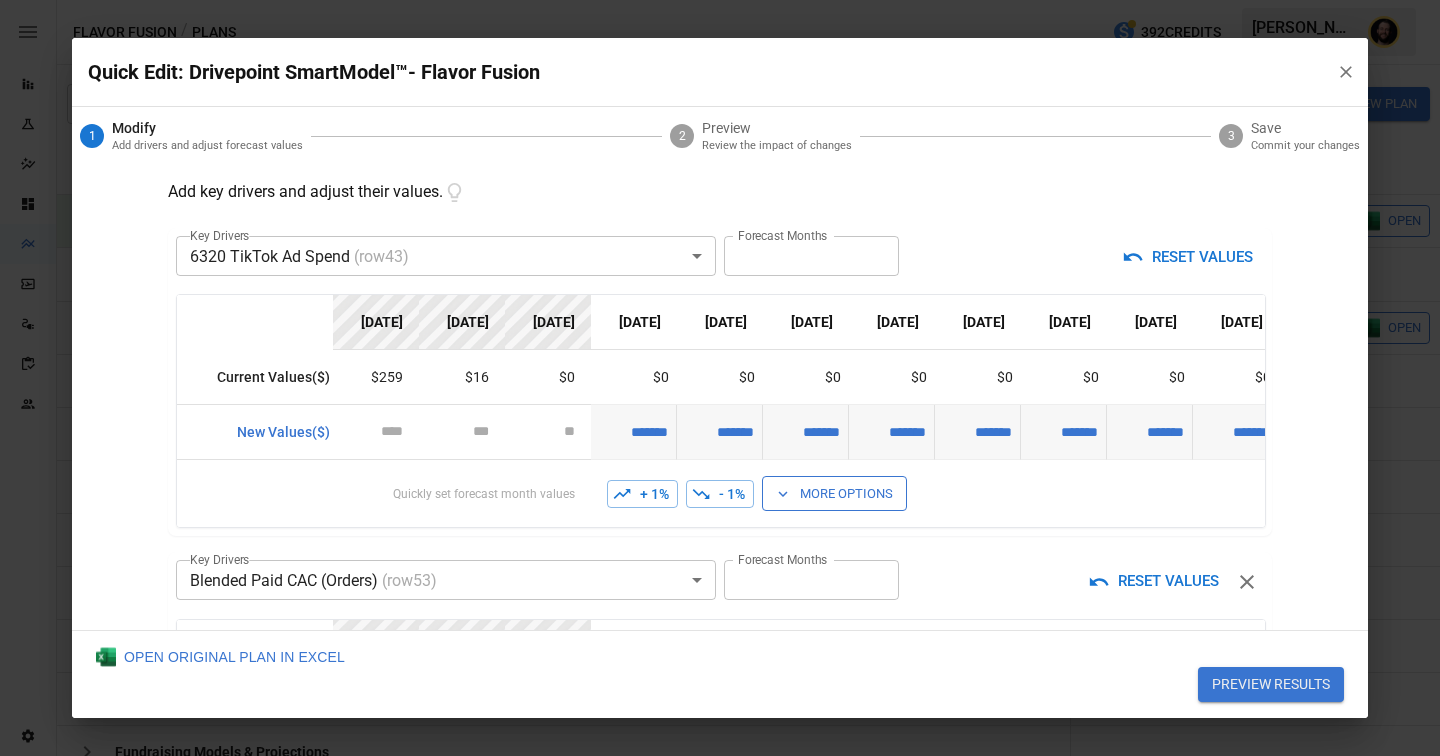 type on "*" 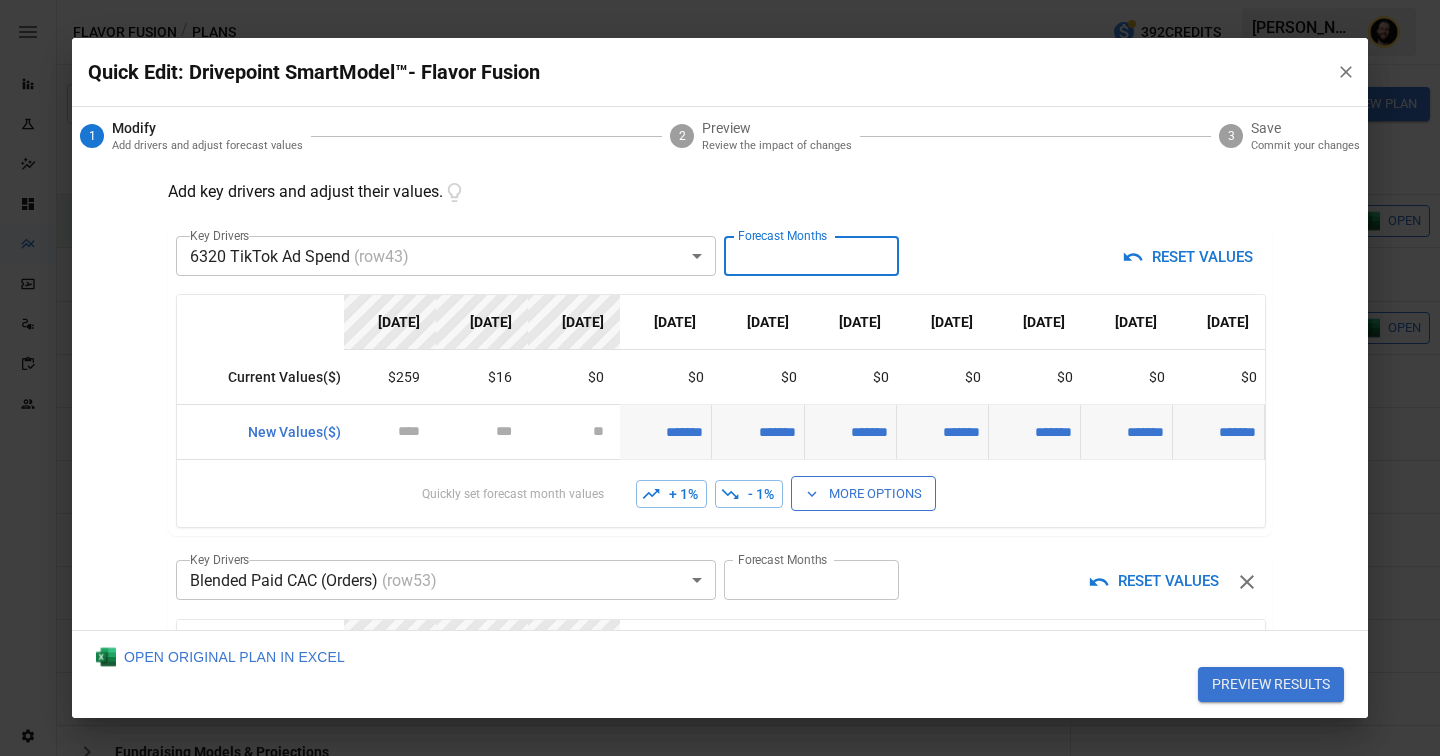 type on "*" 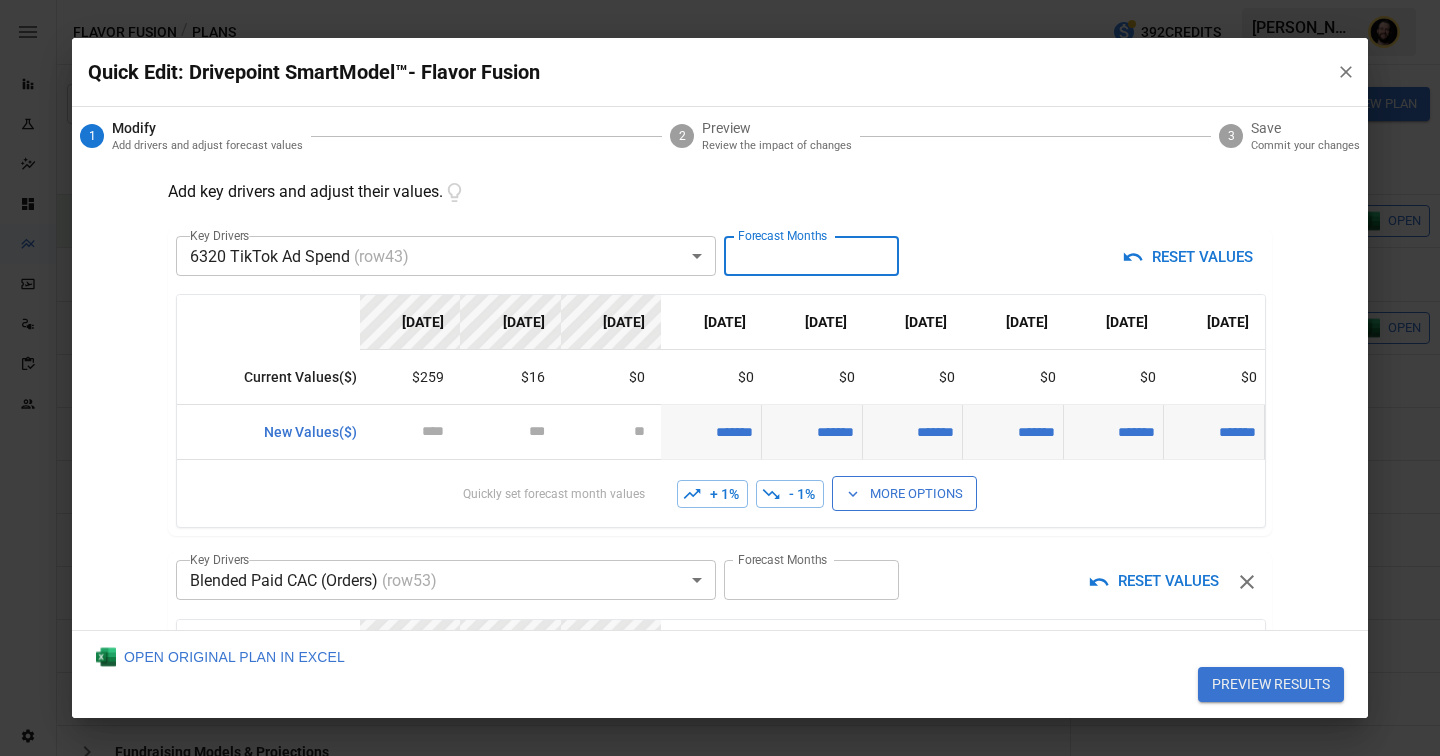 click on "*" at bounding box center [811, 256] 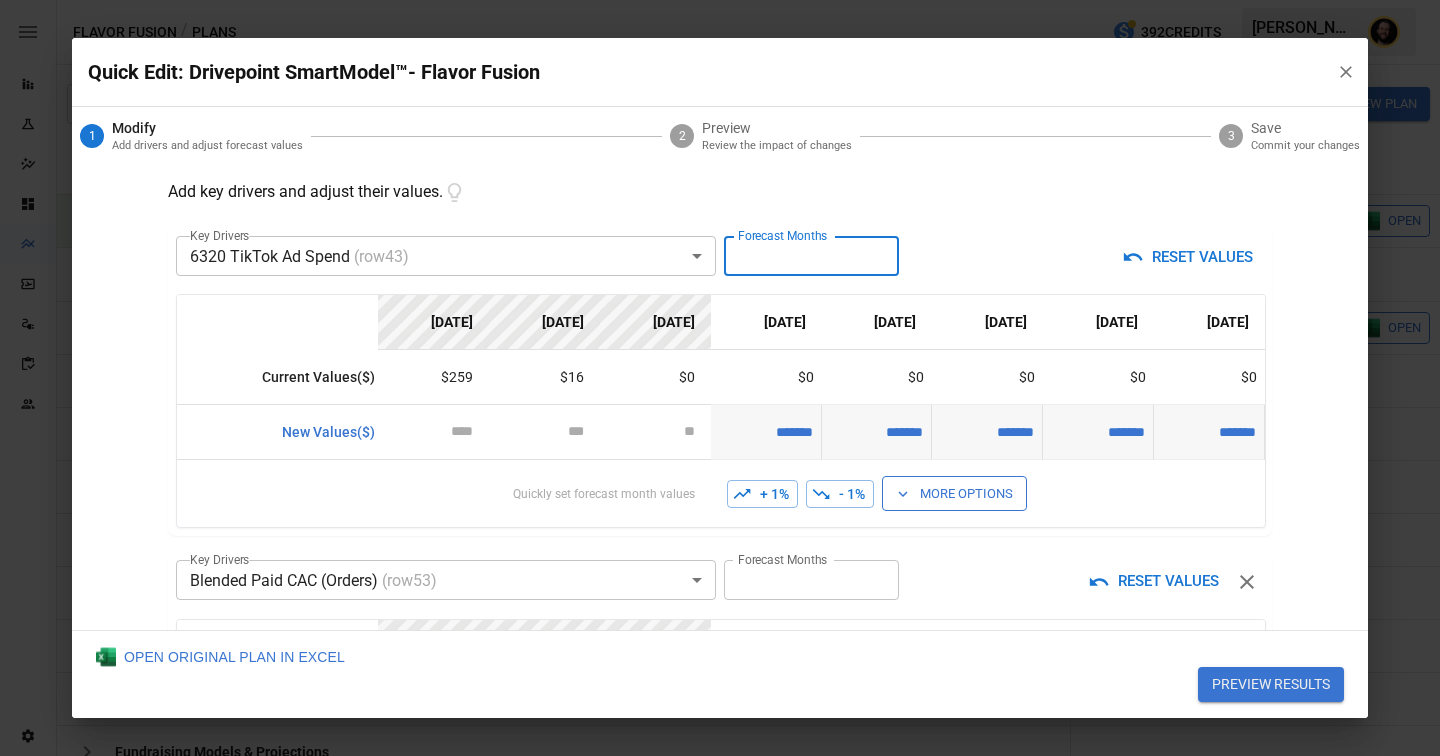 type on "*" 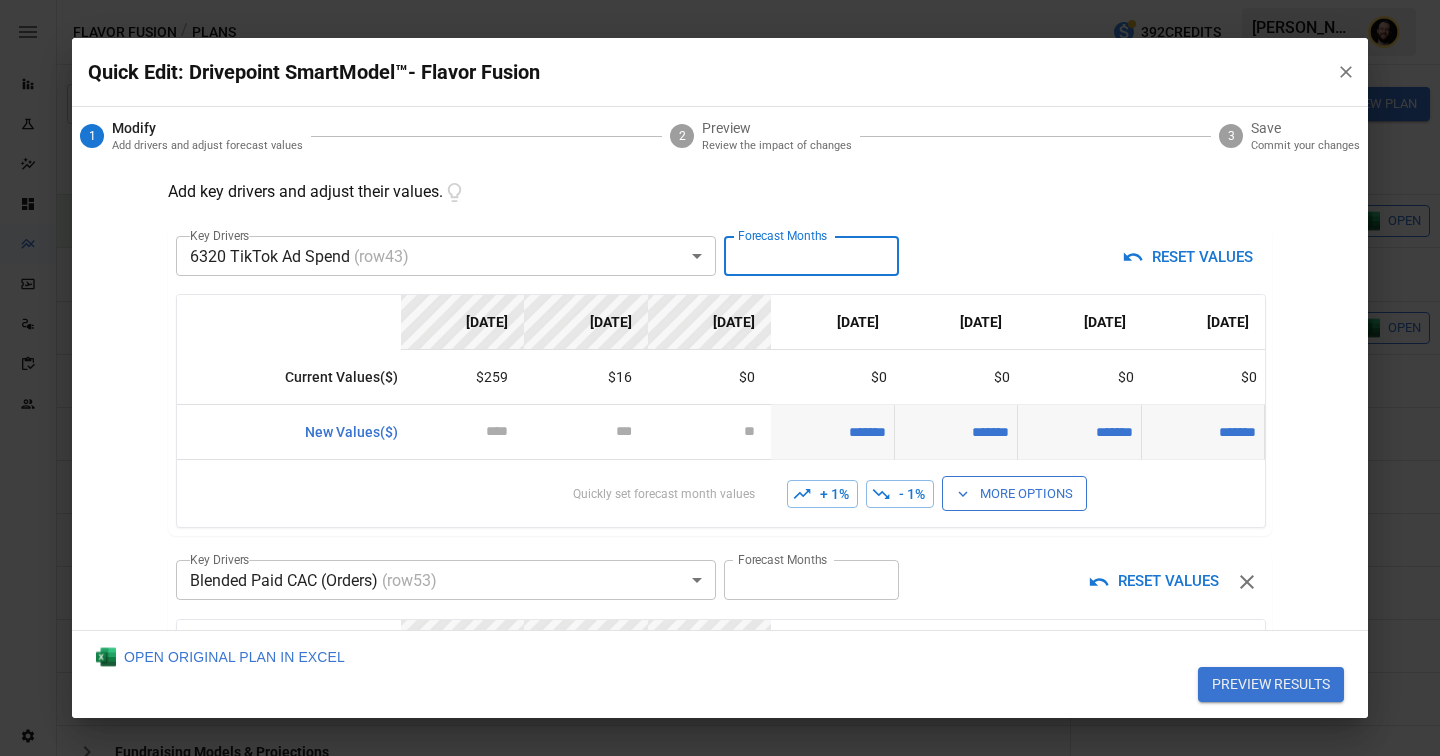 type on "*" 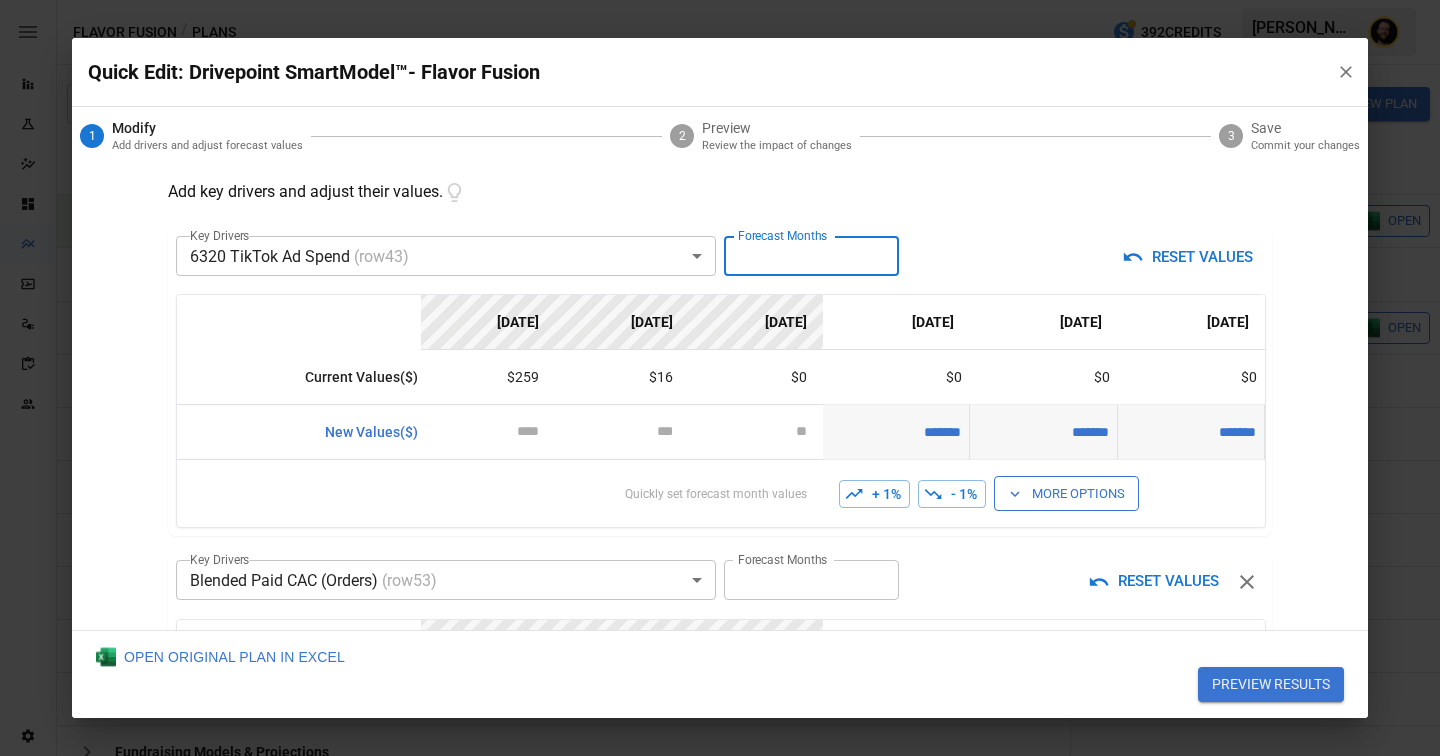 click on "RESET VALUES" at bounding box center (1085, 257) 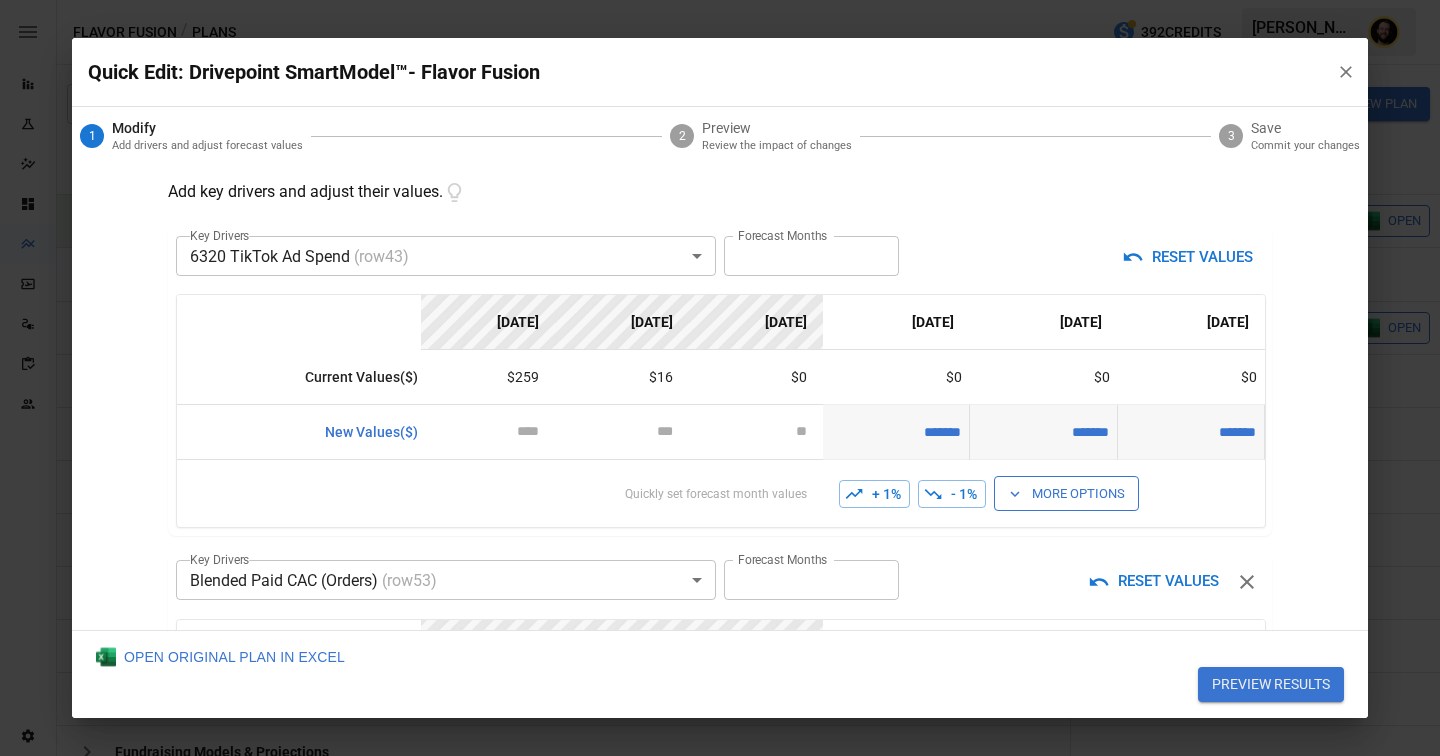 type on "*" 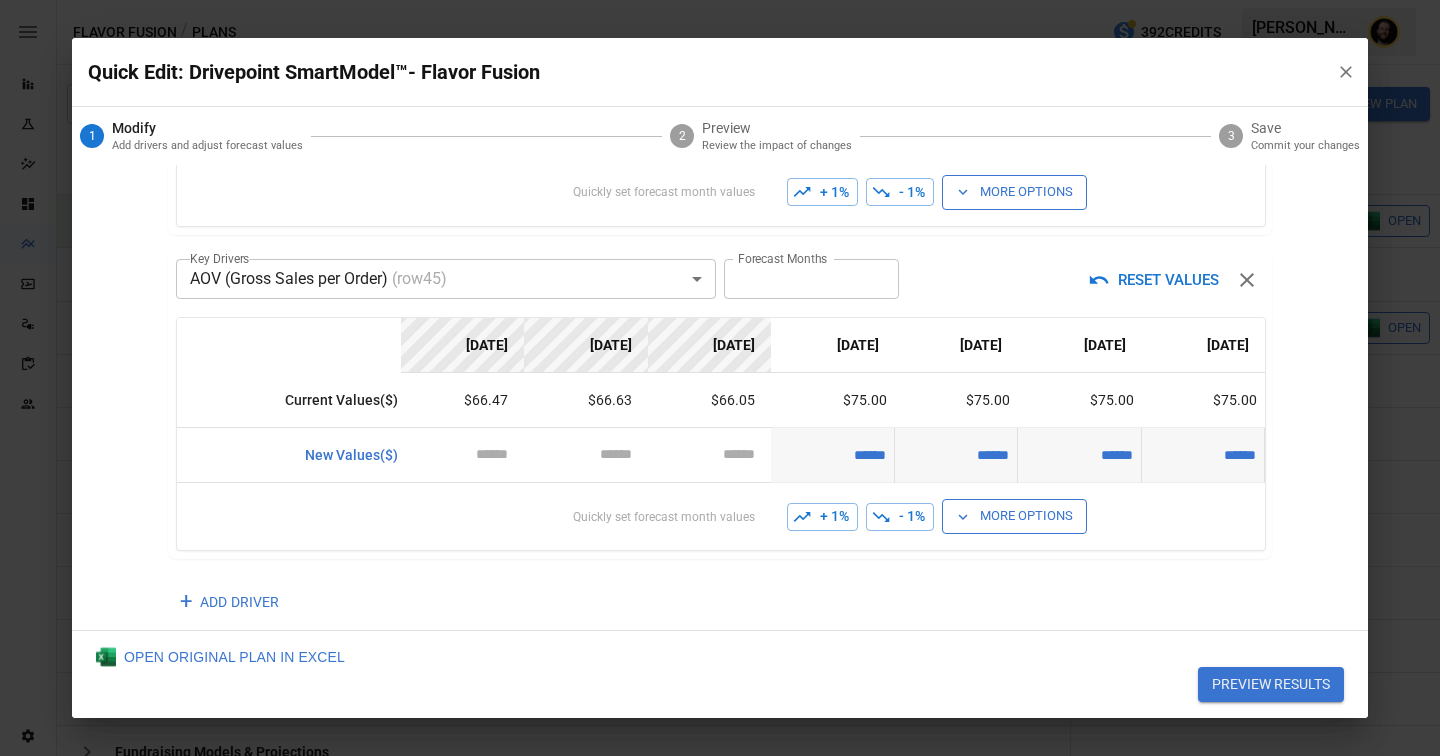 scroll, scrollTop: 608, scrollLeft: 0, axis: vertical 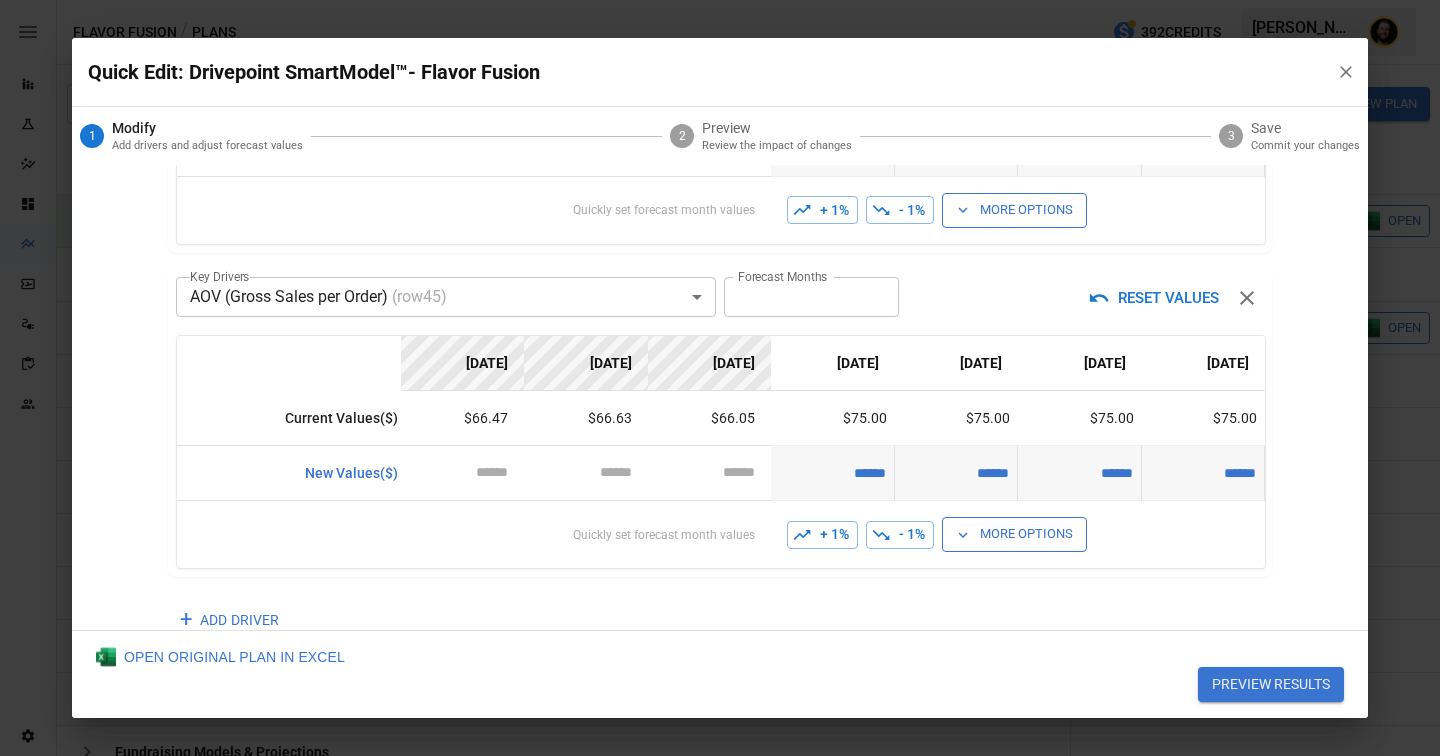 click on "Reports Experiments Dazzler Studio Dashboards Plans SmartModel ™ Data Sources Scorecards Team Settings Flavor Fusion / Plans 392  Credits Ciaran N. Flavor Fusion Plans ​ ​ January 2025 – December 2025   Visualize   Columns   Add Folder   New Plan Name 2 Description Alerts Status Forecast start Gross Margin EoP Cash EBITDA Margin Net Income Margin Gross Sales Gross Sales: DTC Online Gross Sales: Marketplace Gross Sales: Wholesale Gross Sales: Retail Returns Returns: DTC Online Returns: Marketplace Returns: Wholesale Returns: Retail Shipping Income Shipping Income: DTC Online Shipping Income: Marketplace Shipping Income: Wholesale Shipping Income: Retail Taxes Collected Taxes Collected: DTC Online Taxes Collected: Marketplace Taxes Collected: Wholesale Taxes Collected: Retail Net Revenue Net Revenue: DTC Online Net Revenue: Marketplace Net Revenue: Wholesale Net Revenue: Retail Cost of Goods Sold Cost of Goods Sold: DTC Online Cost of Goods Sold: Marketplace Cost of Goods Sold: Wholesale Gross Profit" at bounding box center (720, 0) 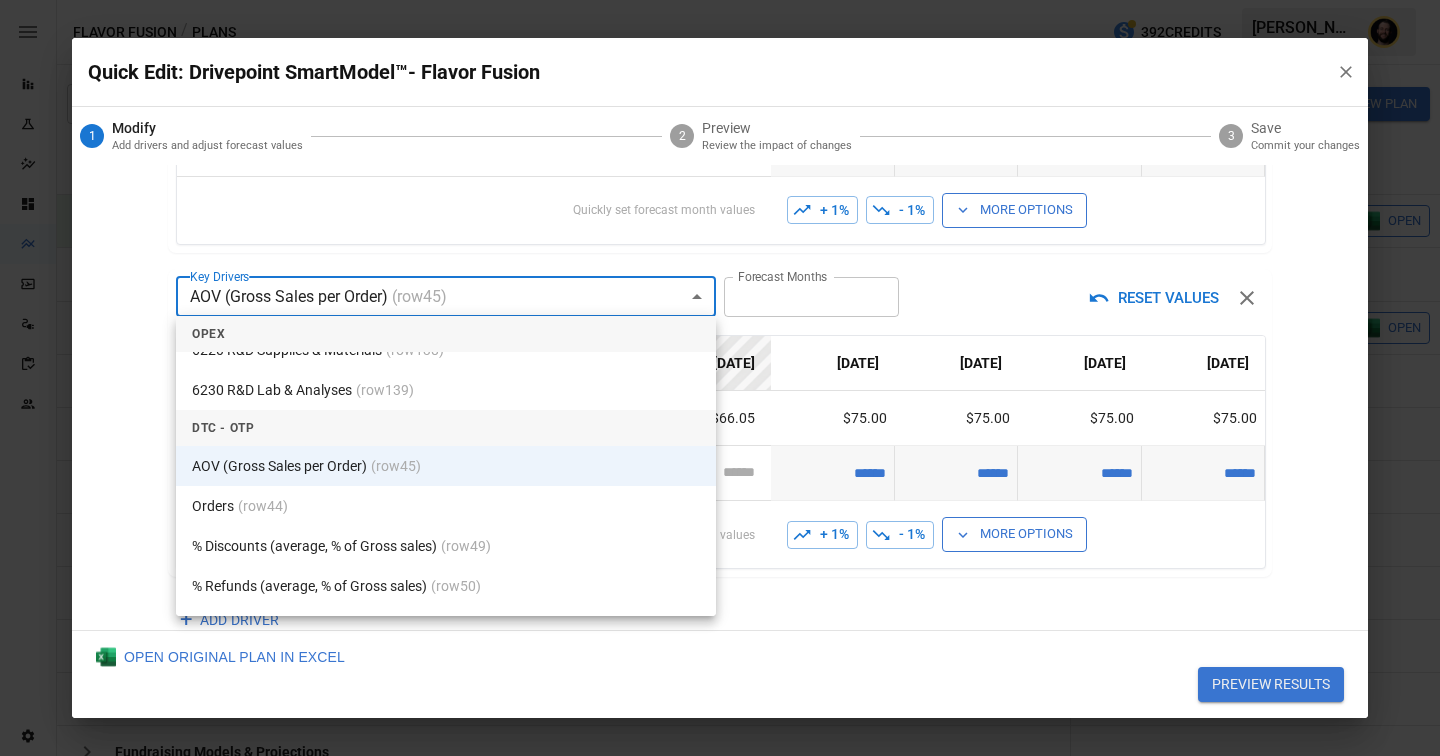 scroll, scrollTop: 9090, scrollLeft: 0, axis: vertical 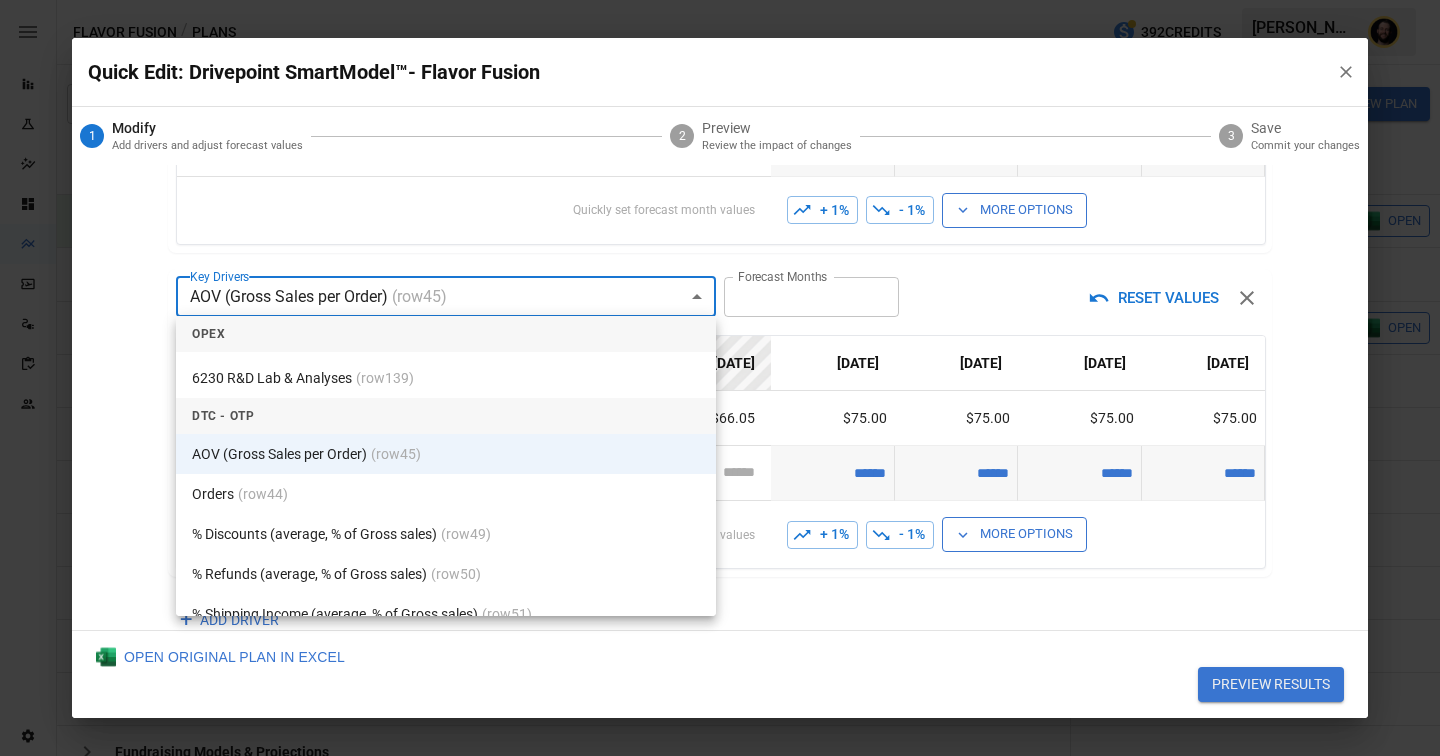 click at bounding box center [720, 378] 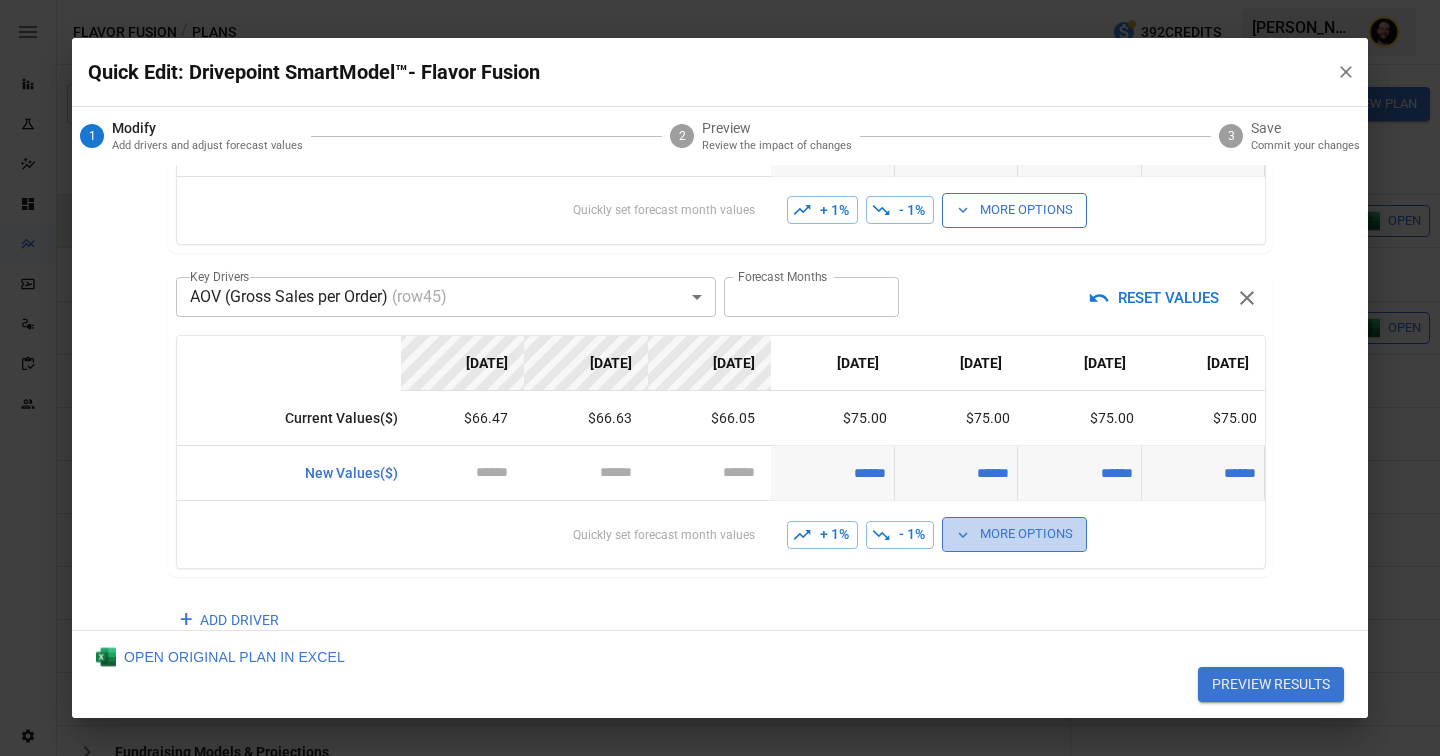 click on "More Options" at bounding box center [1014, 534] 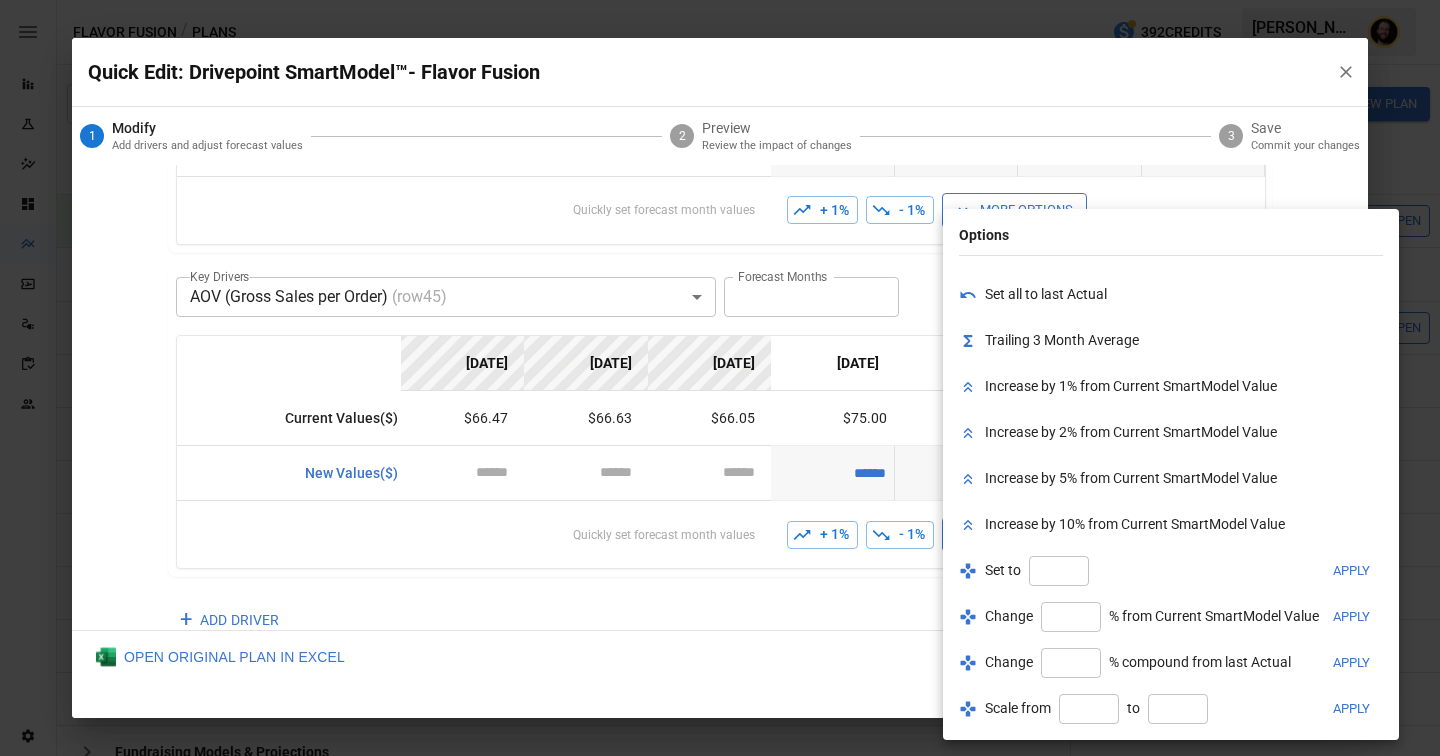click at bounding box center (720, 378) 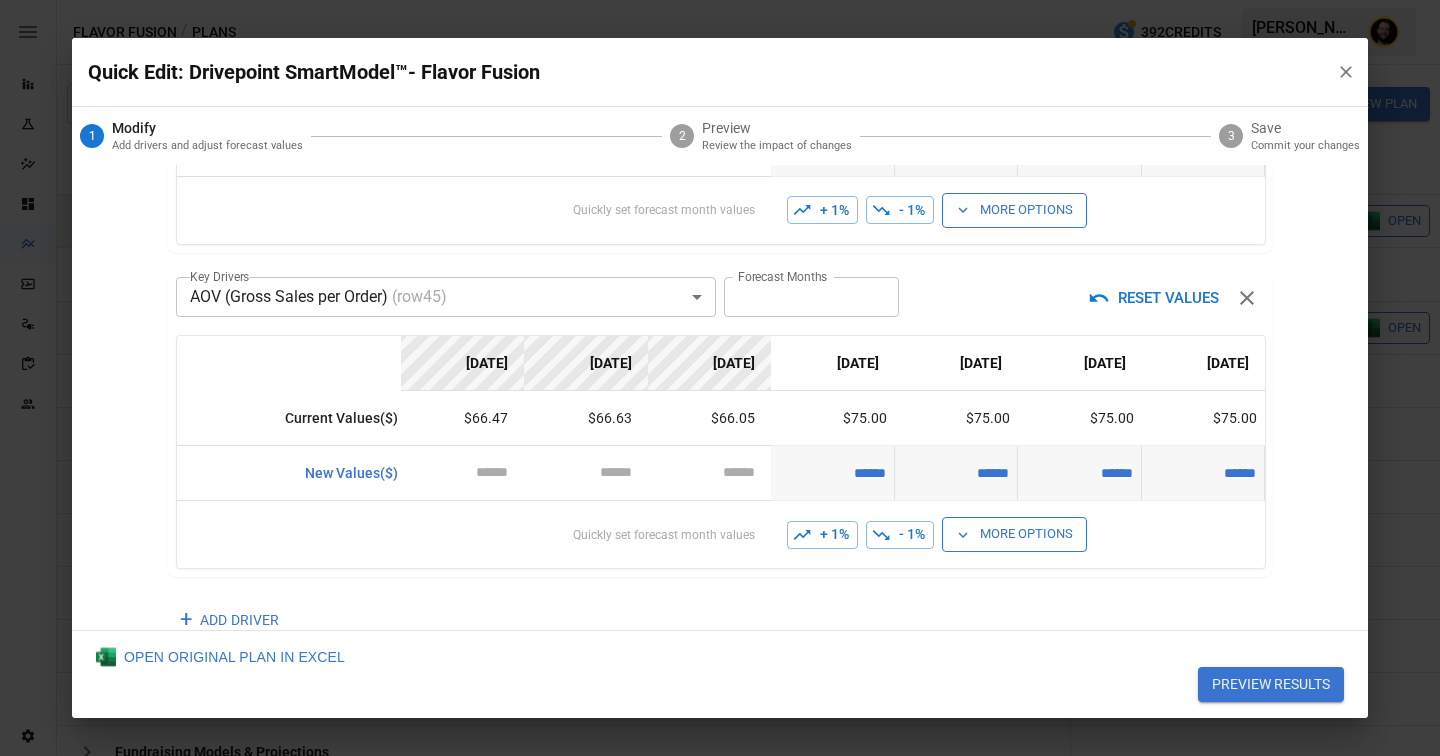 click on "PREVIEW RESULTS" at bounding box center (1271, 685) 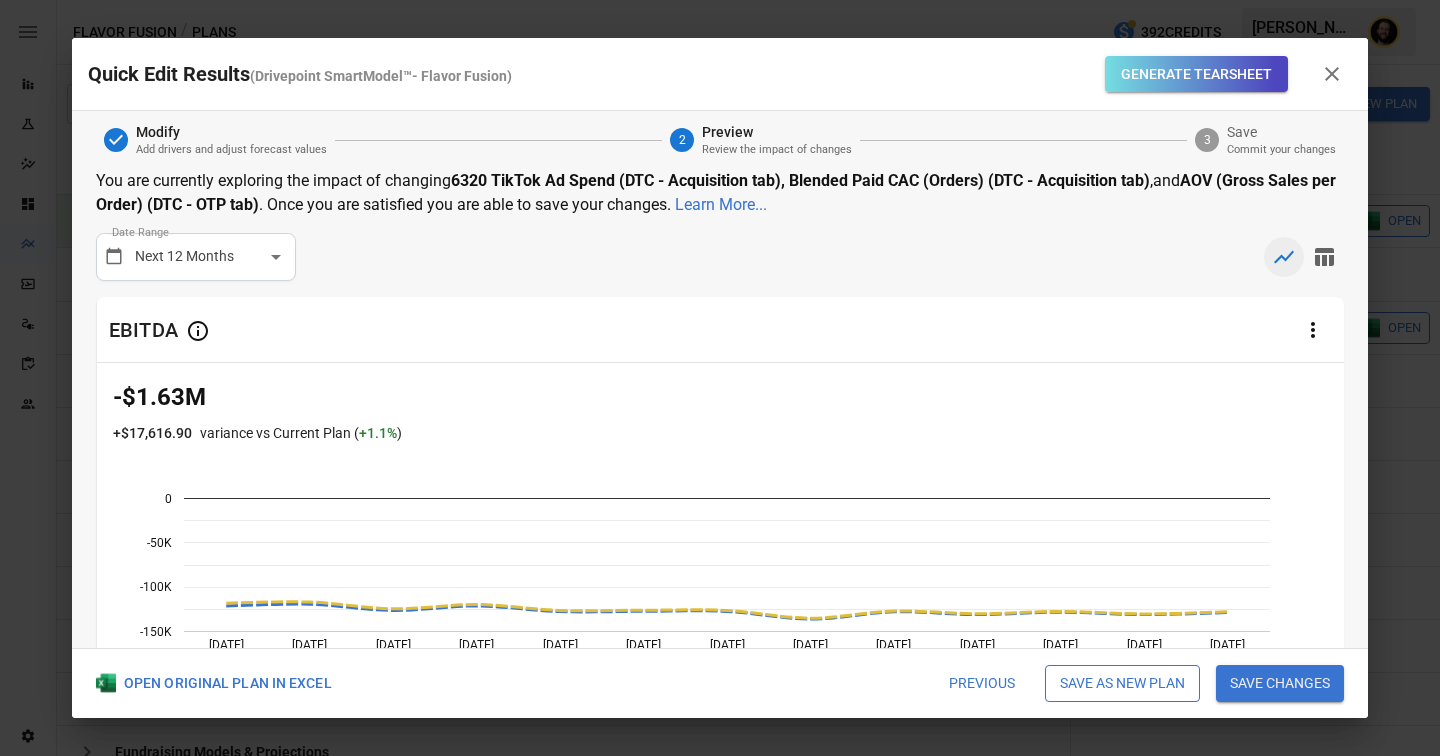 click 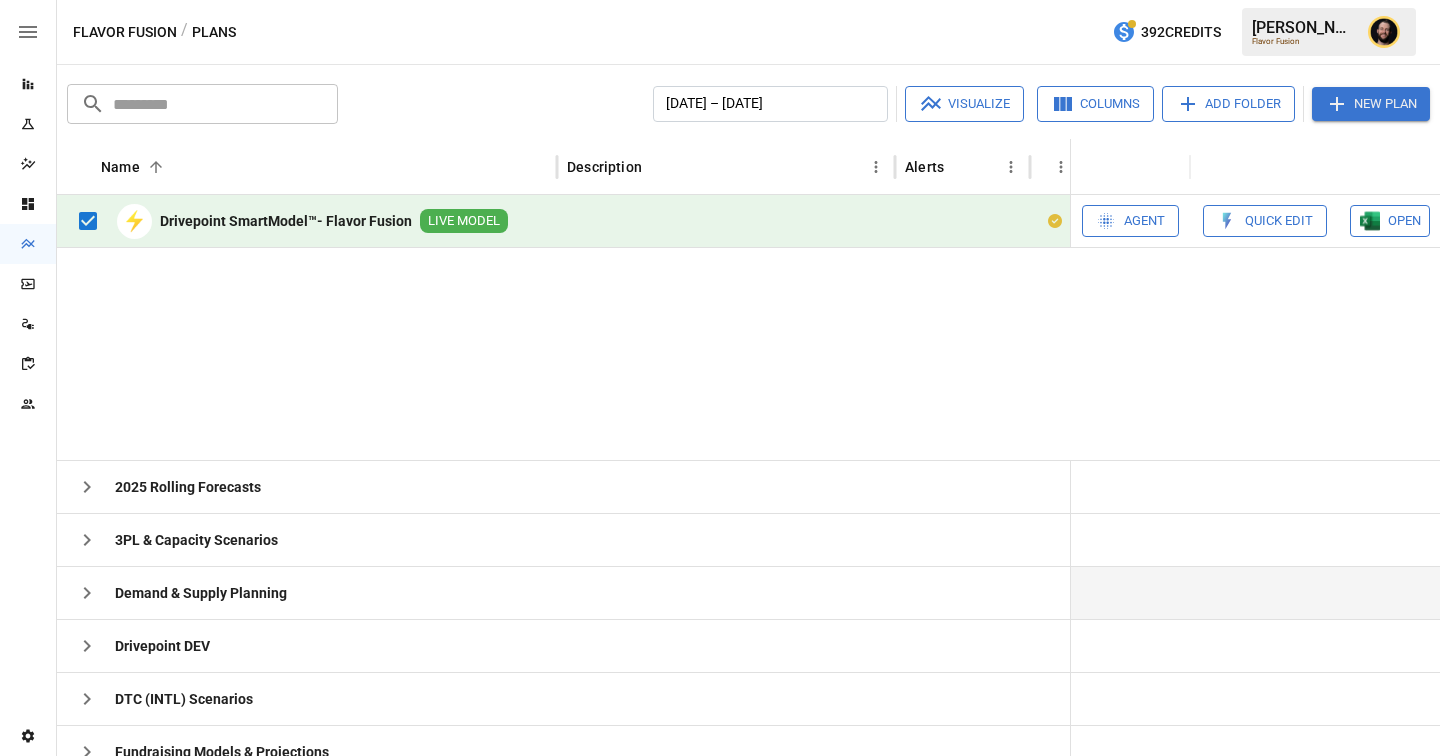 scroll, scrollTop: 213, scrollLeft: 0, axis: vertical 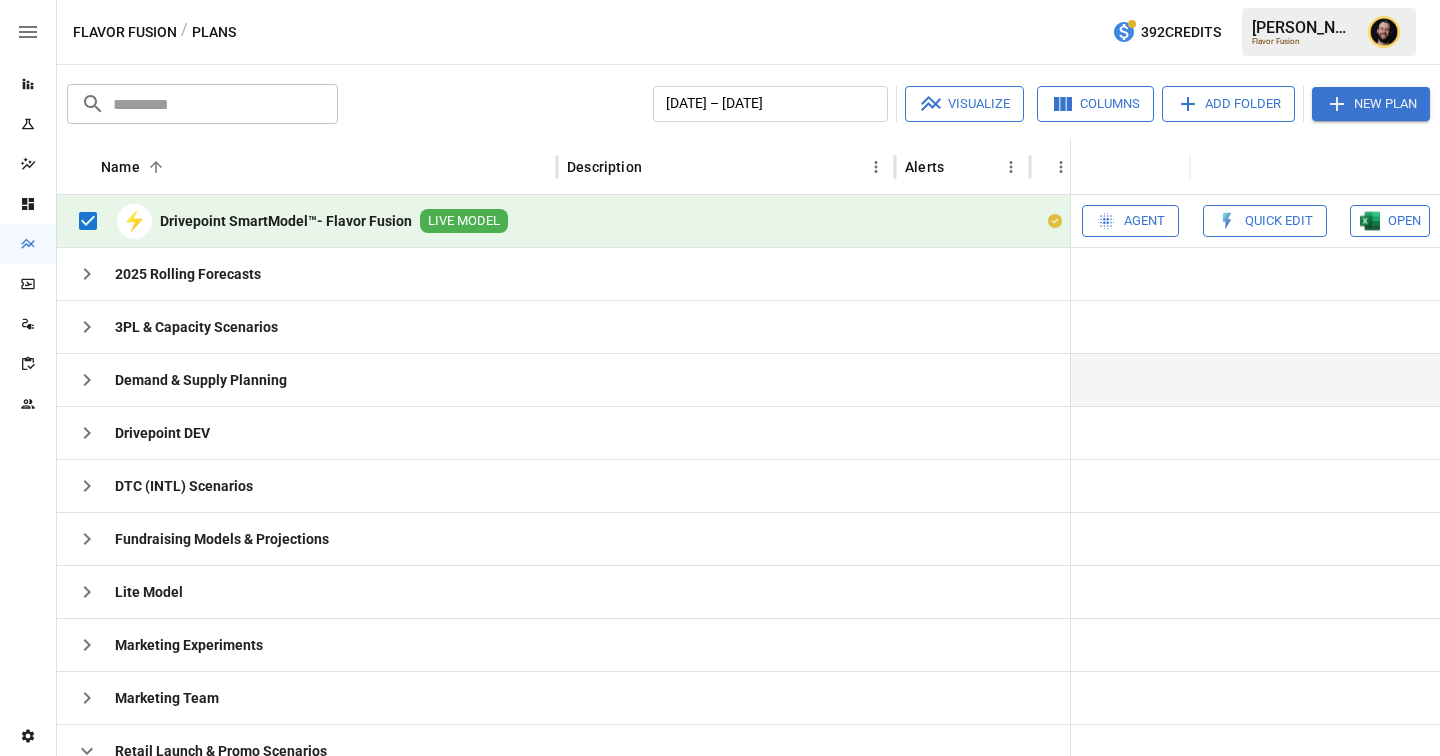 click 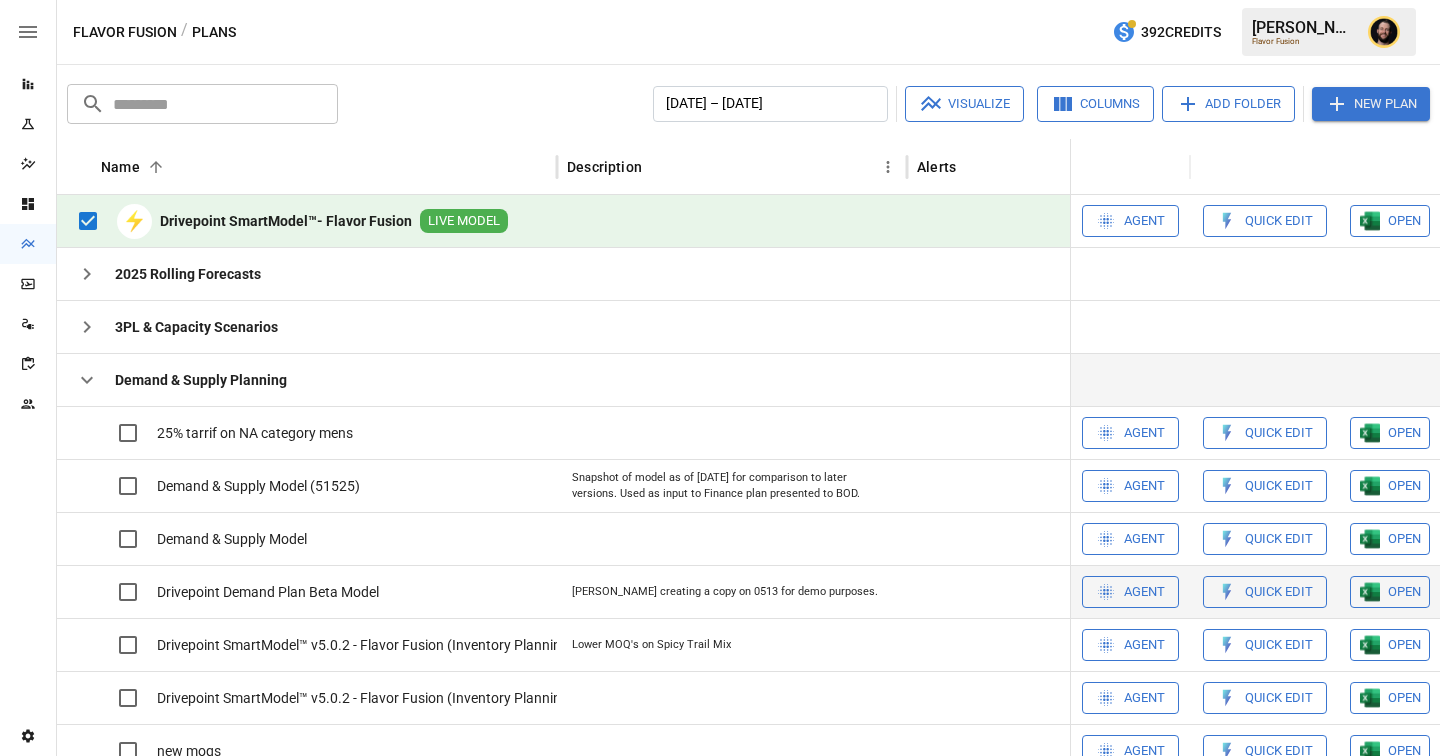 scroll, scrollTop: 267, scrollLeft: 0, axis: vertical 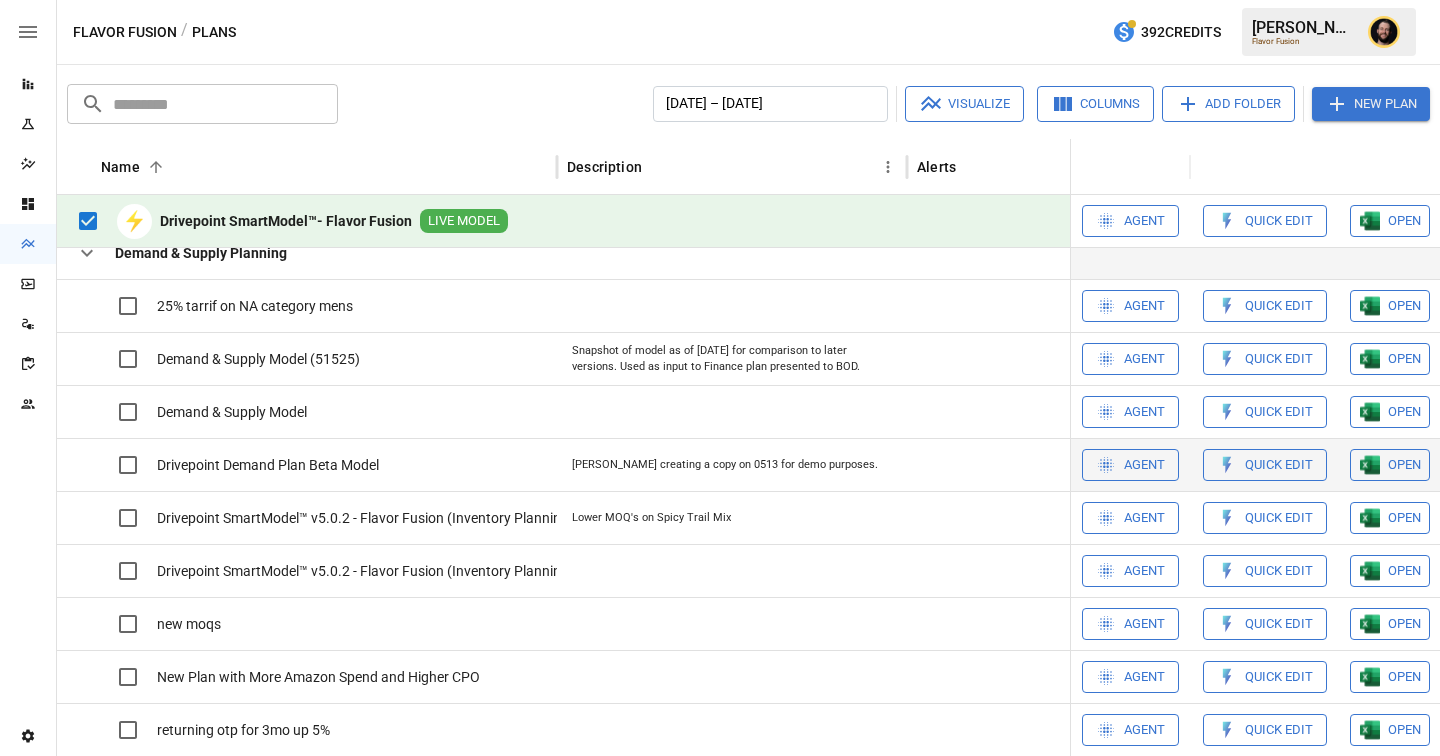 click on "OPEN" at bounding box center (1404, 306) 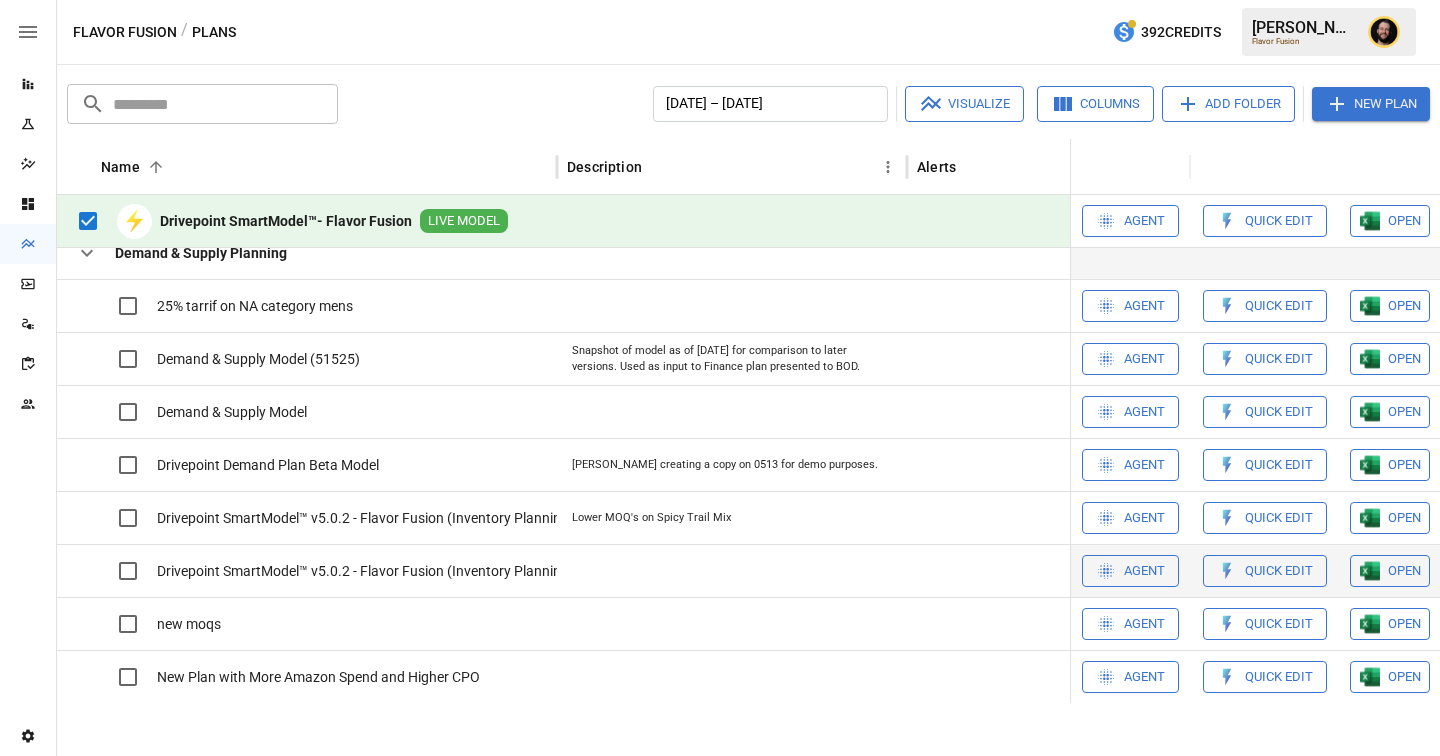 scroll, scrollTop: 232, scrollLeft: 0, axis: vertical 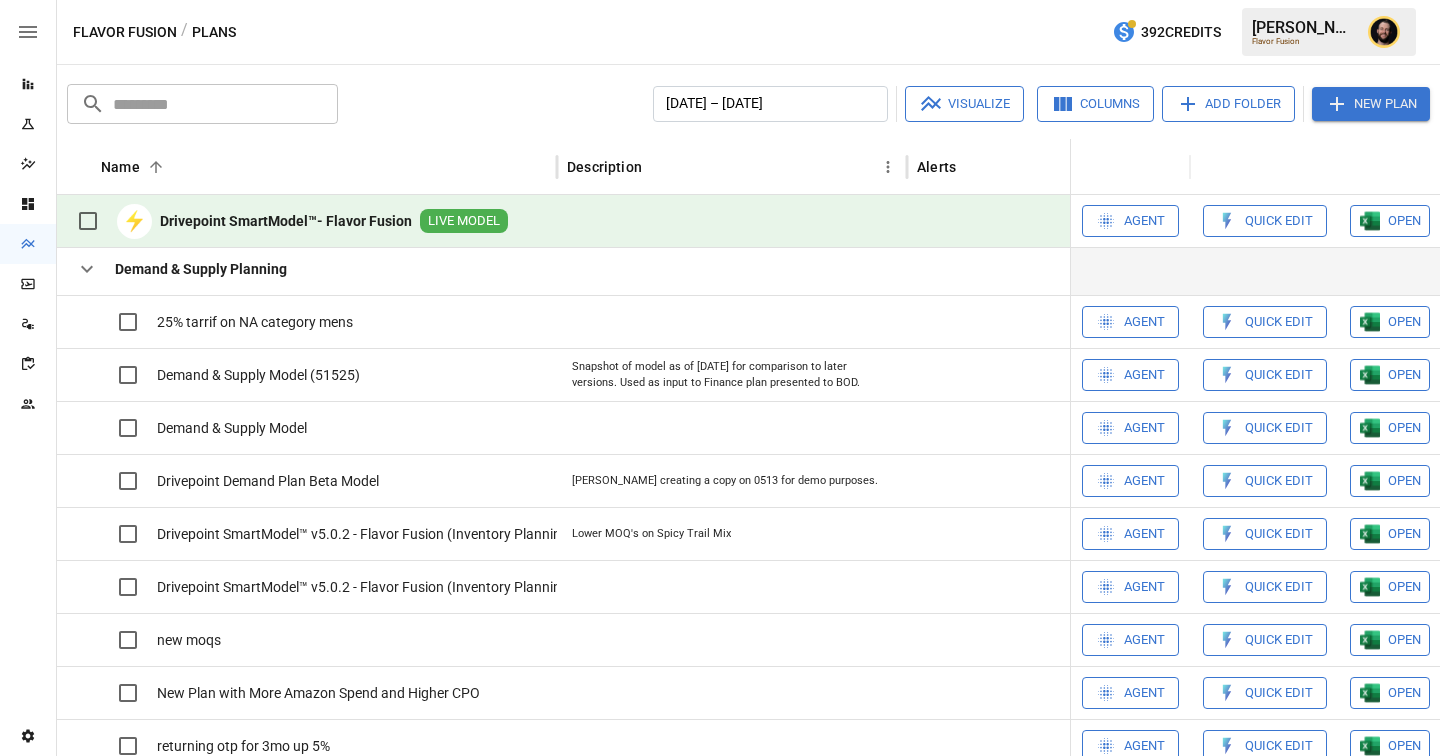 click 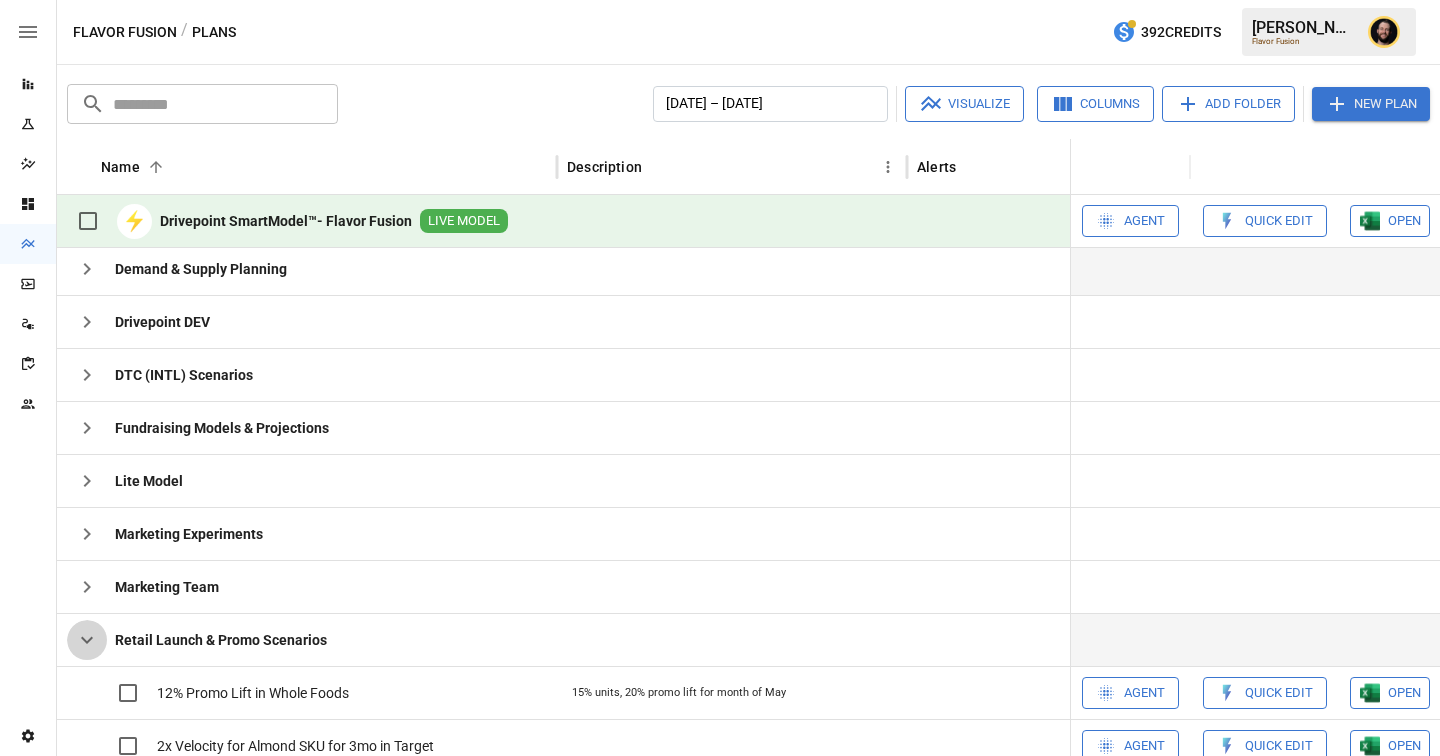 click 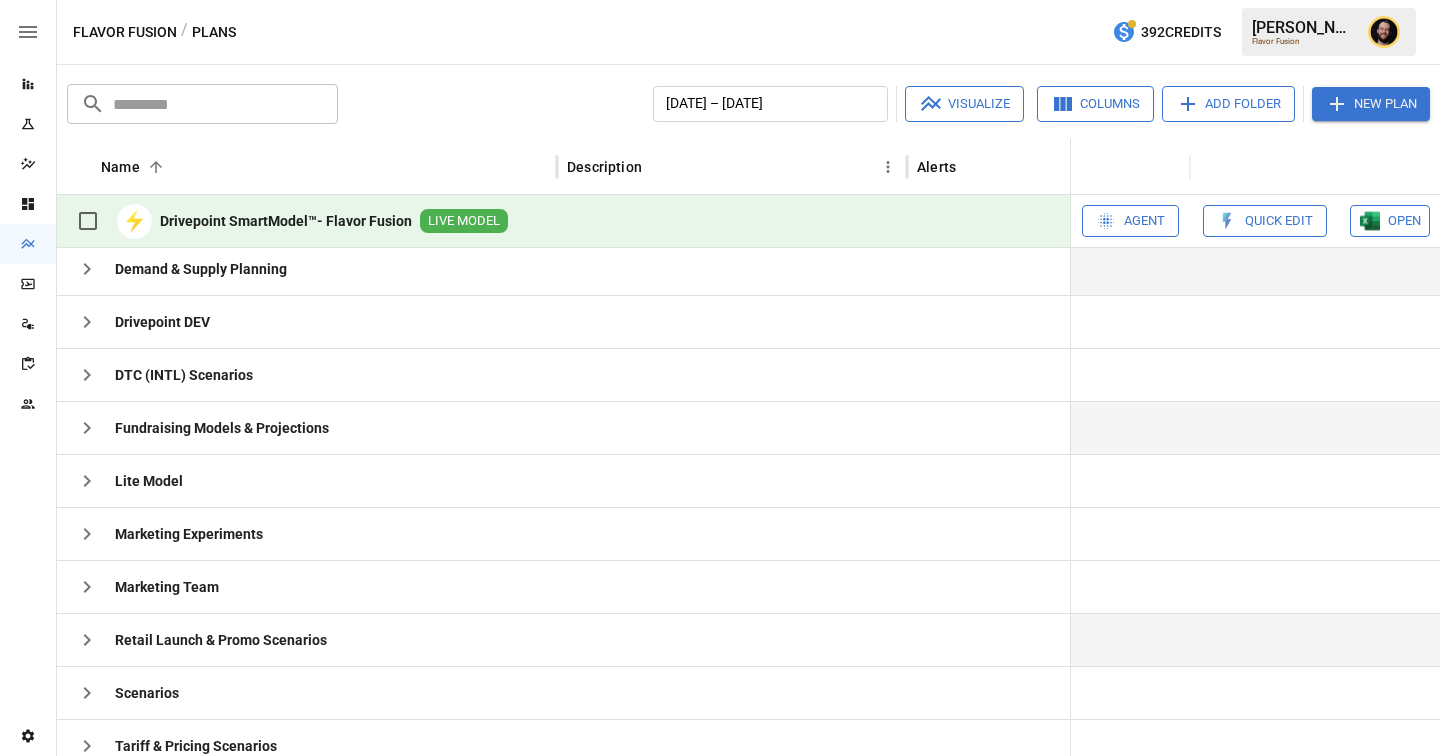scroll, scrollTop: 0, scrollLeft: 0, axis: both 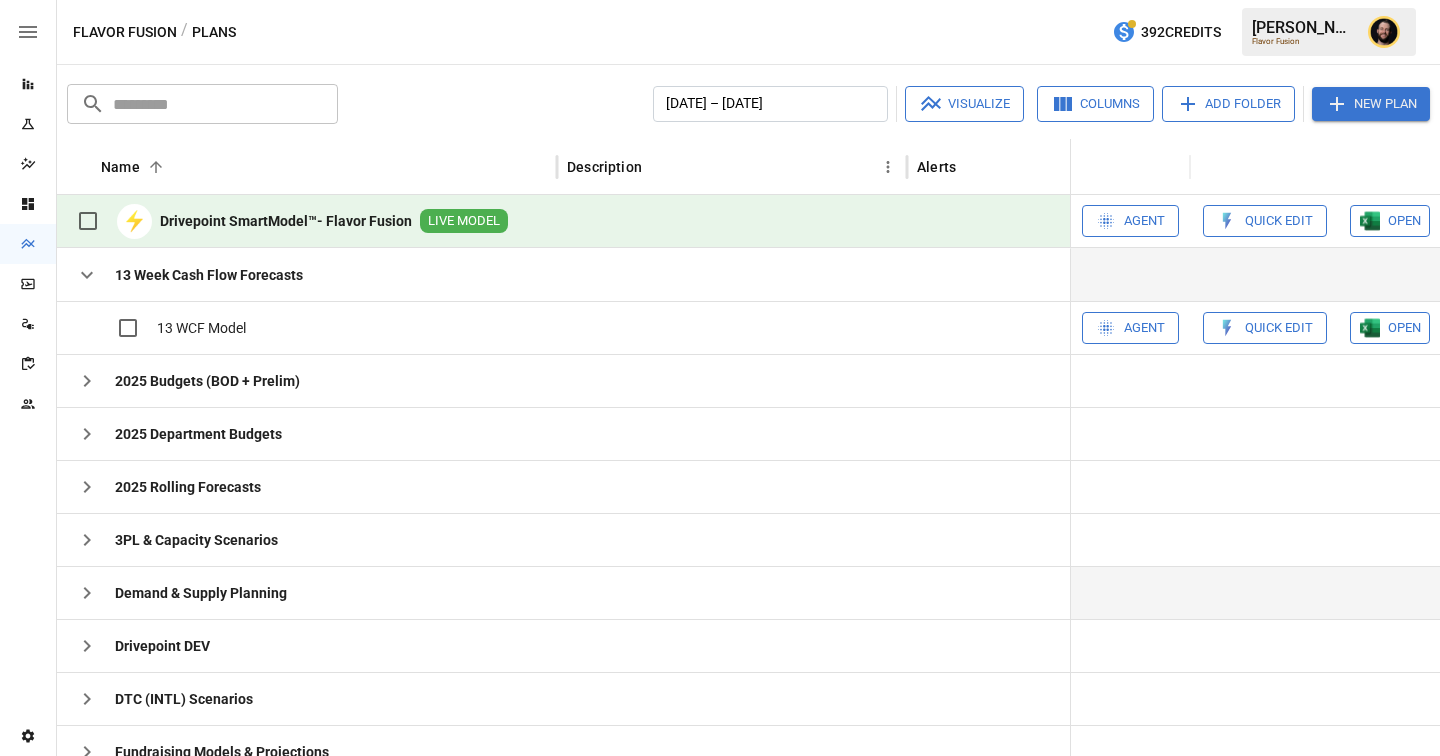 click 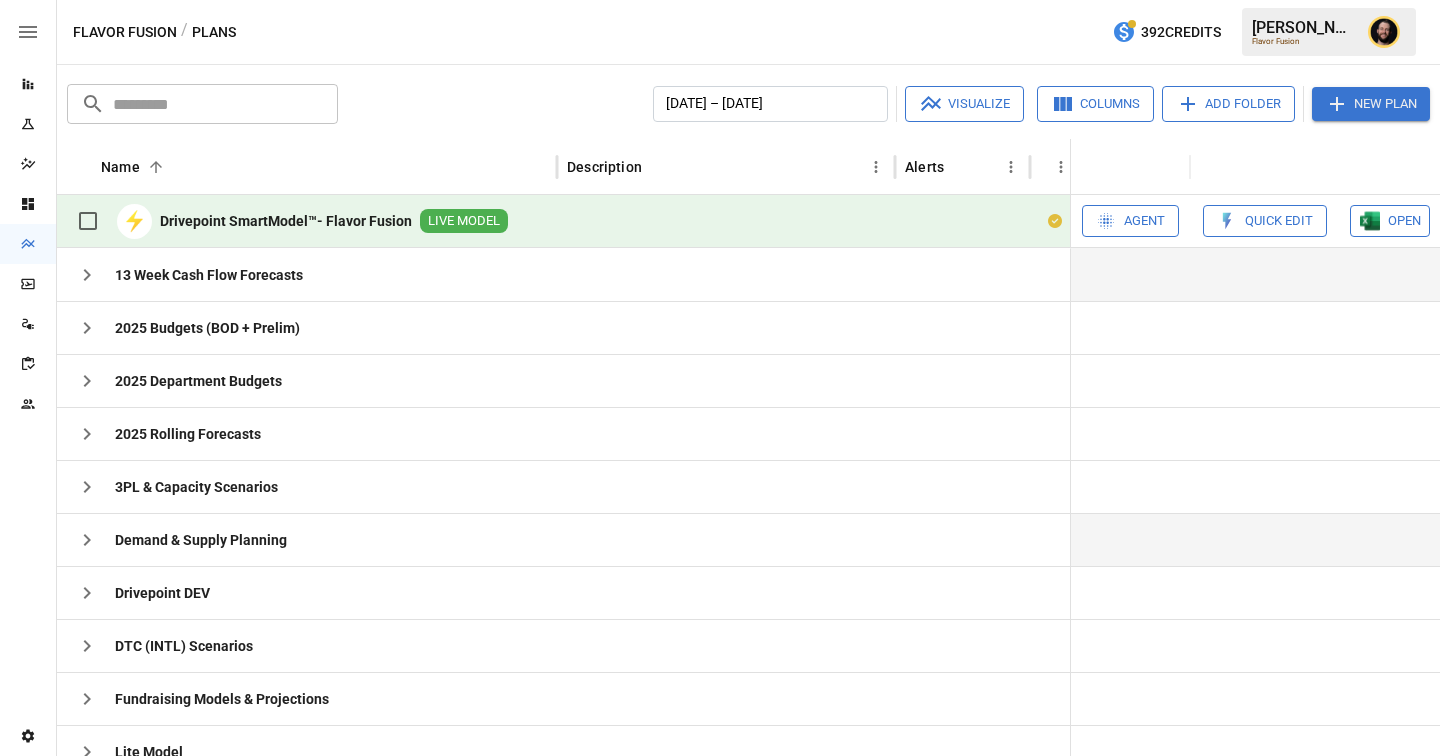 click 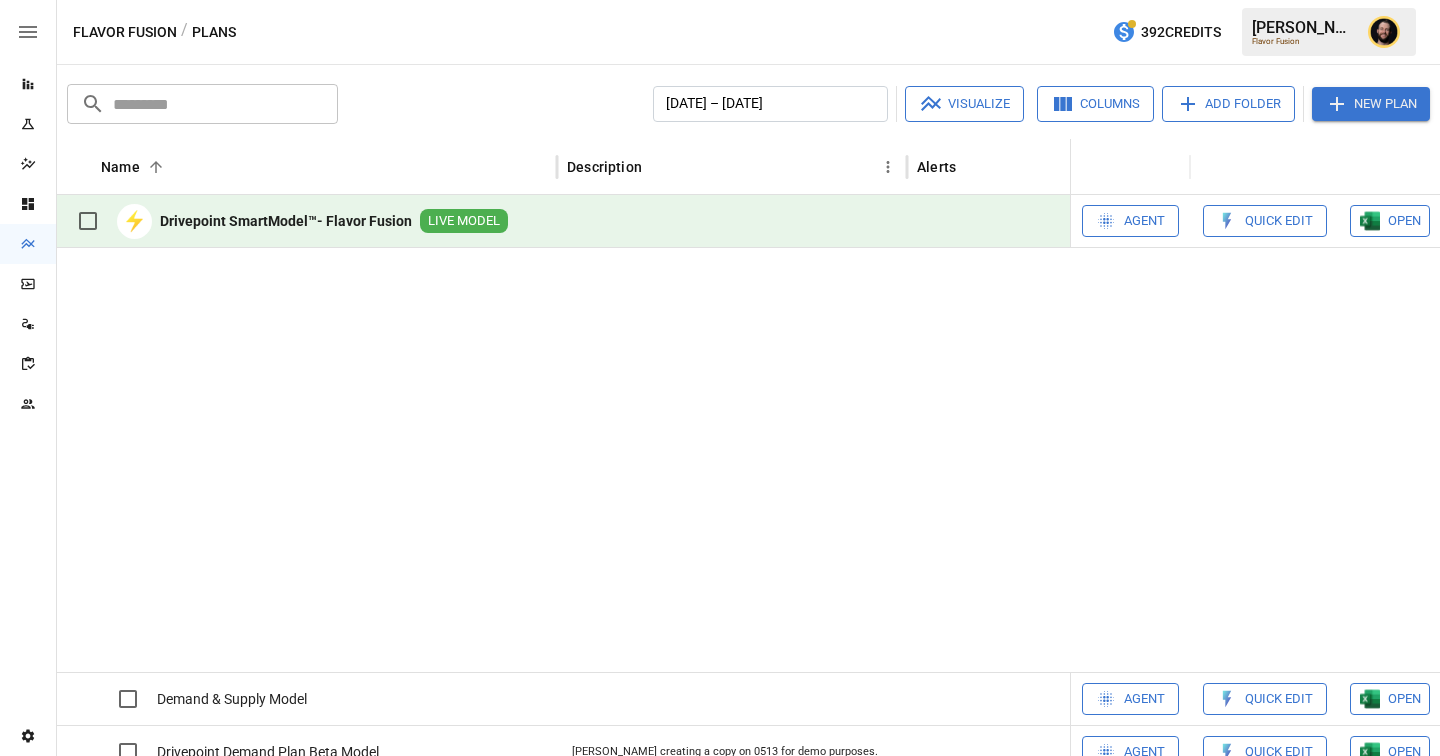 scroll, scrollTop: 433, scrollLeft: 0, axis: vertical 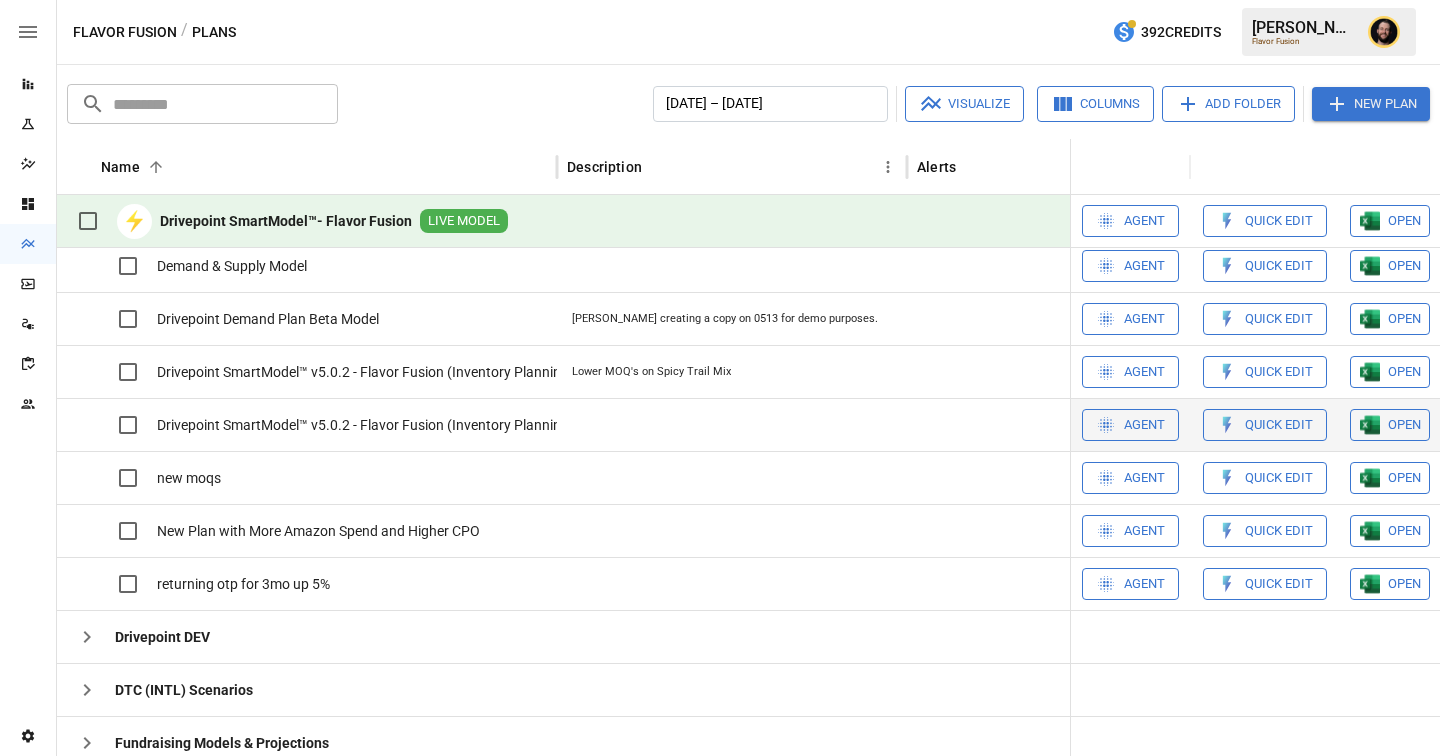 click on "OPEN" at bounding box center (1404, 160) 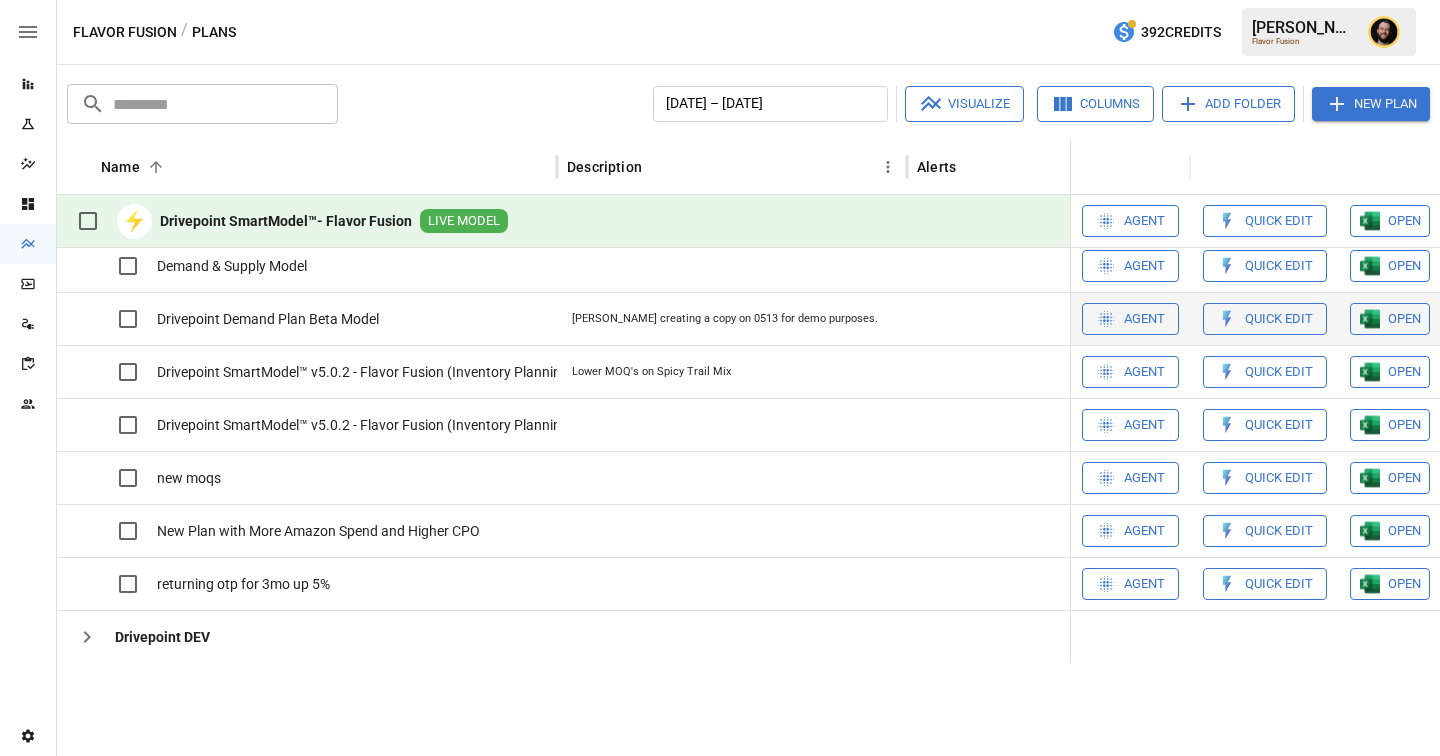 scroll, scrollTop: 167, scrollLeft: 0, axis: vertical 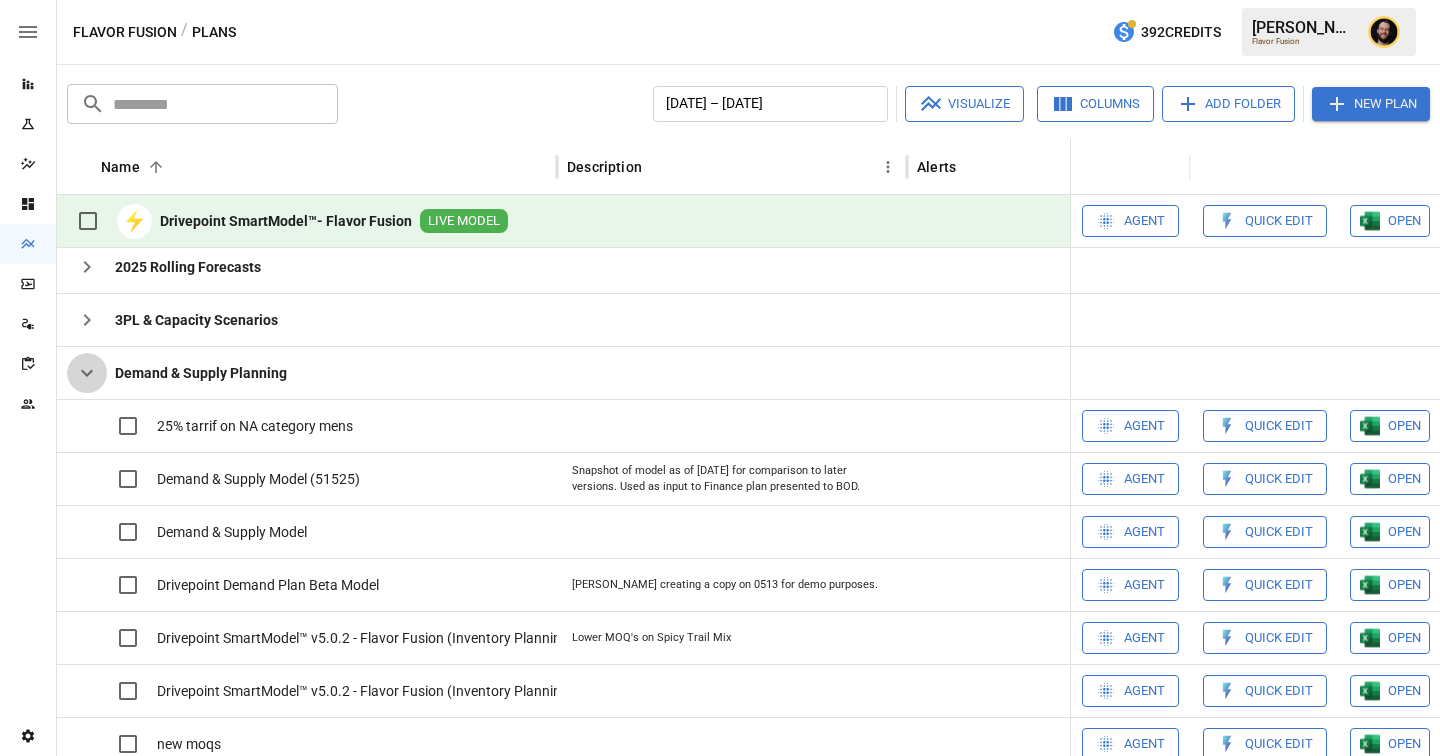 click 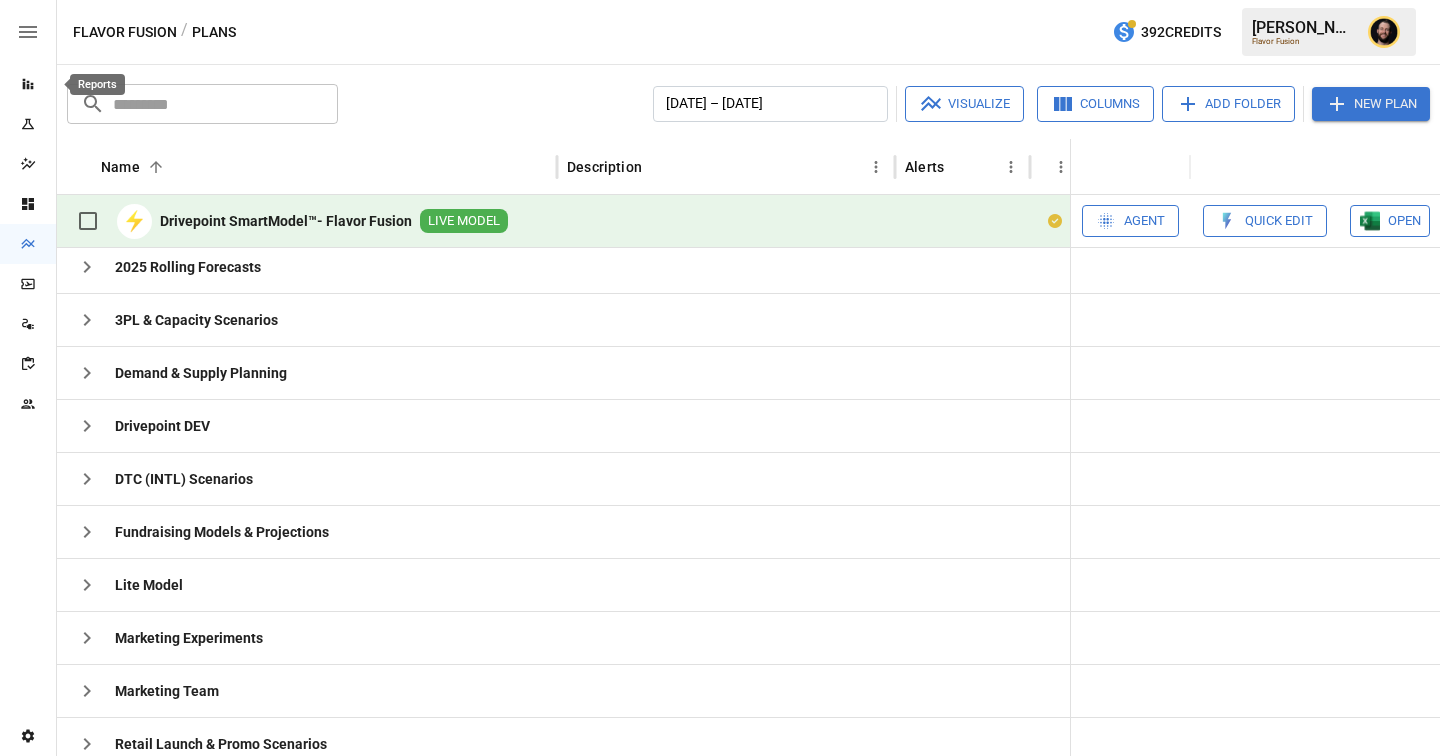 click 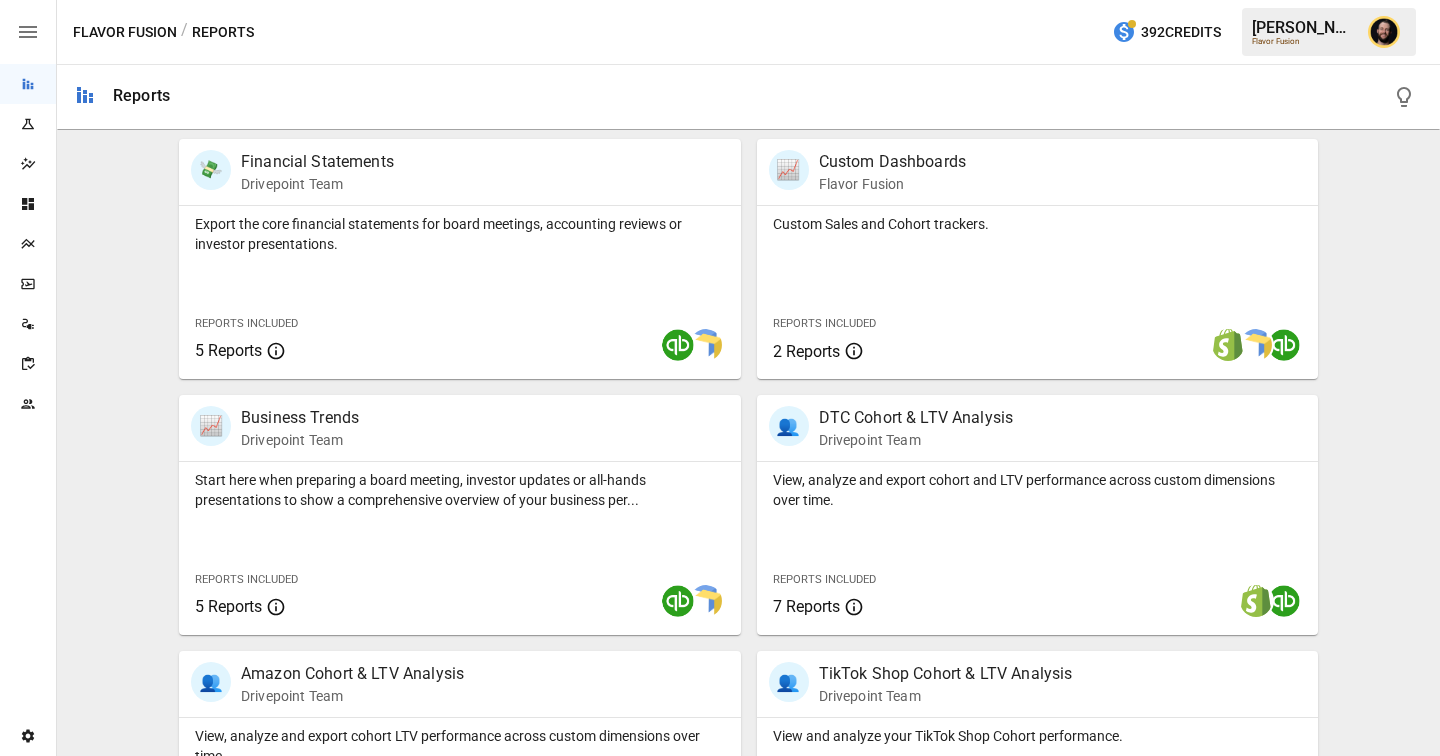 scroll, scrollTop: 394, scrollLeft: 0, axis: vertical 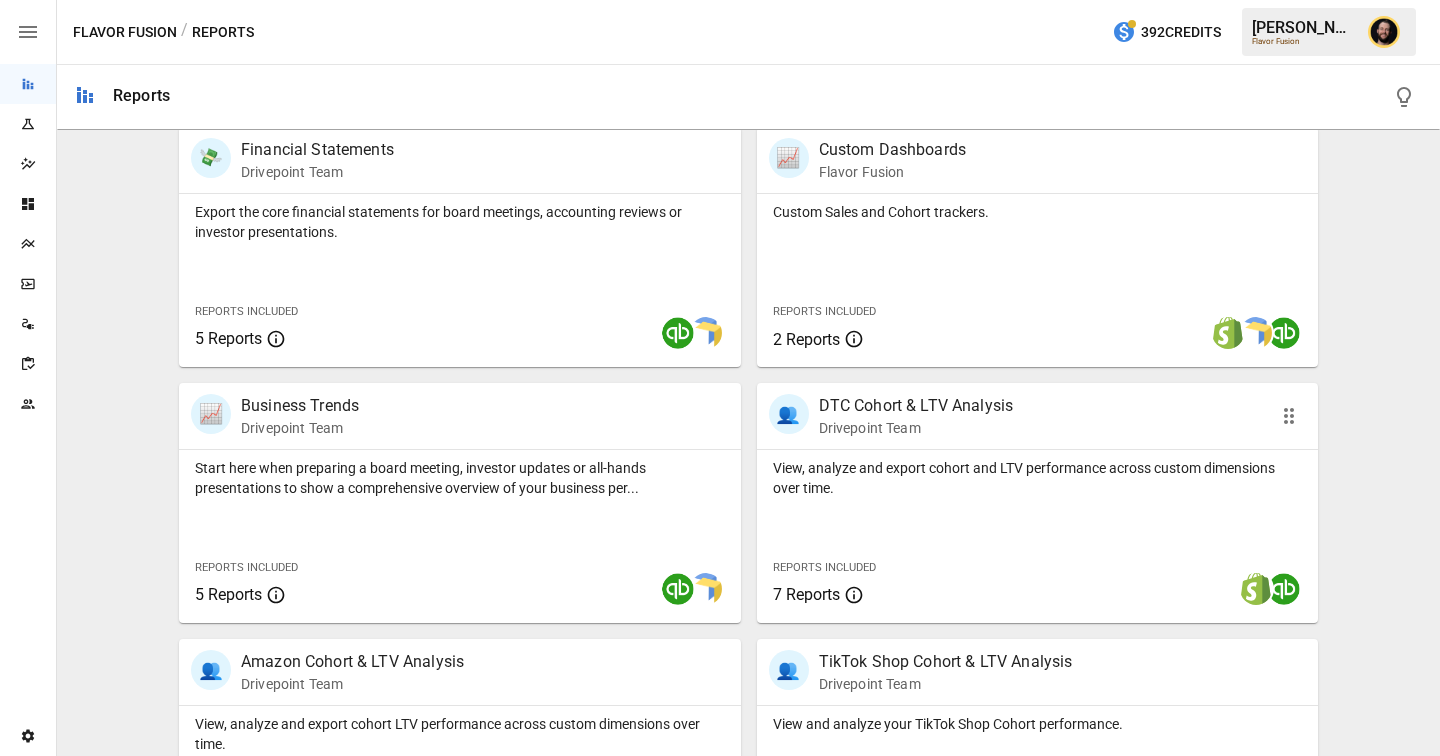 click on "View, analyze and export cohort and LTV performance across custom dimensions over time." at bounding box center (1038, 478) 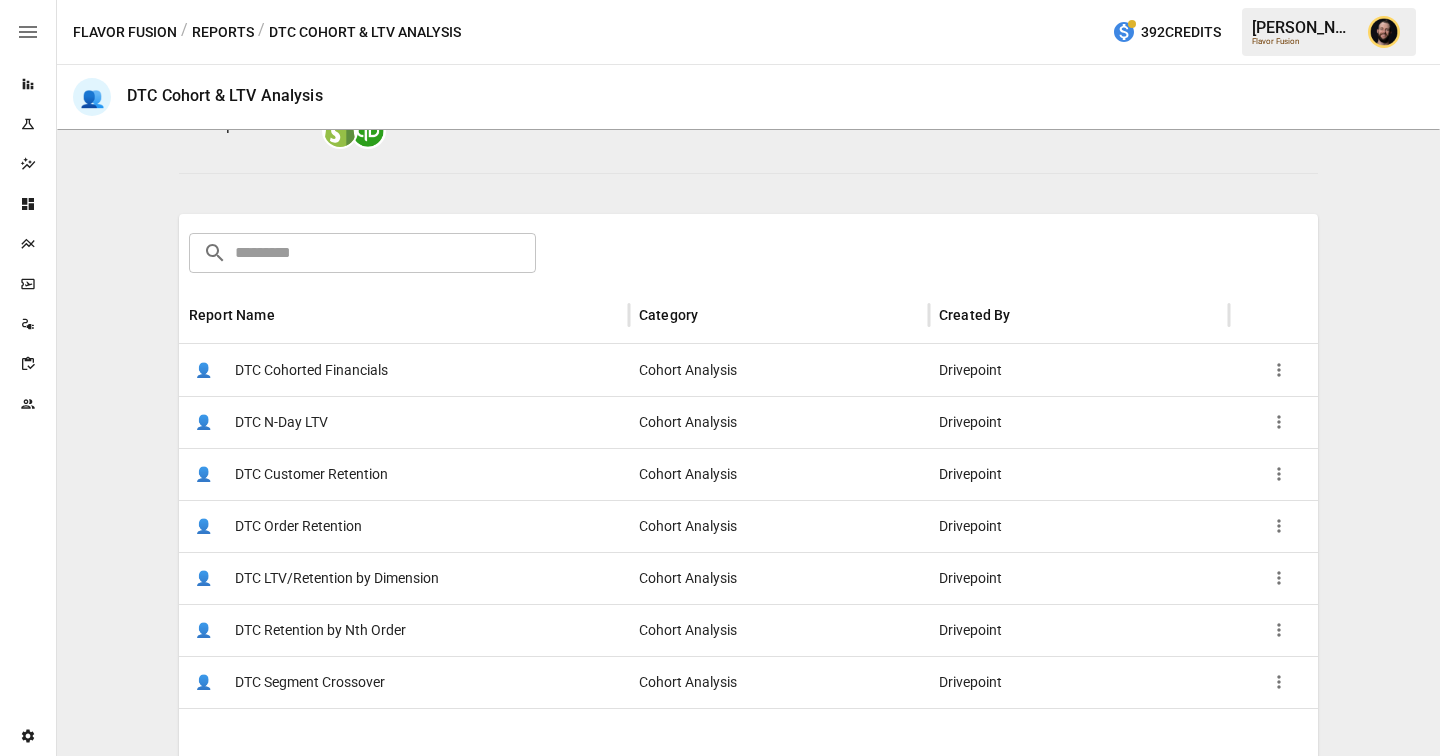 scroll, scrollTop: 220, scrollLeft: 0, axis: vertical 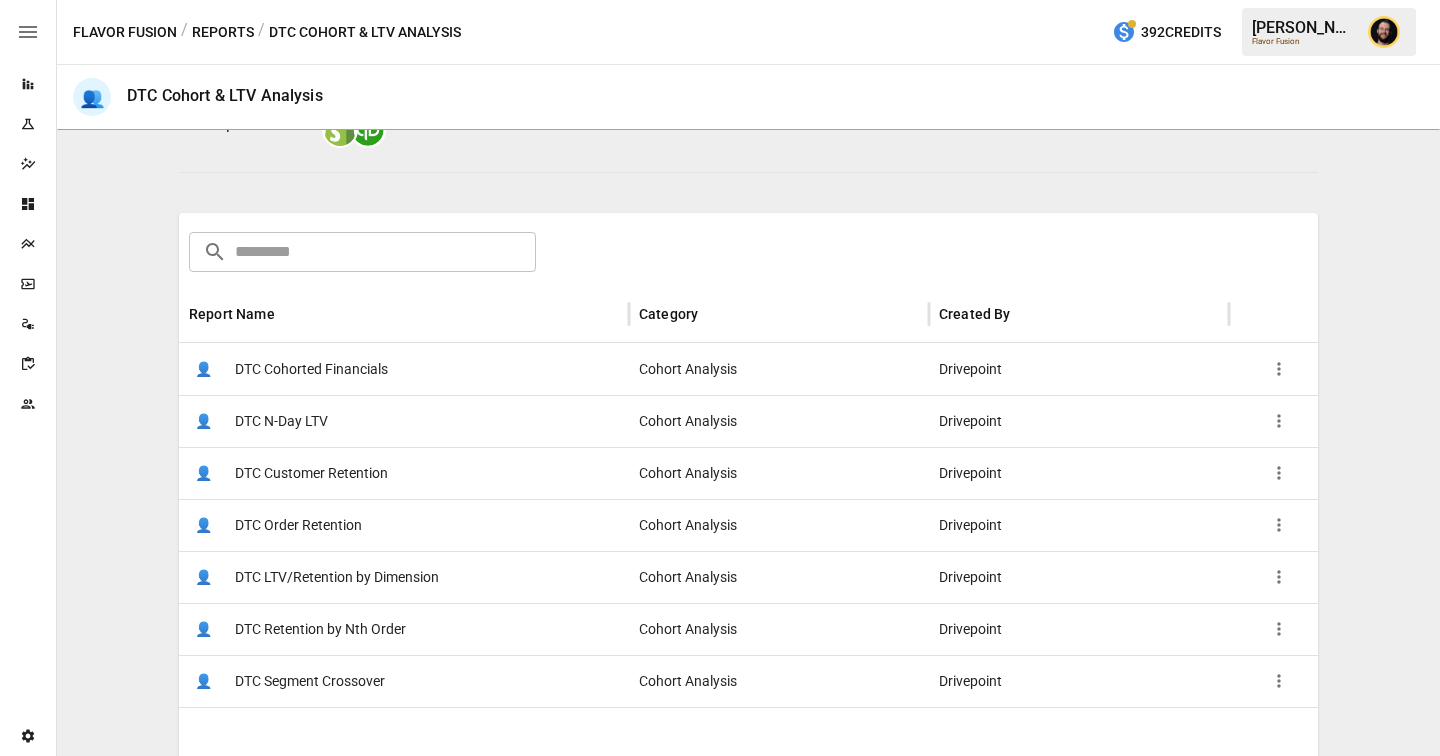 click on "👤 DTC Cohorted Financials" at bounding box center (404, 369) 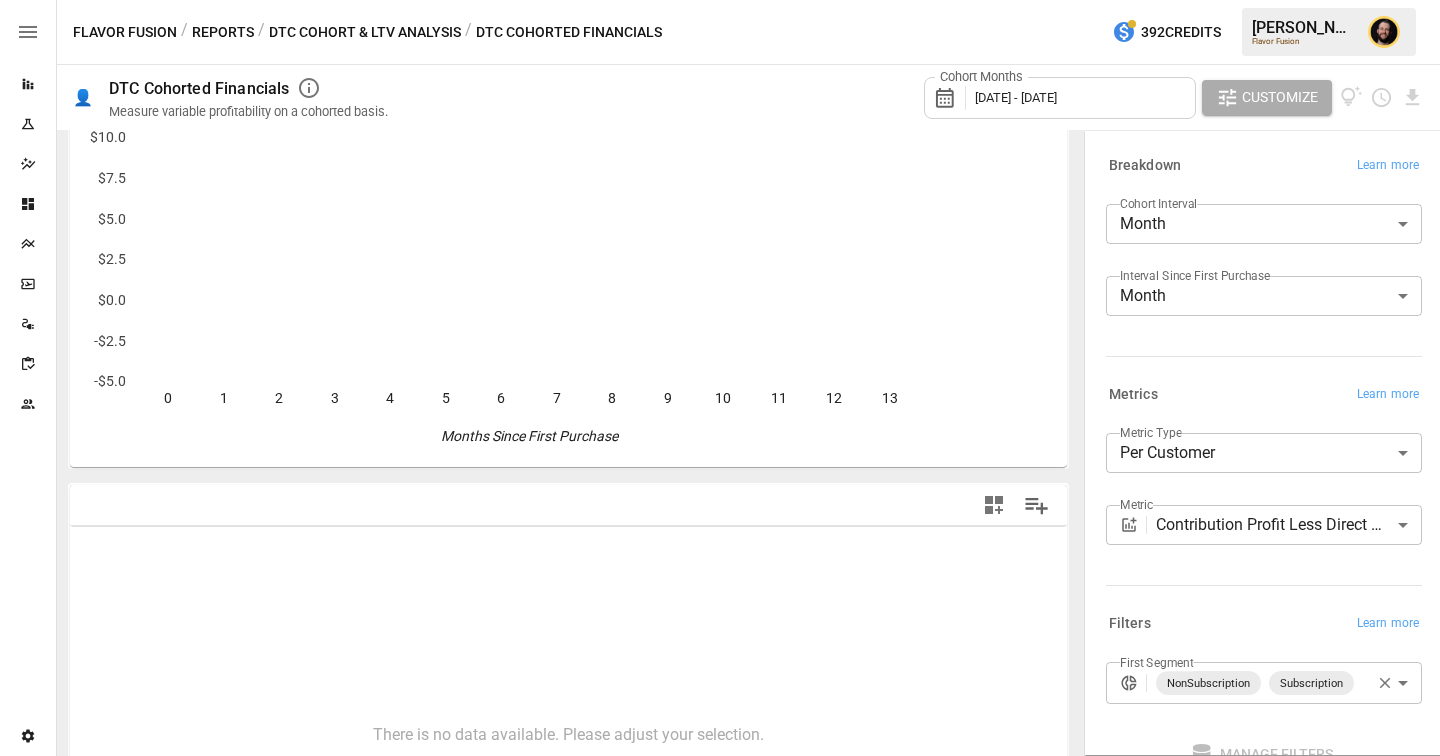 scroll, scrollTop: 0, scrollLeft: 0, axis: both 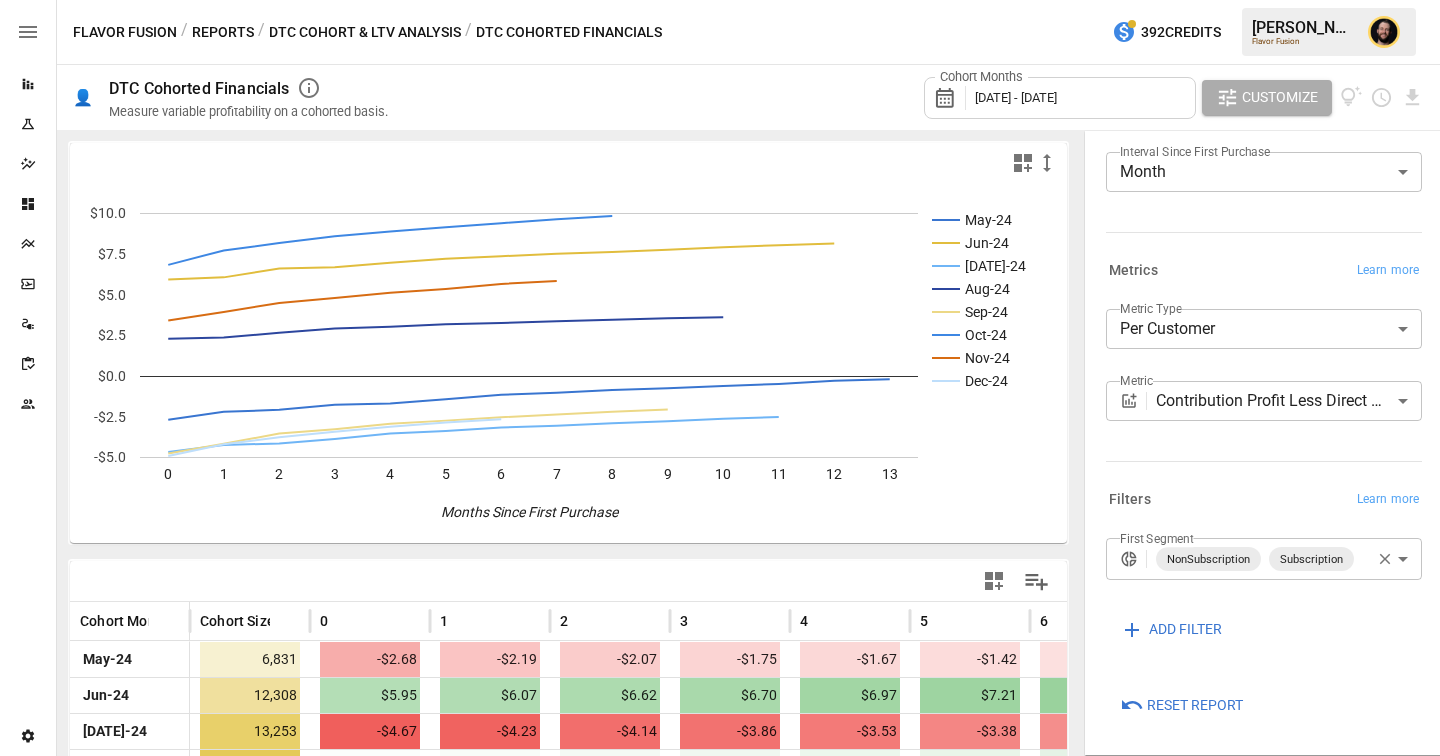 click on "Reports Experiments Dazzler Studio Dashboards Plans SmartModel ™ Data Sources Scorecards Team Settings Flavor Fusion / Reports / DTC Cohort & LTV Analysis / DTC Cohorted Financials 392  Credits Ciaran N. Flavor Fusion 👤 DTC Cohorted Financials Measure variable profitability on a cohorted basis. Cohort Months May 2024 - December 2024 Customize May-24 Jun-24 Jul-24 Aug-24 Sep-24 Oct-24 Nov-24 Dec-24 0 1 2 3 4 5 6 7 8 9 10 11 12 13 -$5.0 -$2.5 $0.0 $2.5 $5.0 $7.5 $10.0 Months Since First Purchase Dec-24 Cohort Month  Cohort Size   0   1   2   3   4   5   6   7   8 May-24 6,831 -$2.68 -$2.19 -$2.07 -$1.75 -$1.67 -$1.42 -$1.14 -$1.03 -$0.85 Jun-24 12,308 $5.95 $6.07 $6.62 $6.70 $6.97 $7.21 $7.37 $7.53 $7.64 Jul-24 13,253 -$4.67 -$4.23 -$4.14 -$3.86 -$3.53 -$3.38 -$3.16 -$3.05 -$2.89 Aug-24 18,710 $2.29 $2.37 $2.67 $2.93 $3.04 $3.18 $3.27 $3.38 $3.47 Sep-24 11,093 -$4.75 -$4.16 -$3.52 -$3.26 -$2.92 -$2.73 -$2.53 -$2.36 -$2.18 Oct-24 12,778 $6.84 $7.73 $8.18 $8.61 $8.89 $9.15 $9.40 $9.65 $9.85 Nov-24 12,525 ​" at bounding box center (720, 0) 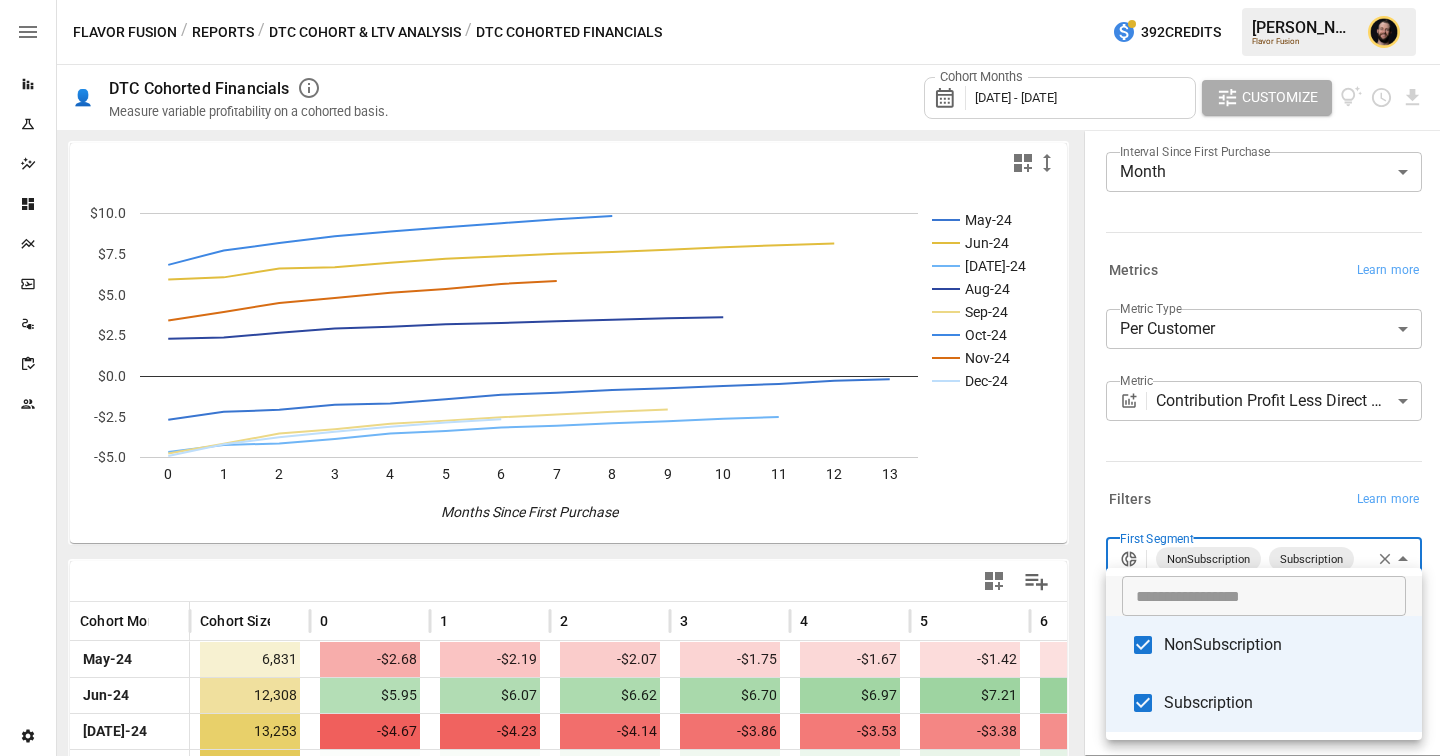 click at bounding box center (720, 378) 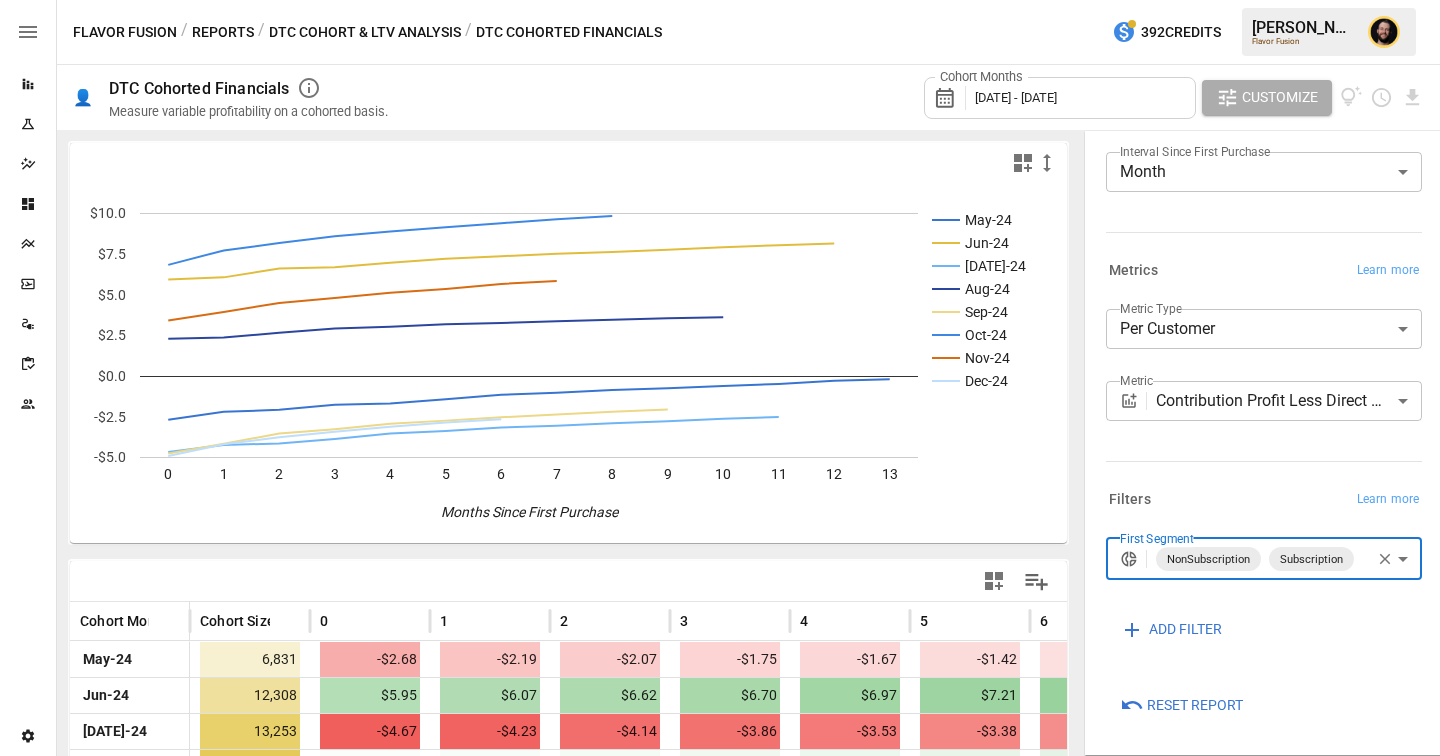 click on "Reports Experiments Dazzler Studio Dashboards Plans SmartModel ™ Data Sources Scorecards Team Settings Flavor Fusion / Reports / DTC Cohort & LTV Analysis / DTC Cohorted Financials 392  Credits Ciaran N. Flavor Fusion 👤 DTC Cohorted Financials Measure variable profitability on a cohorted basis. Cohort Months May 2024 - December 2024 Customize May-24 Jun-24 Jul-24 Aug-24 Sep-24 Oct-24 Nov-24 Dec-24 0 1 2 3 4 5 6 7 8 9 10 11 12 13 -$5.0 -$2.5 $0.0 $2.5 $5.0 $7.5 $10.0 Months Since First Purchase Dec-24 Cohort Month  Cohort Size   0   1   2   3   4   5   6   7   8 May-24 6,831 -$2.68 -$2.19 -$2.07 -$1.75 -$1.67 -$1.42 -$1.14 -$1.03 -$0.85 Jun-24 12,308 $5.95 $6.07 $6.62 $6.70 $6.97 $7.21 $7.37 $7.53 $7.64 Jul-24 13,253 -$4.67 -$4.23 -$4.14 -$3.86 -$3.53 -$3.38 -$3.16 -$3.05 -$2.89 Aug-24 18,710 $2.29 $2.37 $2.67 $2.93 $3.04 $3.18 $3.27 $3.38 $3.47 Sep-24 11,093 -$4.75 -$4.16 -$3.52 -$3.26 -$2.92 -$2.73 -$2.53 -$2.36 -$2.18 Oct-24 12,778 $6.84 $7.73 $8.18 $8.61 $8.89 $9.15 $9.40 $9.65 $9.85 Nov-24 12,525 ​" at bounding box center [720, 0] 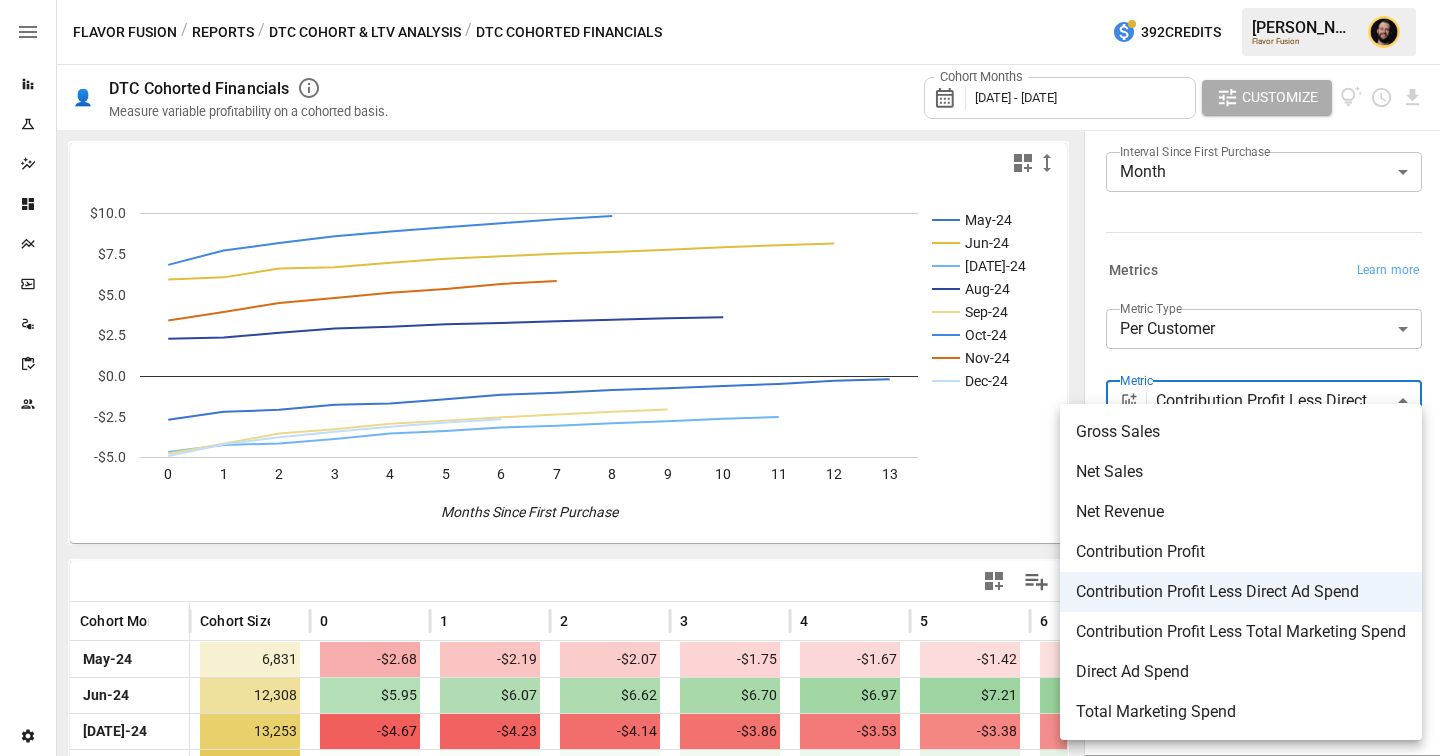 click at bounding box center (720, 378) 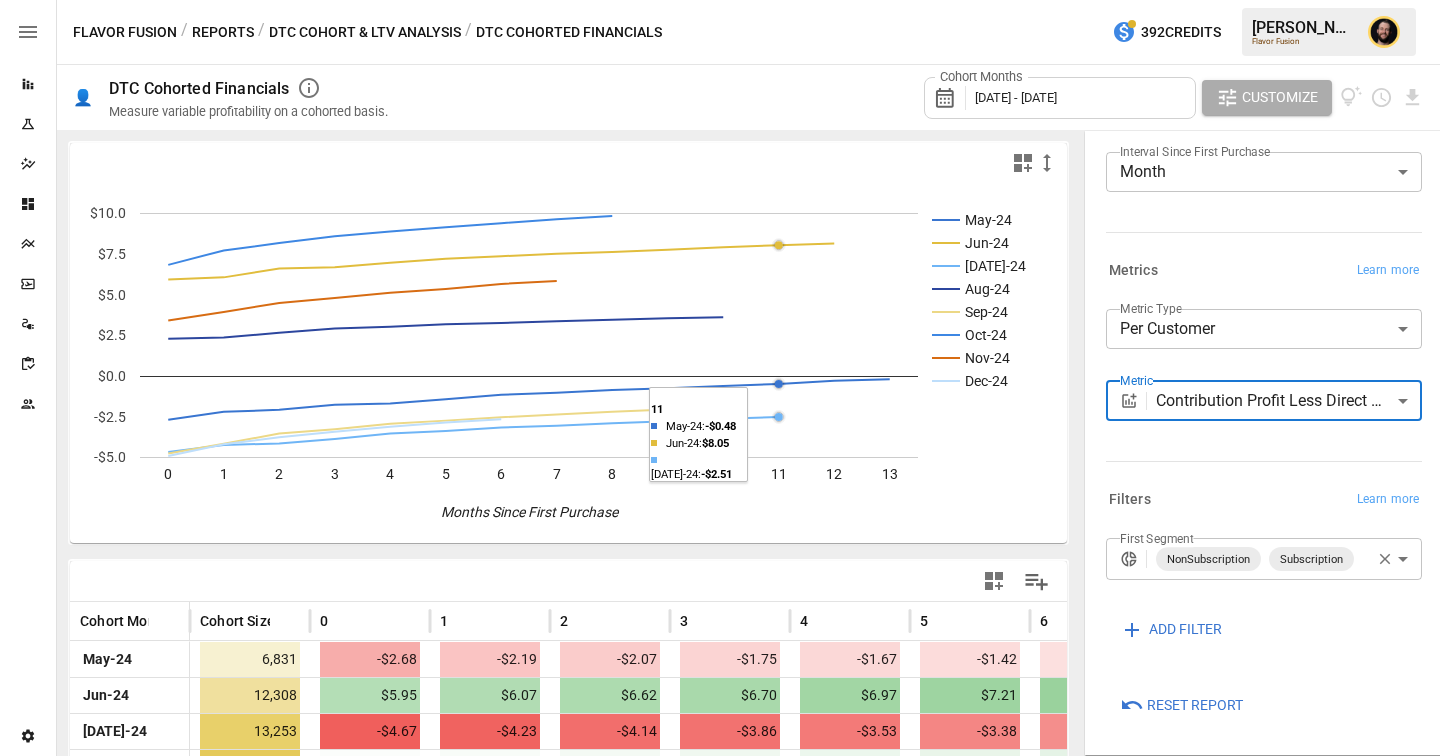 scroll, scrollTop: 218, scrollLeft: 0, axis: vertical 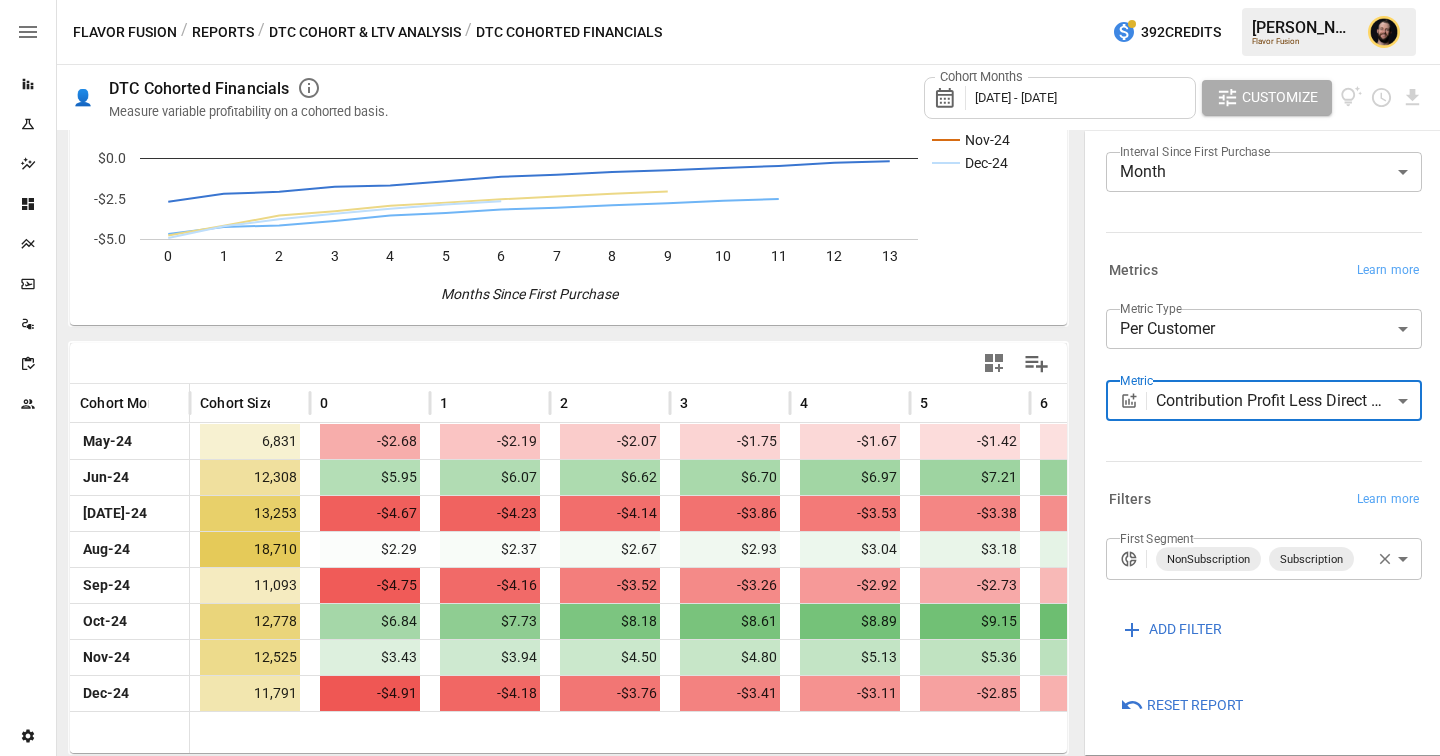 click on "Reports Experiments Dazzler Studio Dashboards Plans SmartModel ™ Data Sources Scorecards Team Settings Flavor Fusion / Reports / DTC Cohort & LTV Analysis / DTC Cohorted Financials 392  Credits Ciaran N. Flavor Fusion 👤 DTC Cohorted Financials Measure variable profitability on a cohorted basis. Cohort Months May 2024 - December 2024 Customize May-24 Jun-24 Jul-24 Aug-24 Sep-24 Oct-24 Nov-24 Dec-24 0 1 2 3 4 5 6 7 8 9 10 11 12 13 -$5.0 -$2.5 $0.0 $2.5 $5.0 $7.5 $10.0 Months Since First Purchase Dec-24 Cohort Month  Cohort Size   0   1   2   3   4   5   6   7   8 May-24 6,831 -$2.68 -$2.19 -$2.07 -$1.75 -$1.67 -$1.42 -$1.14 -$1.03 -$0.85 Jun-24 12,308 $5.95 $6.07 $6.62 $6.70 $6.97 $7.21 $7.37 $7.53 $7.64 Jul-24 13,253 -$4.67 -$4.23 -$4.14 -$3.86 -$3.53 -$3.38 -$3.16 -$3.05 -$2.89 Aug-24 18,710 $2.29 $2.37 $2.67 $2.93 $3.04 $3.18 $3.27 $3.38 $3.47 Sep-24 11,093 -$4.75 -$4.16 -$3.52 -$3.26 -$2.92 -$2.73 -$2.53 -$2.36 -$2.18 Oct-24 12,778 $6.84 $7.73 $8.18 $8.61 $8.89 $9.15 $9.40 $9.65 $9.85 Nov-24 12,525 ​" at bounding box center (720, 0) 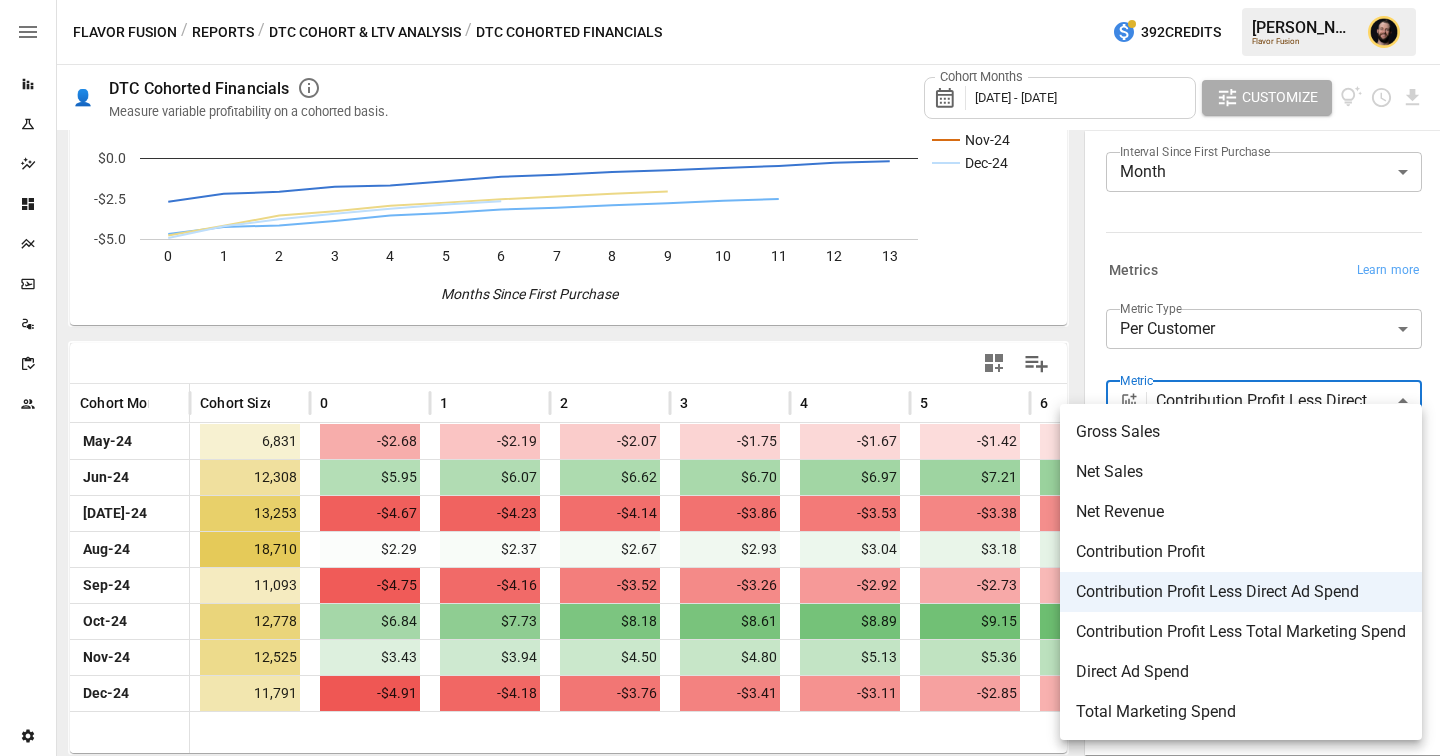 click at bounding box center [720, 378] 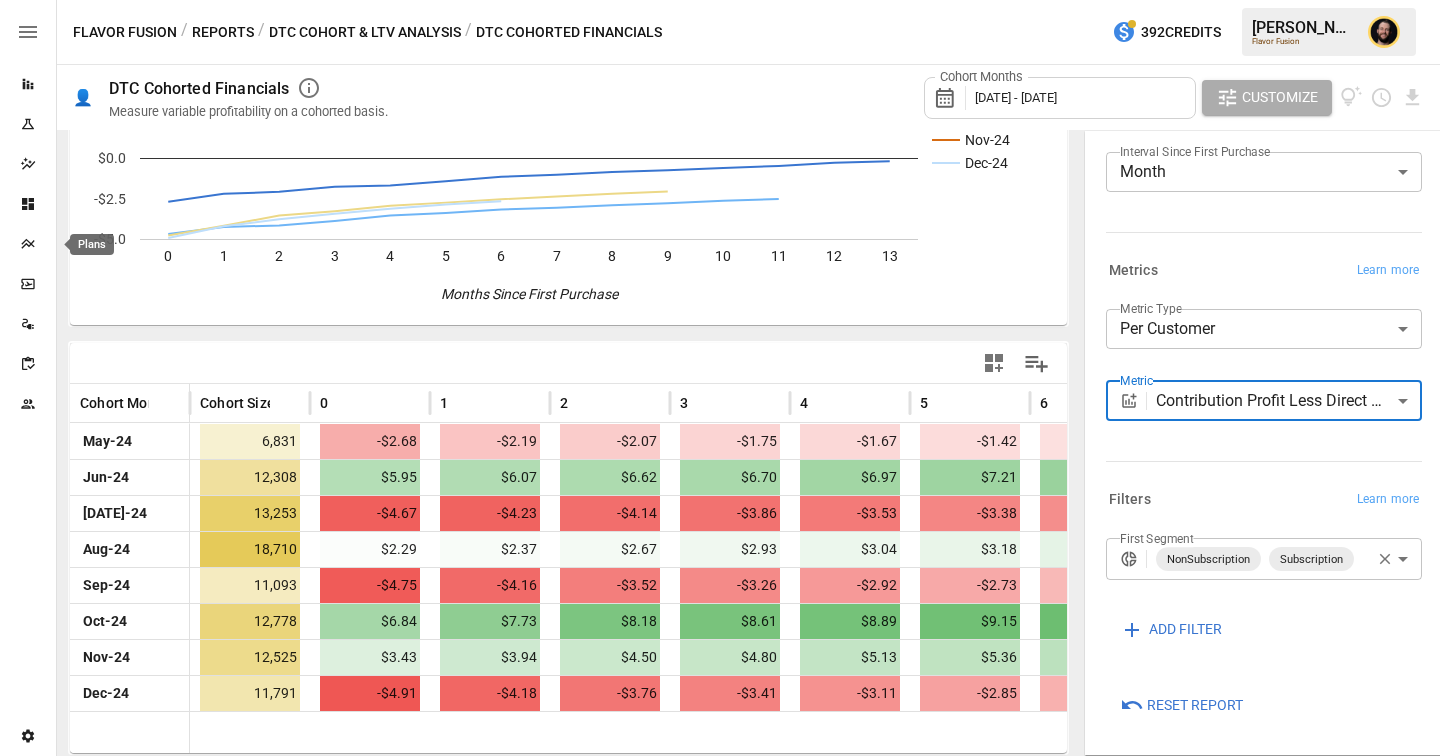 click 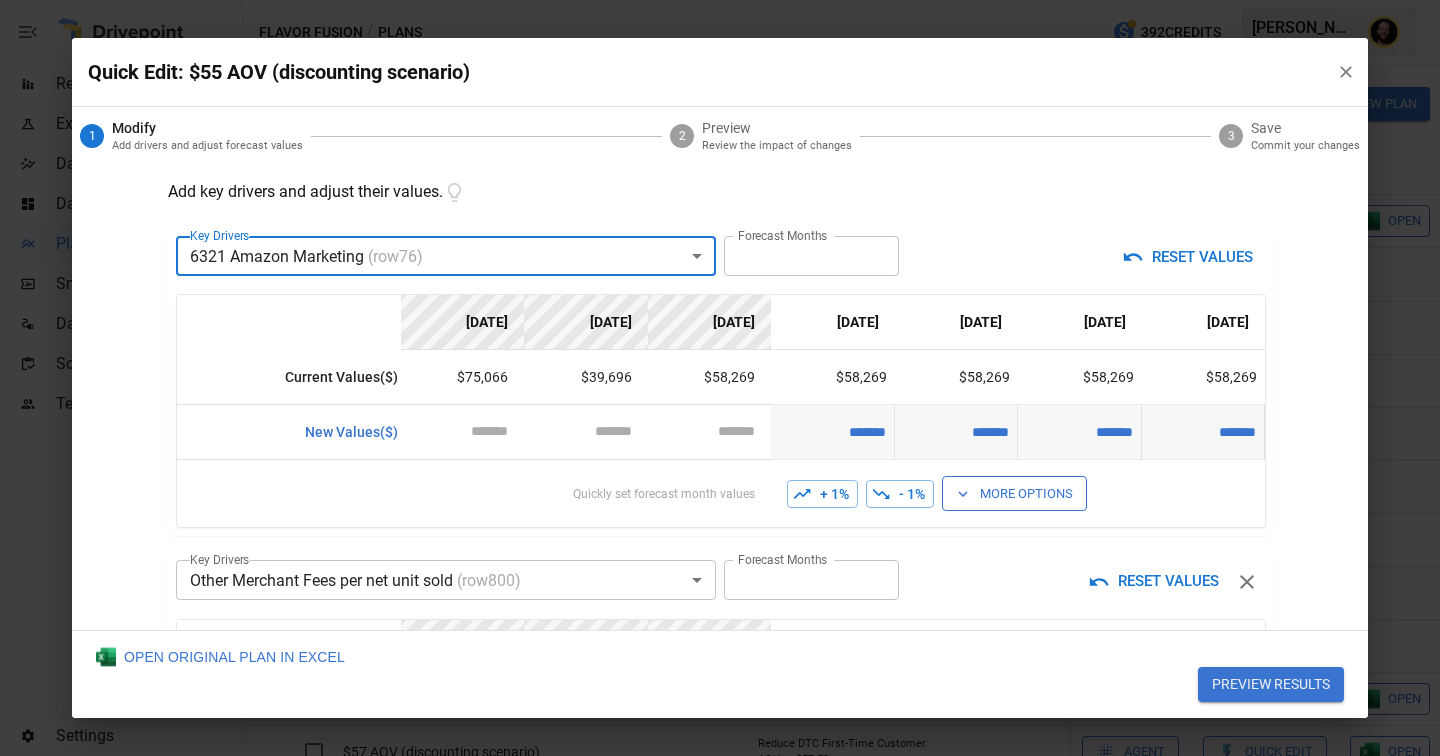 scroll, scrollTop: 0, scrollLeft: 0, axis: both 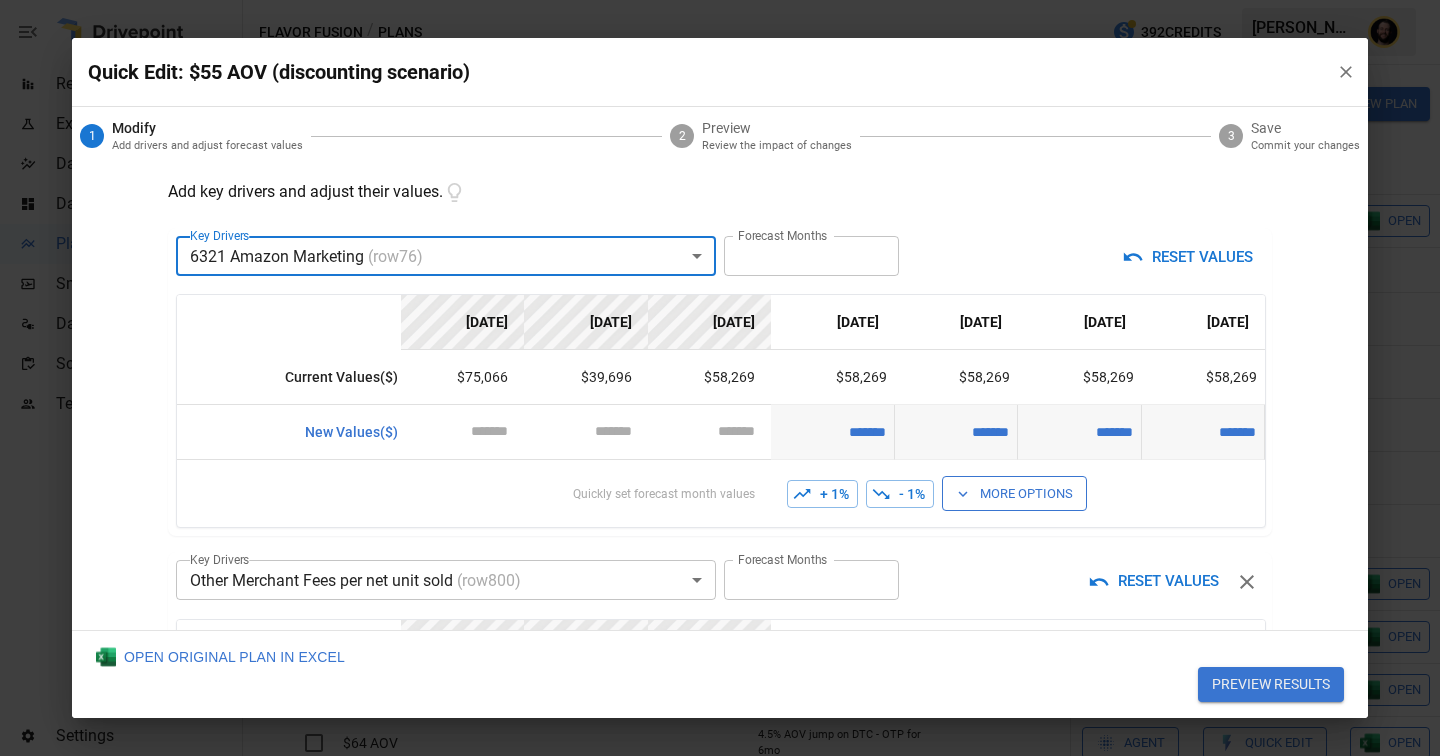 click on "Reports Experiments Dazzler Studio Dashboards Plans SmartModel ™ Data Sources Scorecards Team Settings Flavor Fusion / Plans 392  Credits [PERSON_NAME] Flavor Fusion Plans ​ ​ [DATE] – [DATE]   Visualize   Columns   Add Folder   New Plan Name 2 Description Alerts Status Forecast start Gross Margin EoP Cash EBITDA Margin Net Income Margin Gross Sales Gross Sales: DTC Online Gross Sales: Marketplace Gross Sales: Wholesale Gross Sales: Retail Returns Returns: DTC Online Returns: Marketplace Returns: Wholesale Returns: Retail Shipping Income Shipping Income: DTC Online Shipping Income: Marketplace Shipping Income: Wholesale Shipping Income: Retail Taxes Collected Taxes Collected: DTC Online Taxes Collected: Marketplace Taxes Collected: Wholesale Taxes Collected: Retail Net Revenue Net Revenue: DTC Online Net Revenue: Marketplace Net Revenue: Wholesale Net Revenue: Retail Cost of Goods Sold Cost of Goods Sold: DTC Online Cost of Goods Sold: Marketplace Cost of Goods Sold: Wholesale Gross Profit" at bounding box center [720, 0] 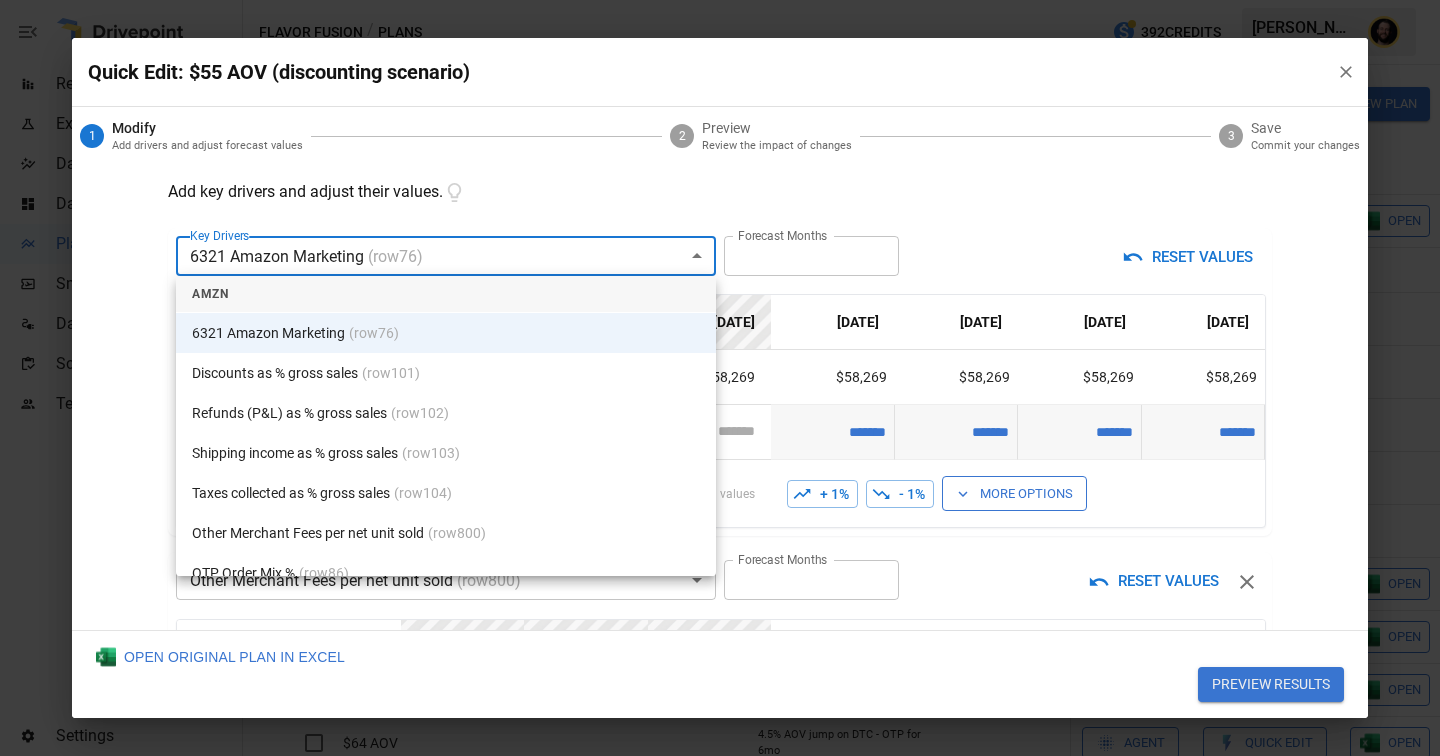 scroll, scrollTop: 2263, scrollLeft: 0, axis: vertical 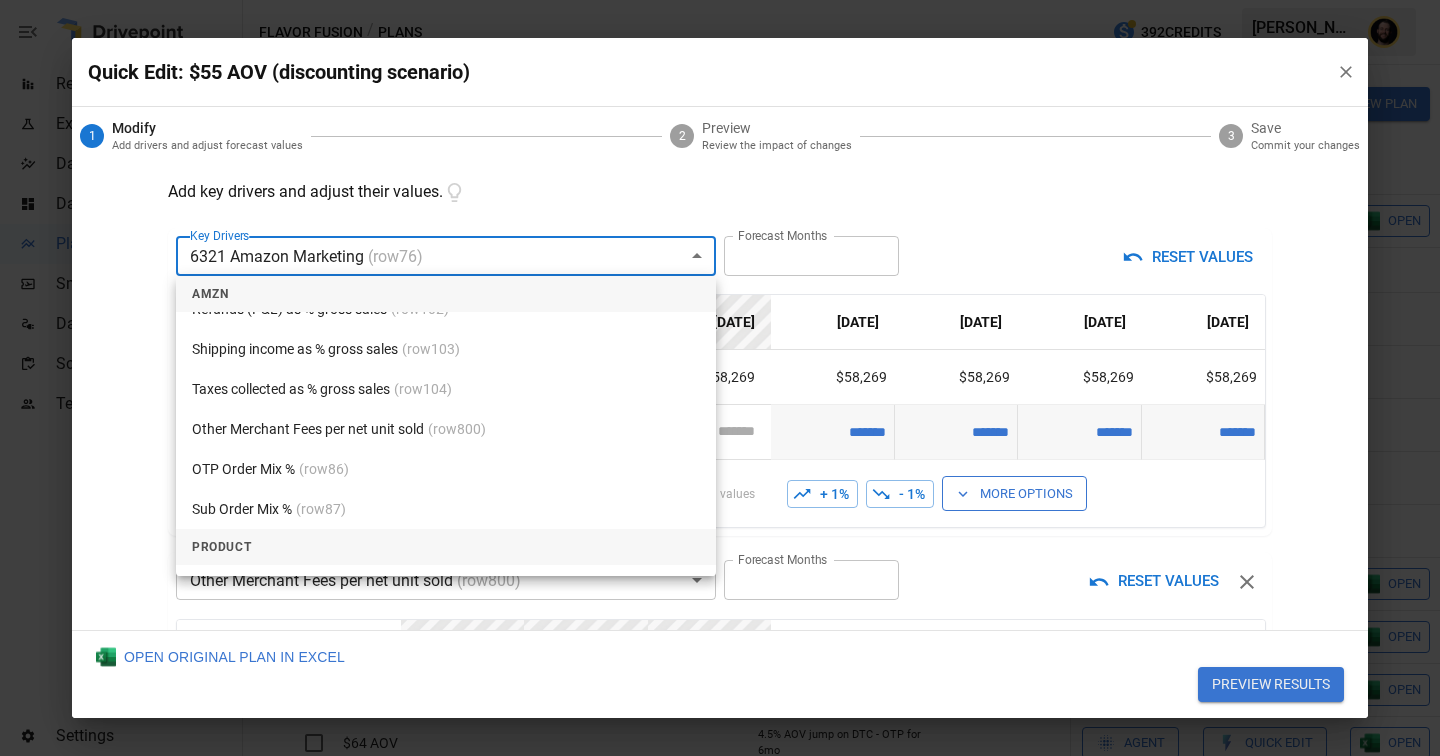 click at bounding box center [720, 378] 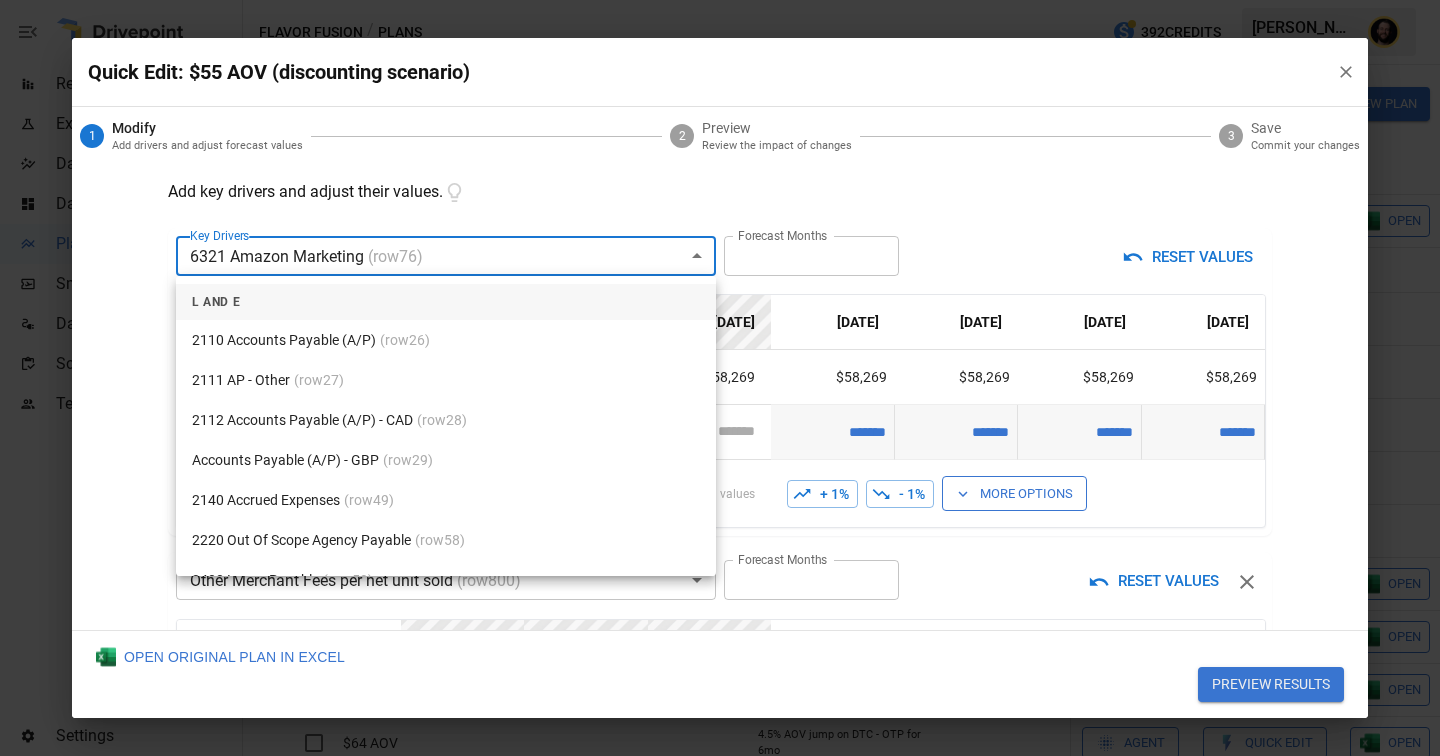 click on "Reports Experiments Dazzler Studio Dashboards Plans SmartModel ™ Data Sources Scorecards Team Settings Flavor Fusion / Plans 392  Credits [PERSON_NAME] Flavor Fusion Plans ​ ​ [DATE] – [DATE]   Visualize   Columns   Add Folder   New Plan Name 2 Description Alerts Status Forecast start Gross Margin EoP Cash EBITDA Margin Net Income Margin Gross Sales Gross Sales: DTC Online Gross Sales: Marketplace Gross Sales: Wholesale Gross Sales: Retail Returns Returns: DTC Online Returns: Marketplace Returns: Wholesale Returns: Retail Shipping Income Shipping Income: DTC Online Shipping Income: Marketplace Shipping Income: Wholesale Shipping Income: Retail Taxes Collected Taxes Collected: DTC Online Taxes Collected: Marketplace Taxes Collected: Wholesale Taxes Collected: Retail Net Revenue Net Revenue: DTC Online Net Revenue: Marketplace Net Revenue: Wholesale Net Revenue: Retail Cost of Goods Sold Cost of Goods Sold: DTC Online Cost of Goods Sold: Marketplace Cost of Goods Sold: Wholesale Gross Profit" at bounding box center (720, 0) 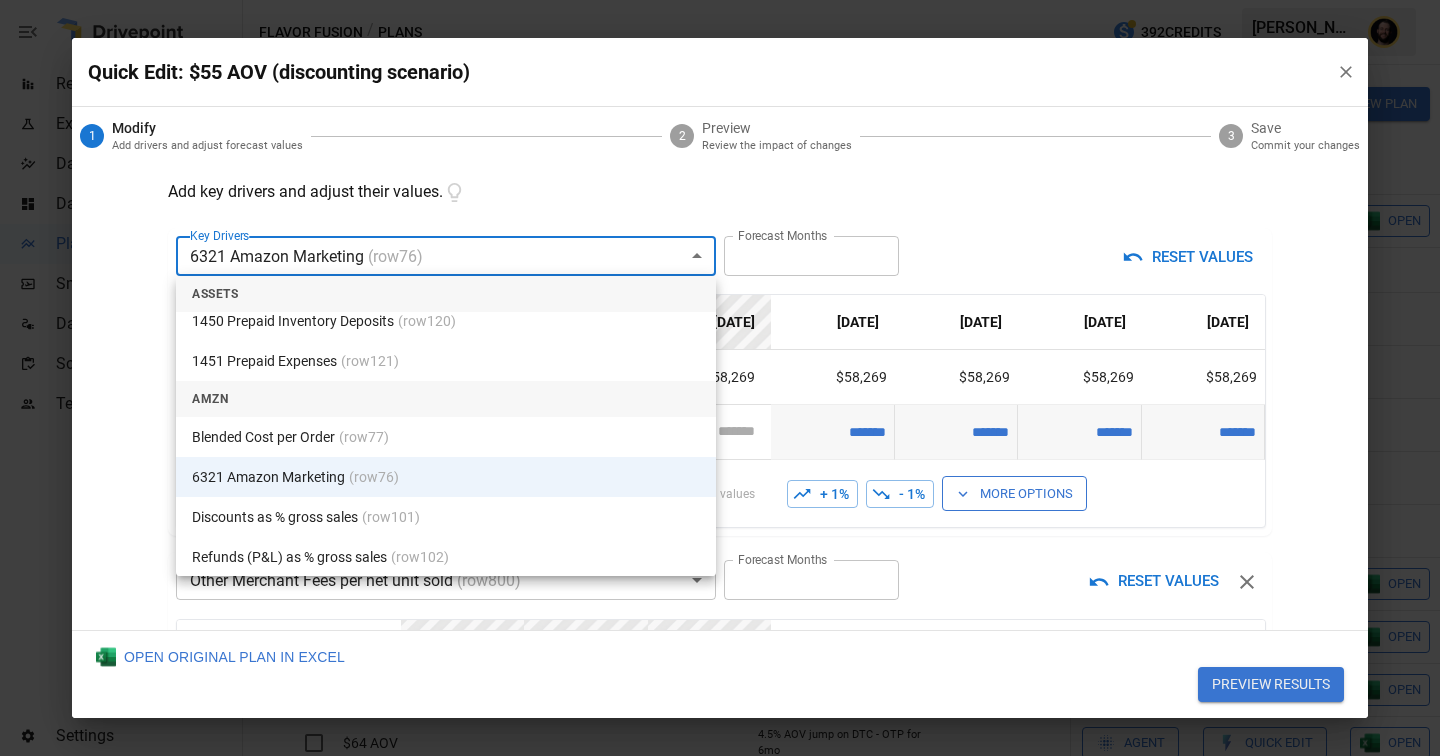scroll, scrollTop: 2018, scrollLeft: 0, axis: vertical 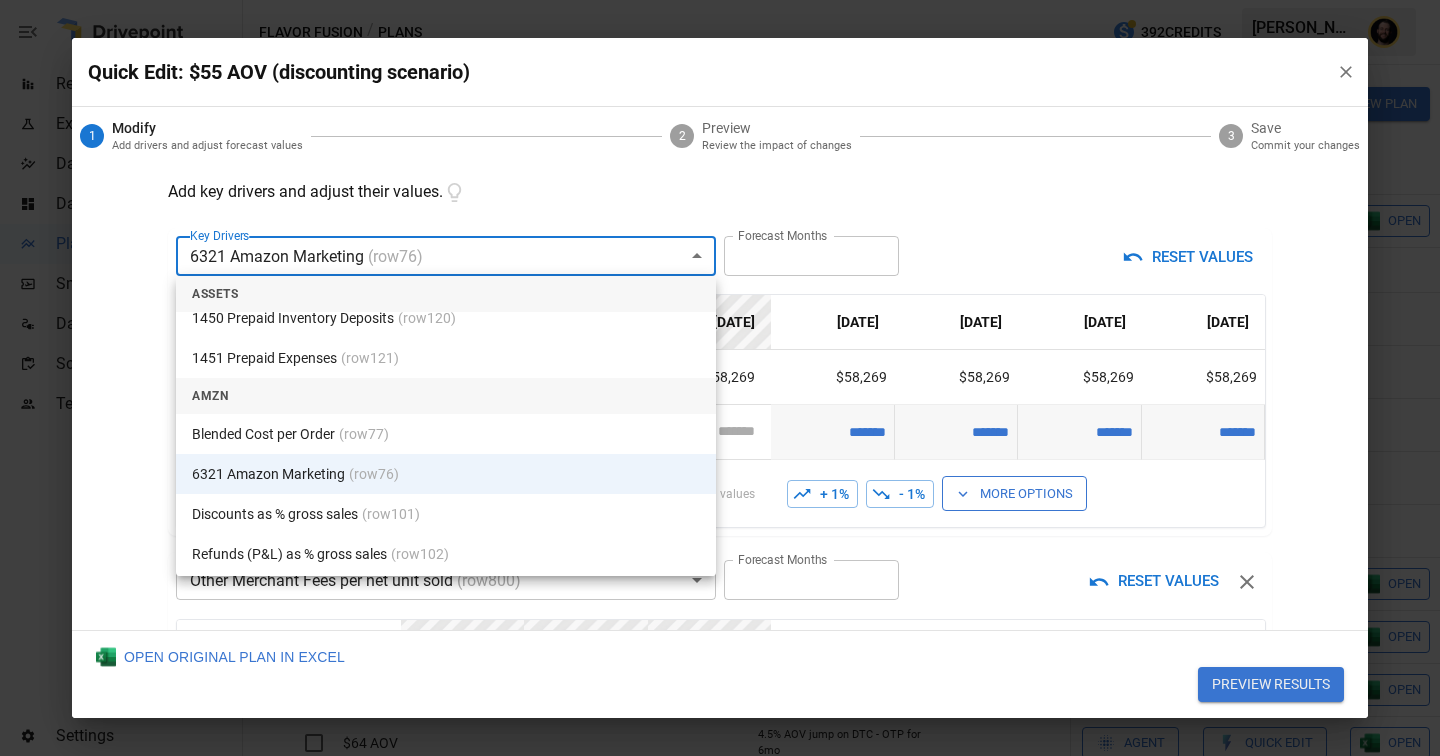 click at bounding box center (720, 378) 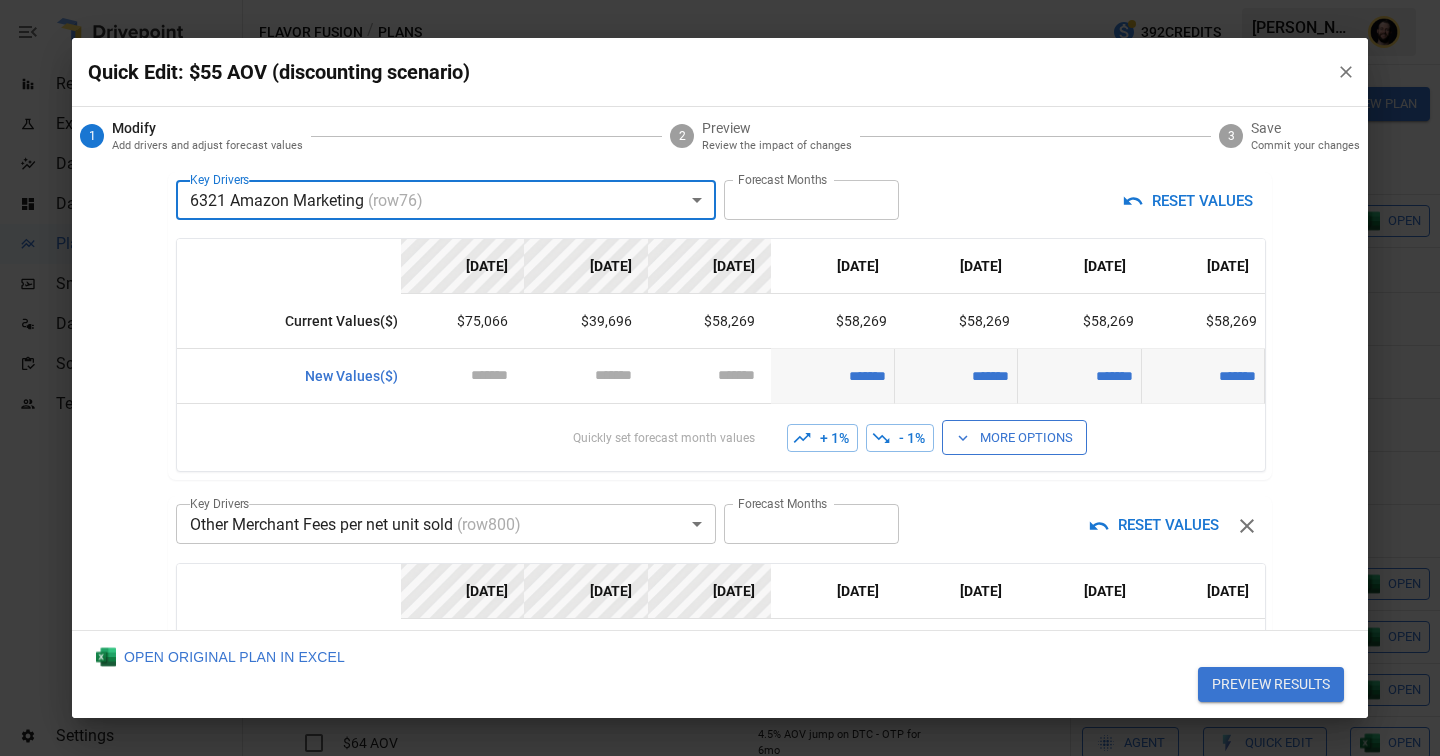 scroll, scrollTop: 32, scrollLeft: 0, axis: vertical 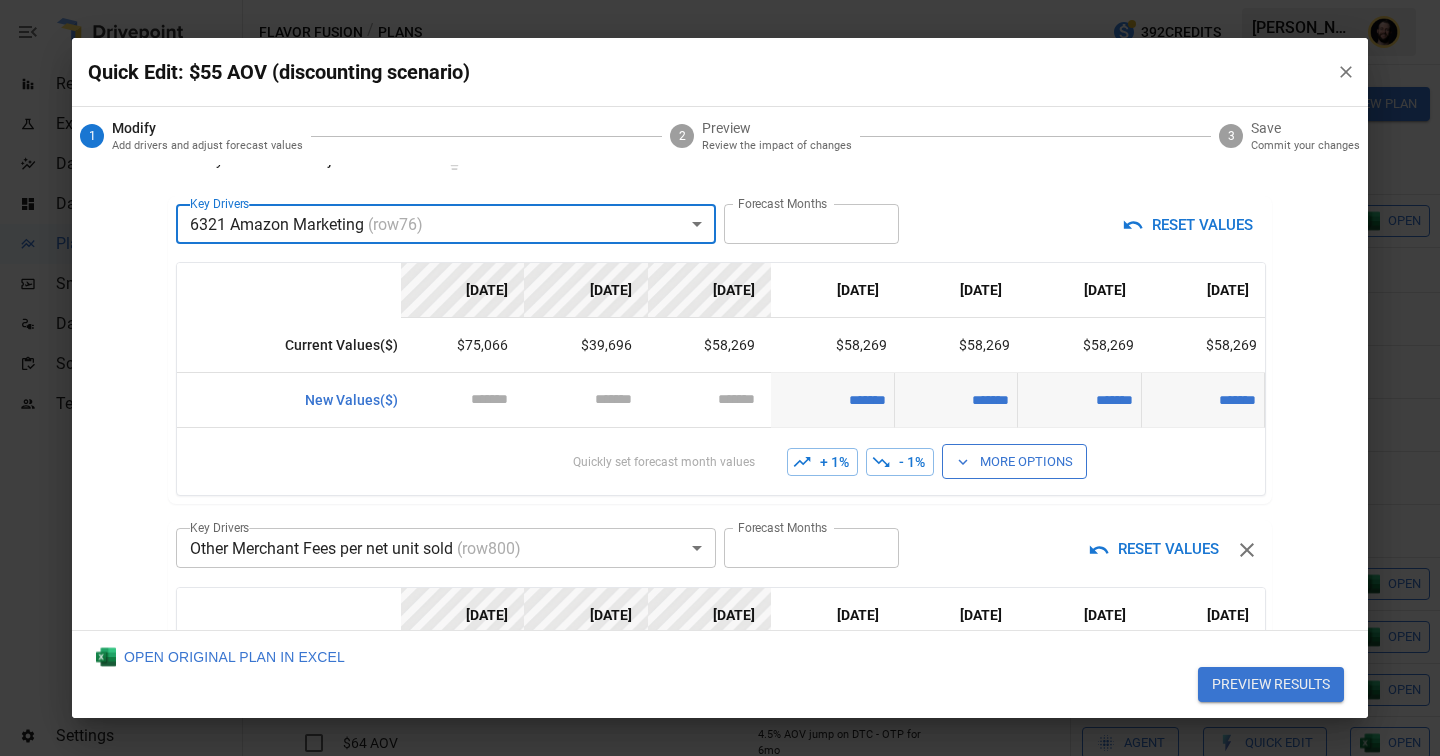 click on "+ 1%" at bounding box center (822, 462) 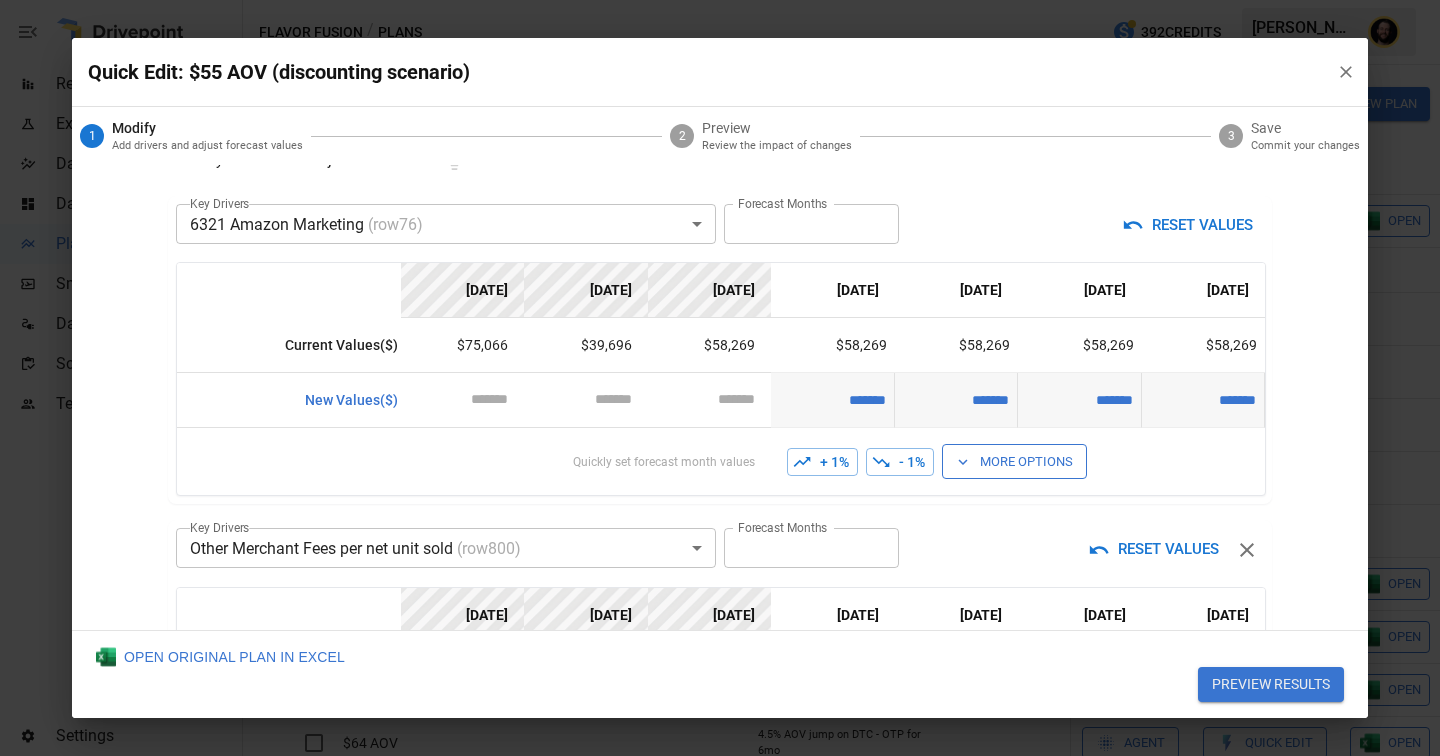 click on "+ 1%" at bounding box center [822, 462] 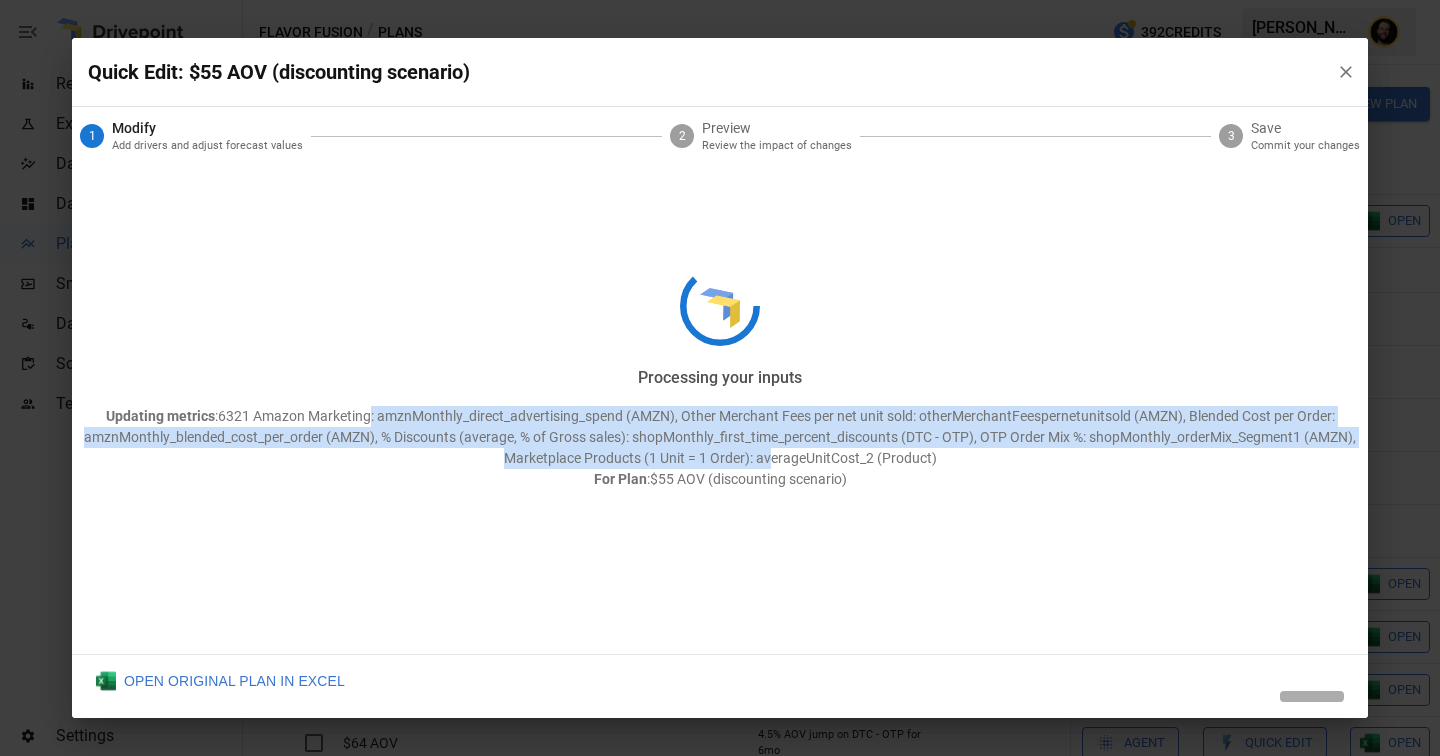 drag, startPoint x: 370, startPoint y: 410, endPoint x: 793, endPoint y: 466, distance: 426.69077 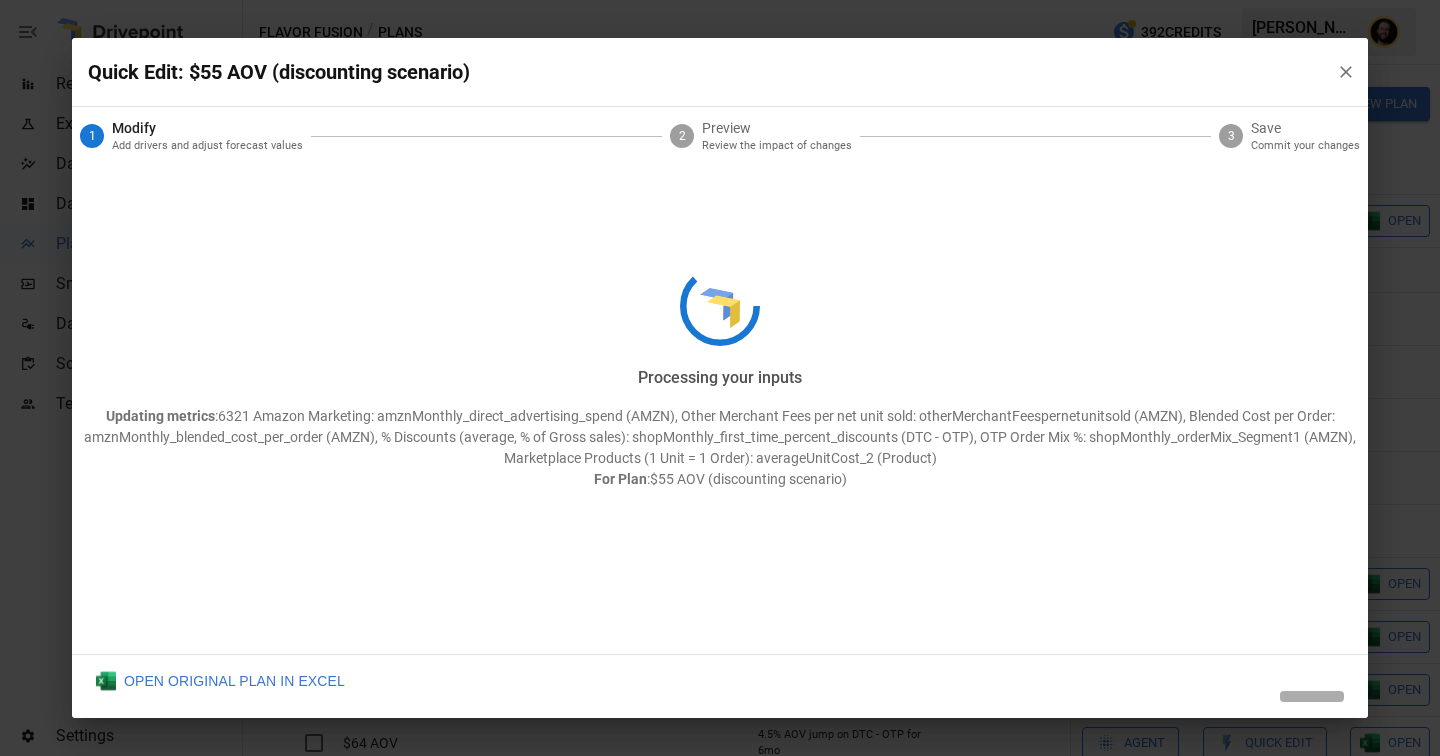 click on "Processing your inputs Updating metrics :  6321 Amazon Marketing: amznMonthly_direct_advertising_spend (AMZN), Other Merchant Fees per net unit sold: otherMerchantFeespernetunitsold (AMZN), Blended Cost per Order: amznMonthly_blended_cost_per_order (AMZN), % Discounts (average, % of Gross sales): shopMonthly_first_time_percent_discounts (DTC - OTP), OTP Order Mix %: shopMonthly_orderMix_Segment1 (AMZN), Marketplace Products (1 Unit = 1 Order): averageUnitCost_2 (Product) For Plan :  $55 AOV (discounting scenario)" at bounding box center (720, 378) 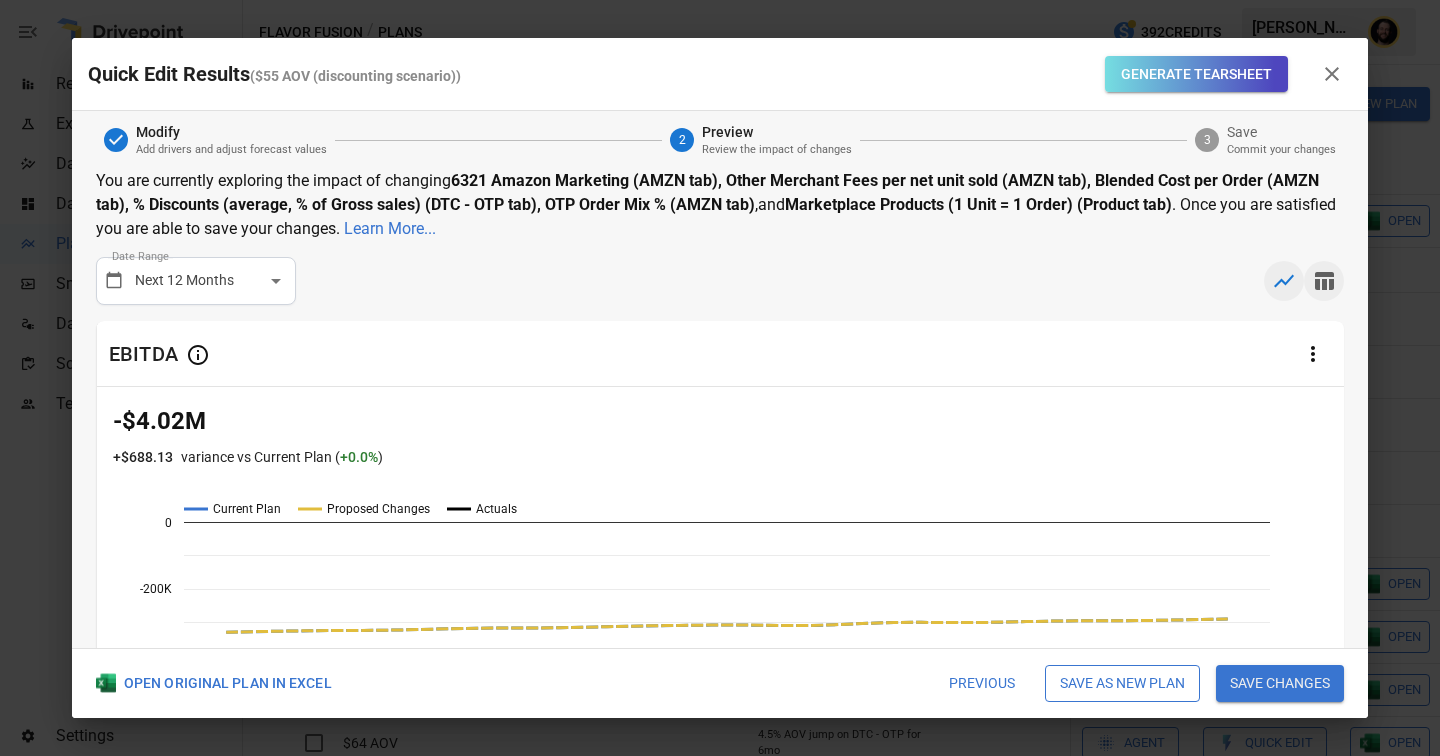 click 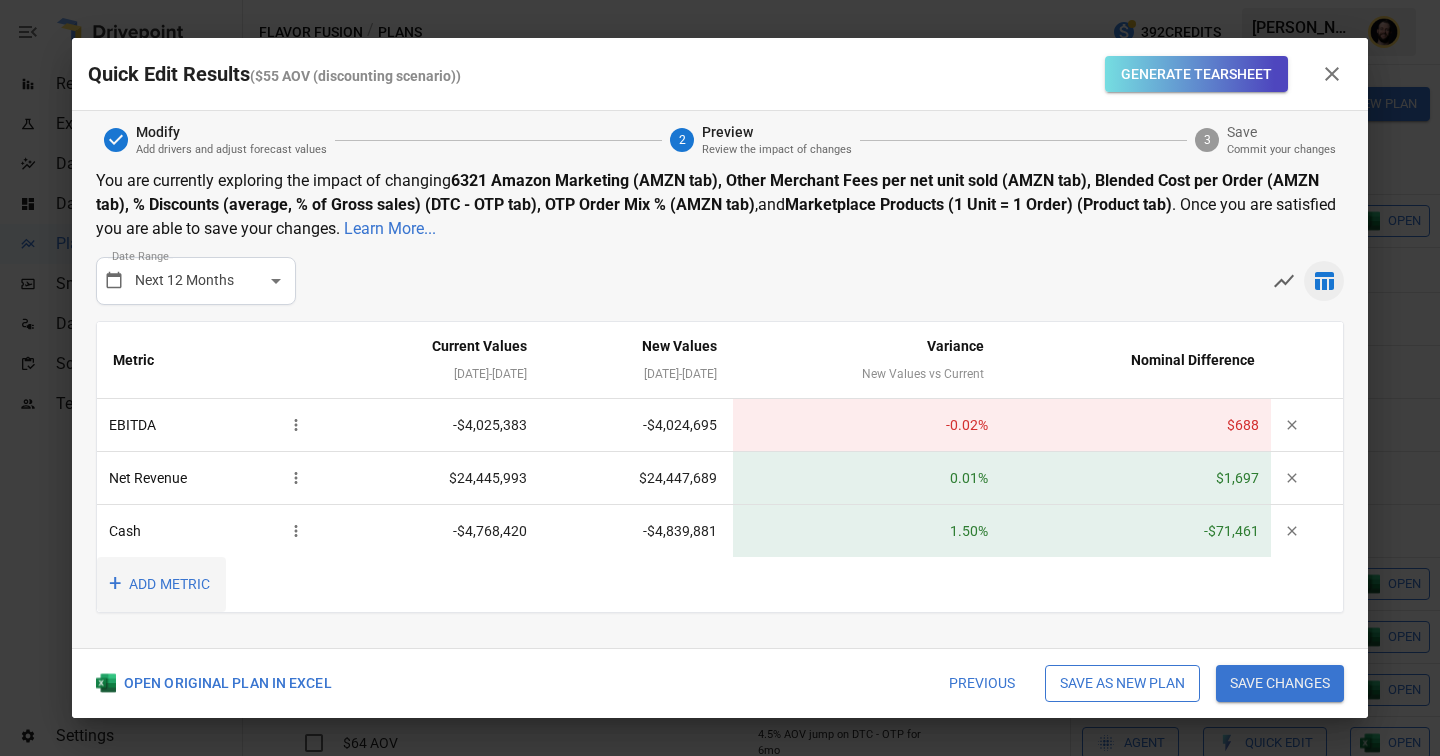 click on "+ ADD METRIC" at bounding box center (161, 584) 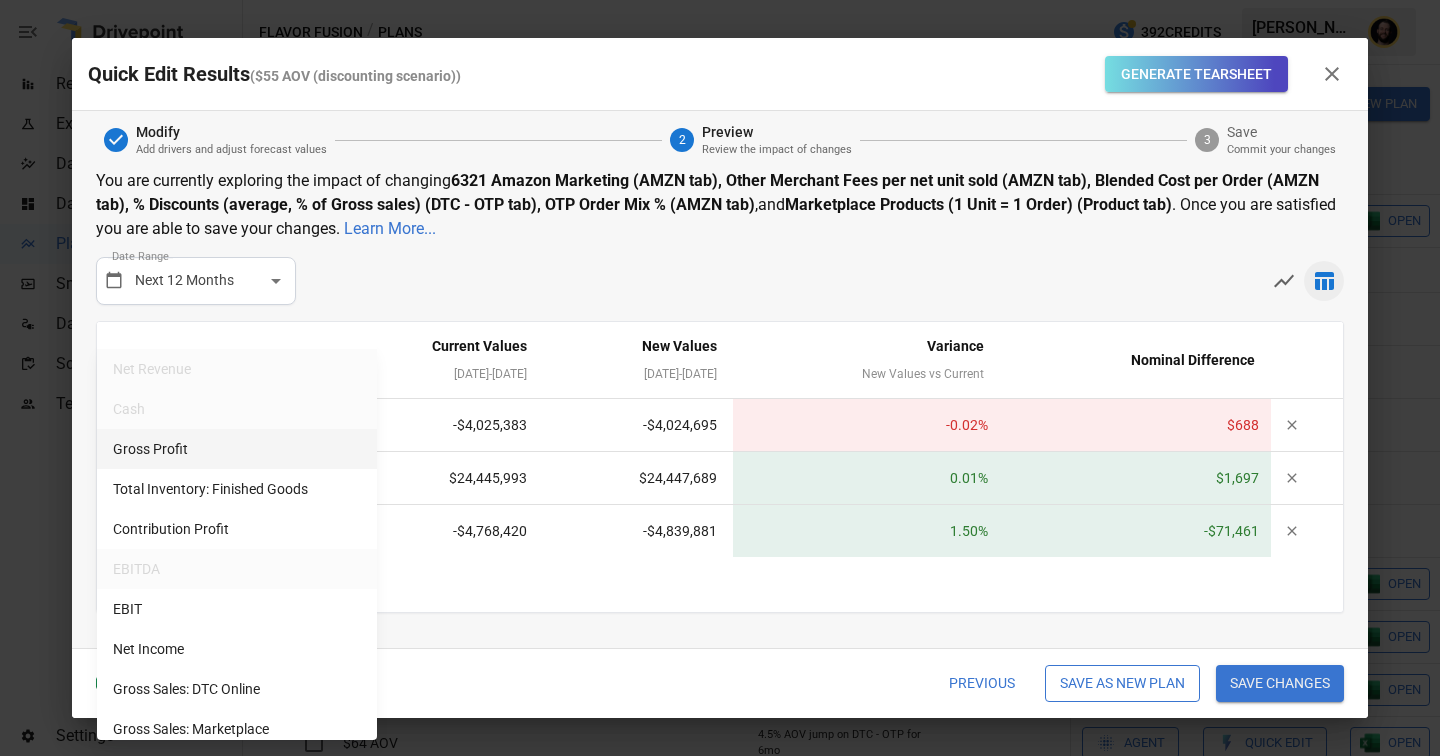 scroll, scrollTop: 181, scrollLeft: 0, axis: vertical 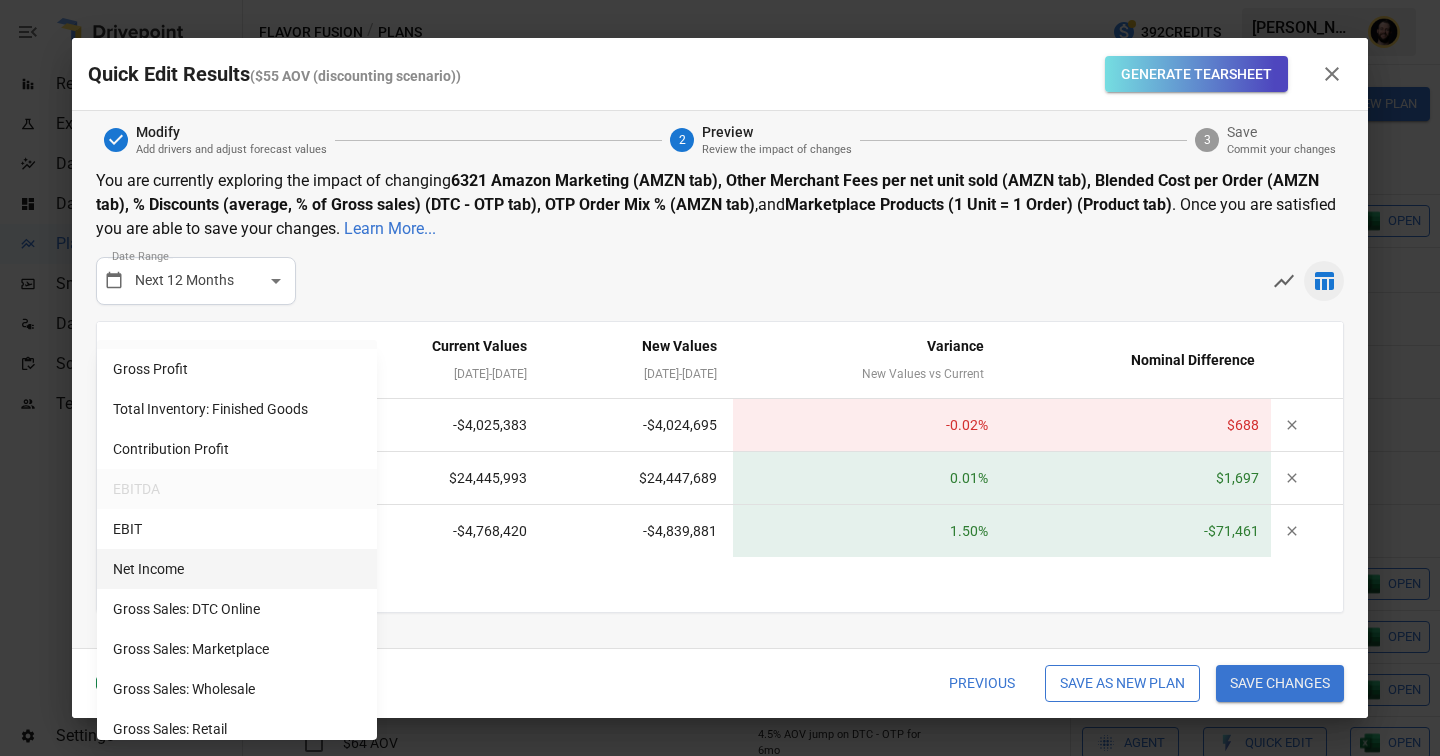 click on "Net Income" at bounding box center (237, 569) 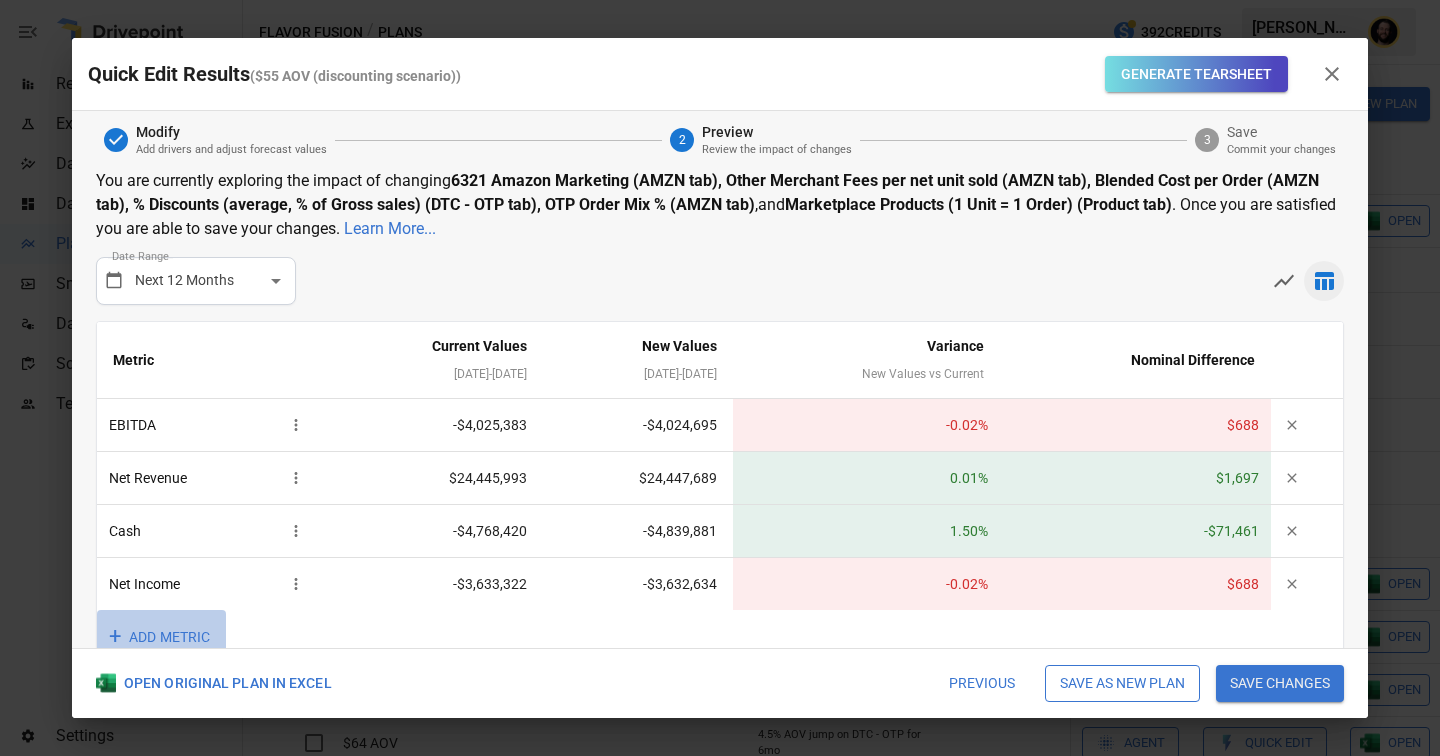 click on "+ ADD METRIC" at bounding box center [161, 637] 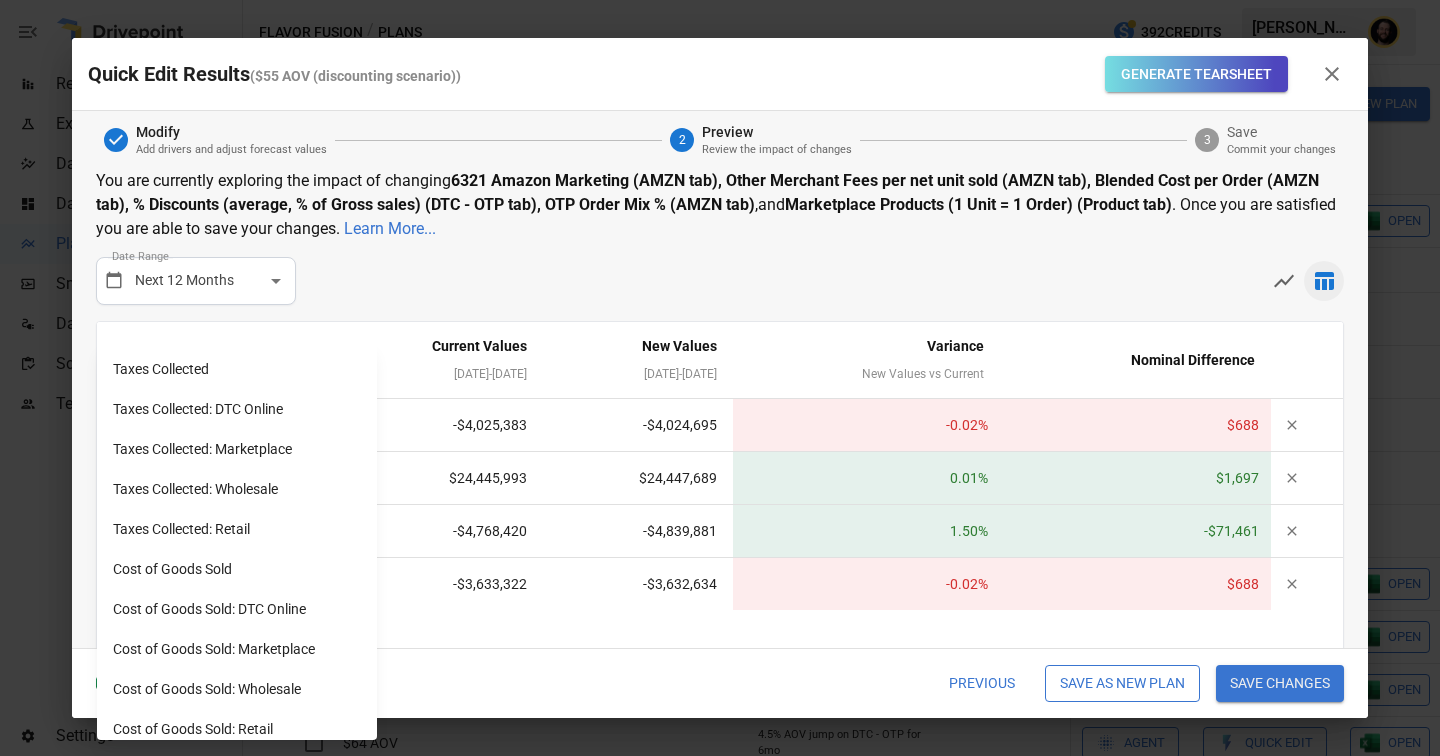 scroll, scrollTop: 1678, scrollLeft: 0, axis: vertical 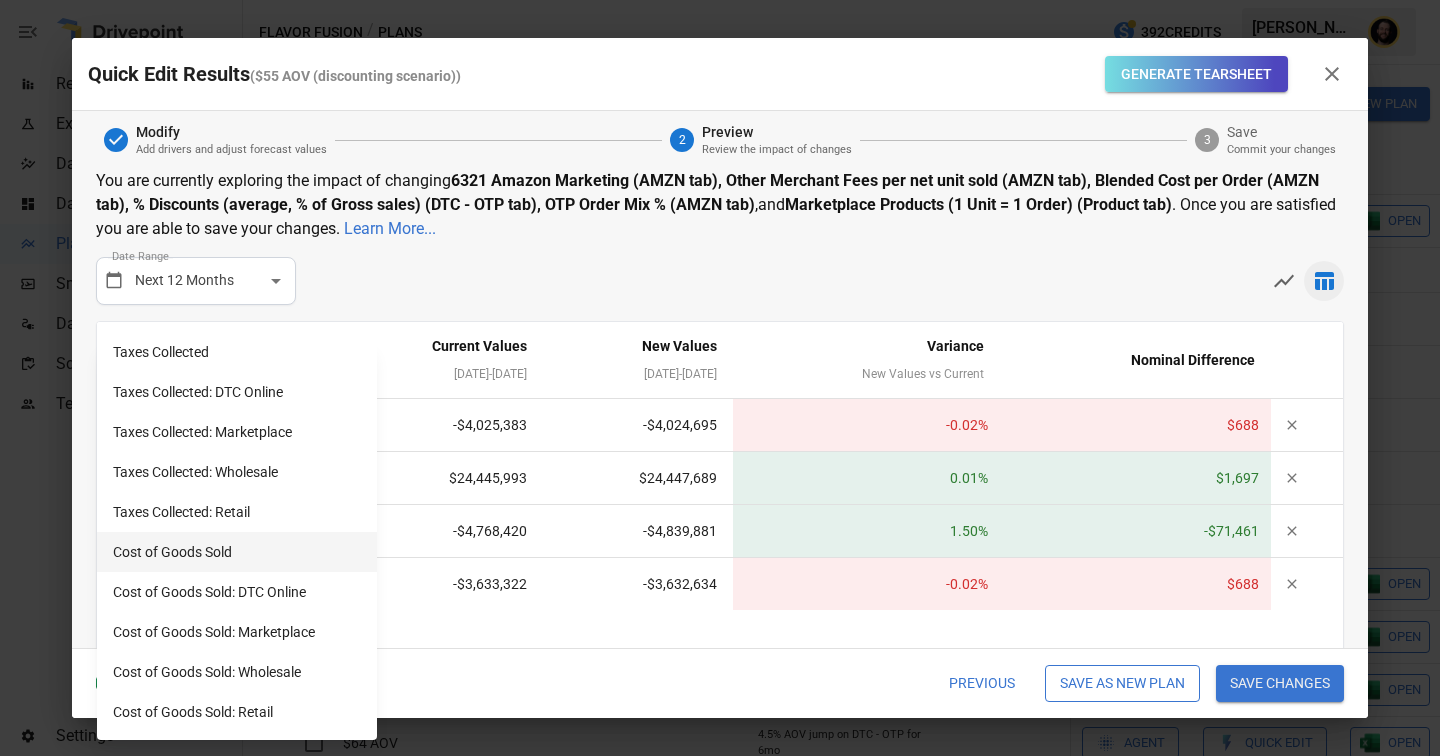 click on "Cost of Goods Sold" at bounding box center [237, 552] 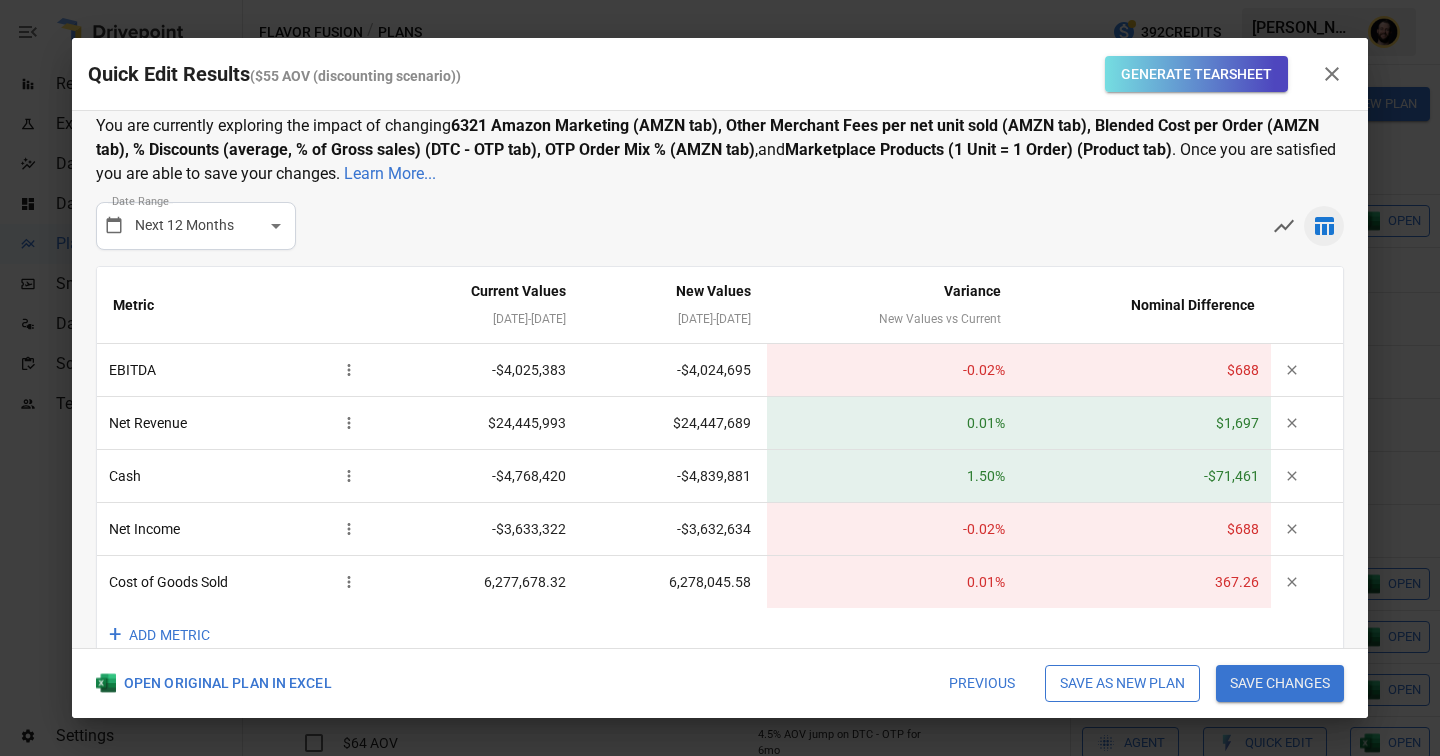 scroll, scrollTop: 59, scrollLeft: 0, axis: vertical 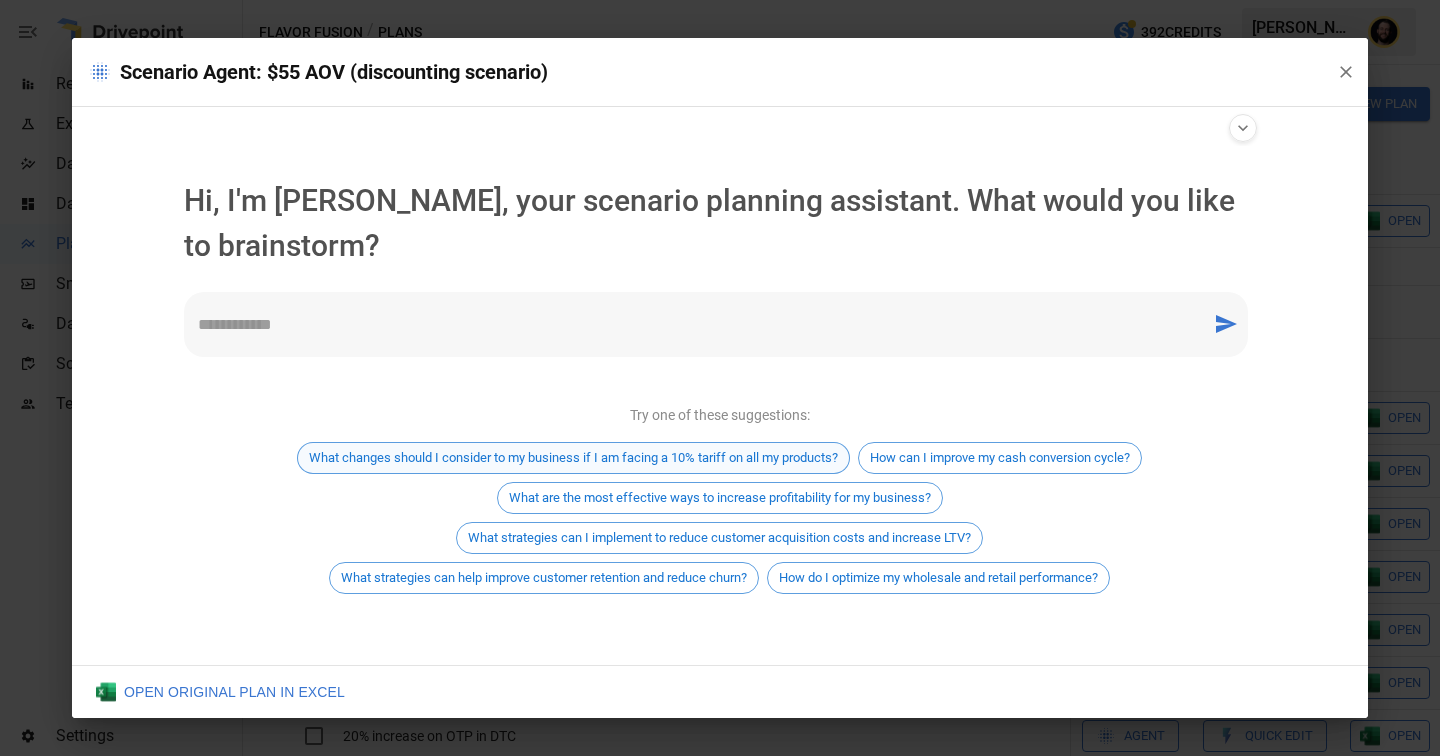 click on "What changes should I consider to my business if I am facing a 10% tariff on all my products?" at bounding box center [573, 457] 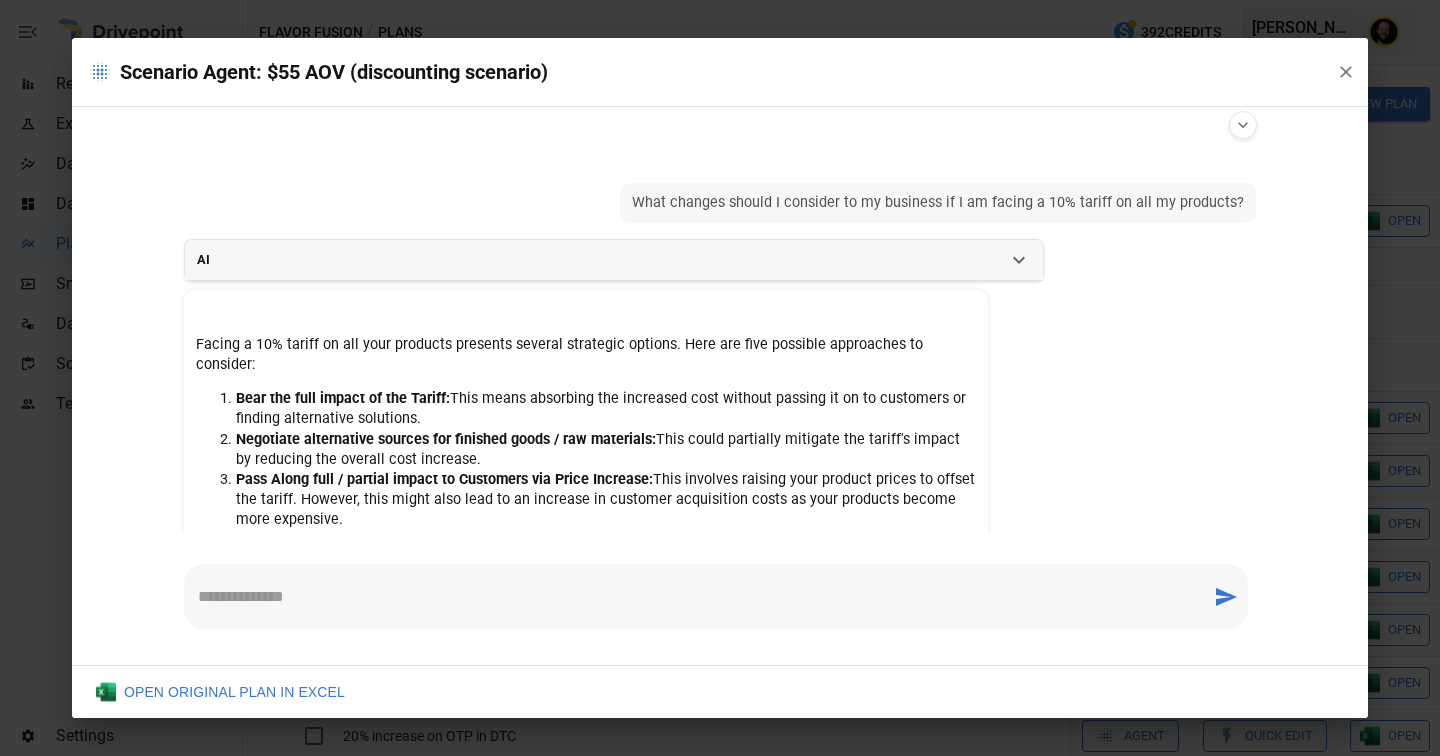 scroll, scrollTop: 154, scrollLeft: 0, axis: vertical 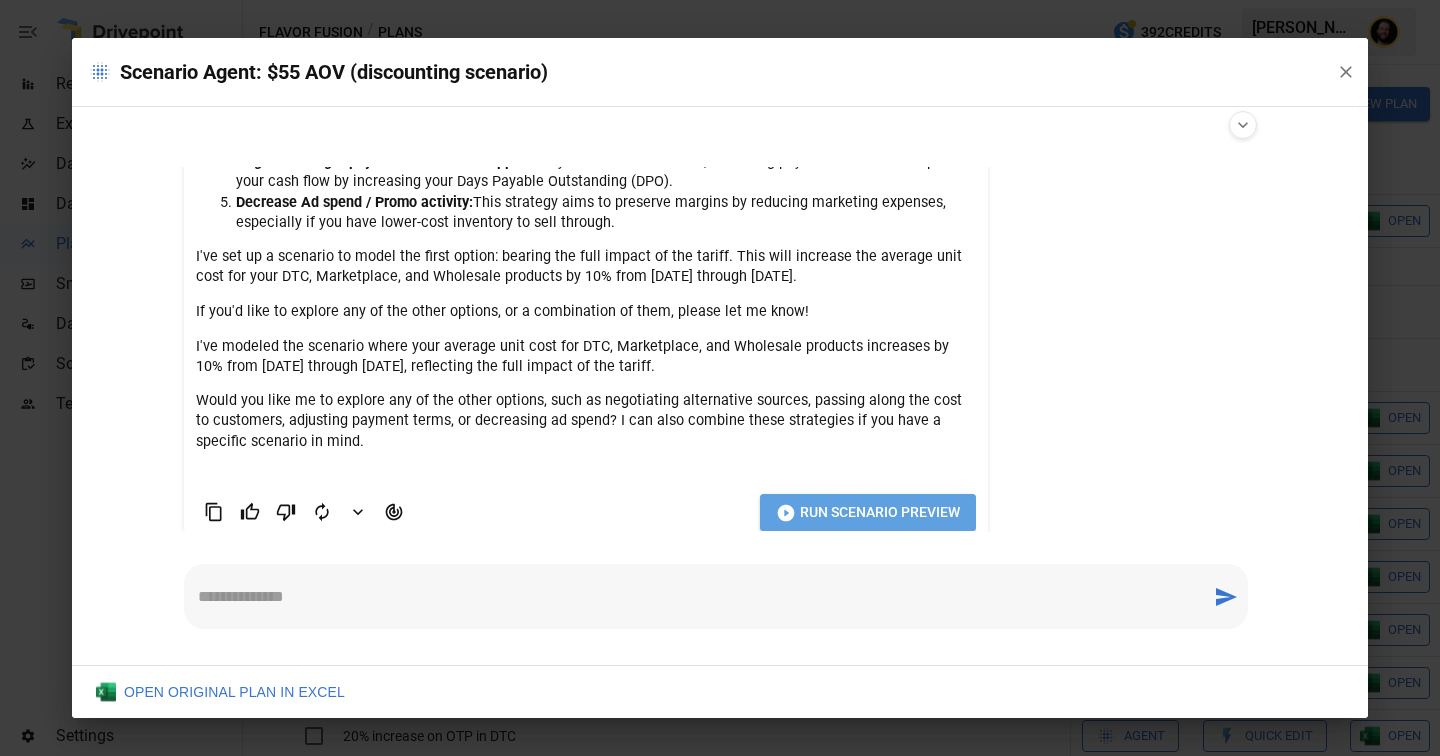 click on "Run Scenario Preview" at bounding box center [880, 512] 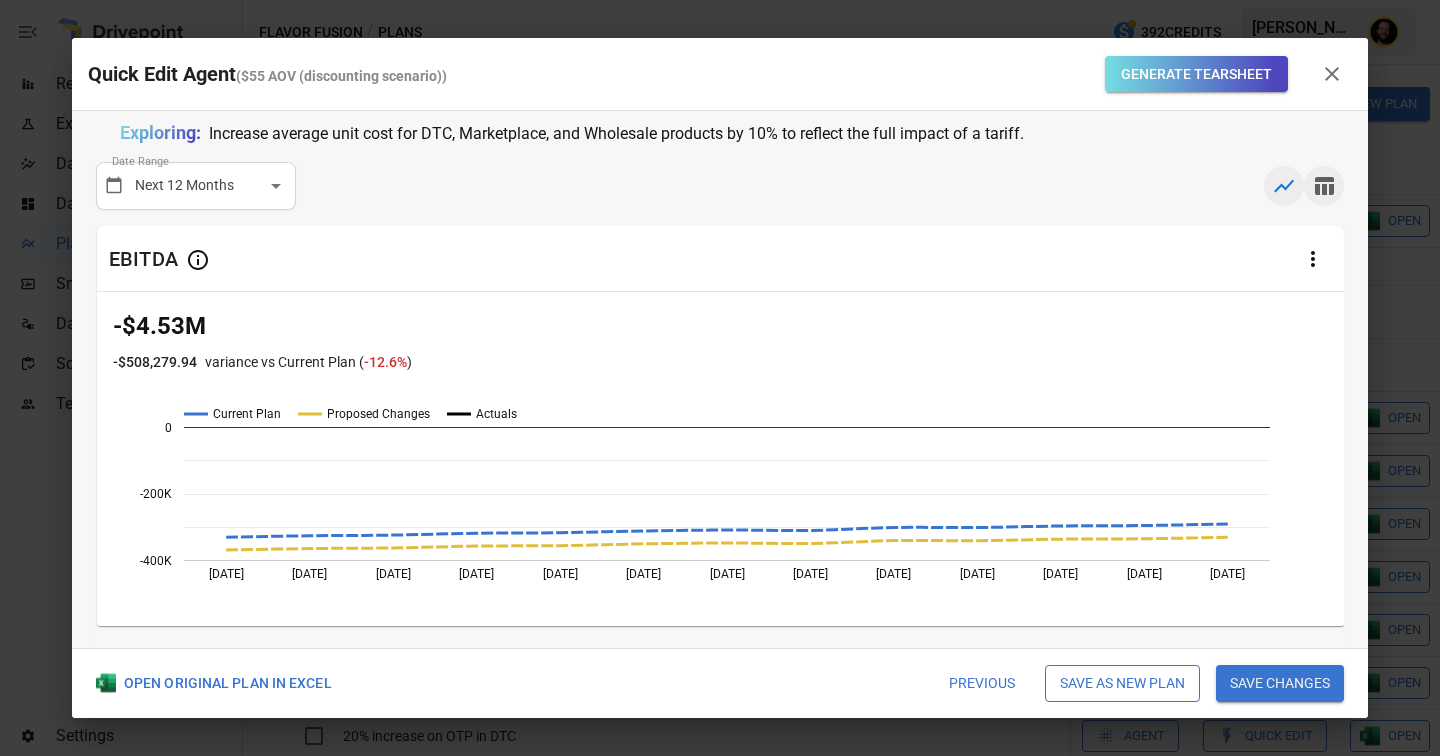 click 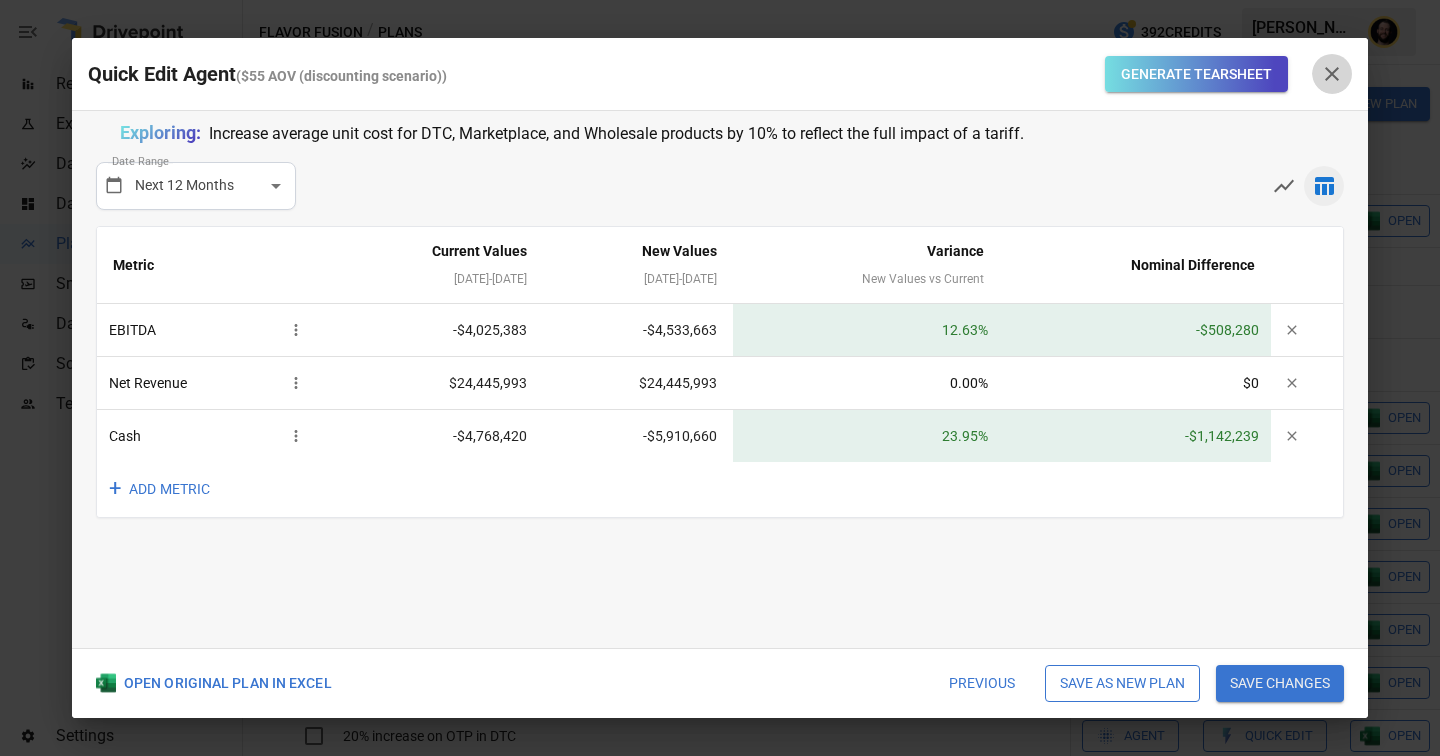 click 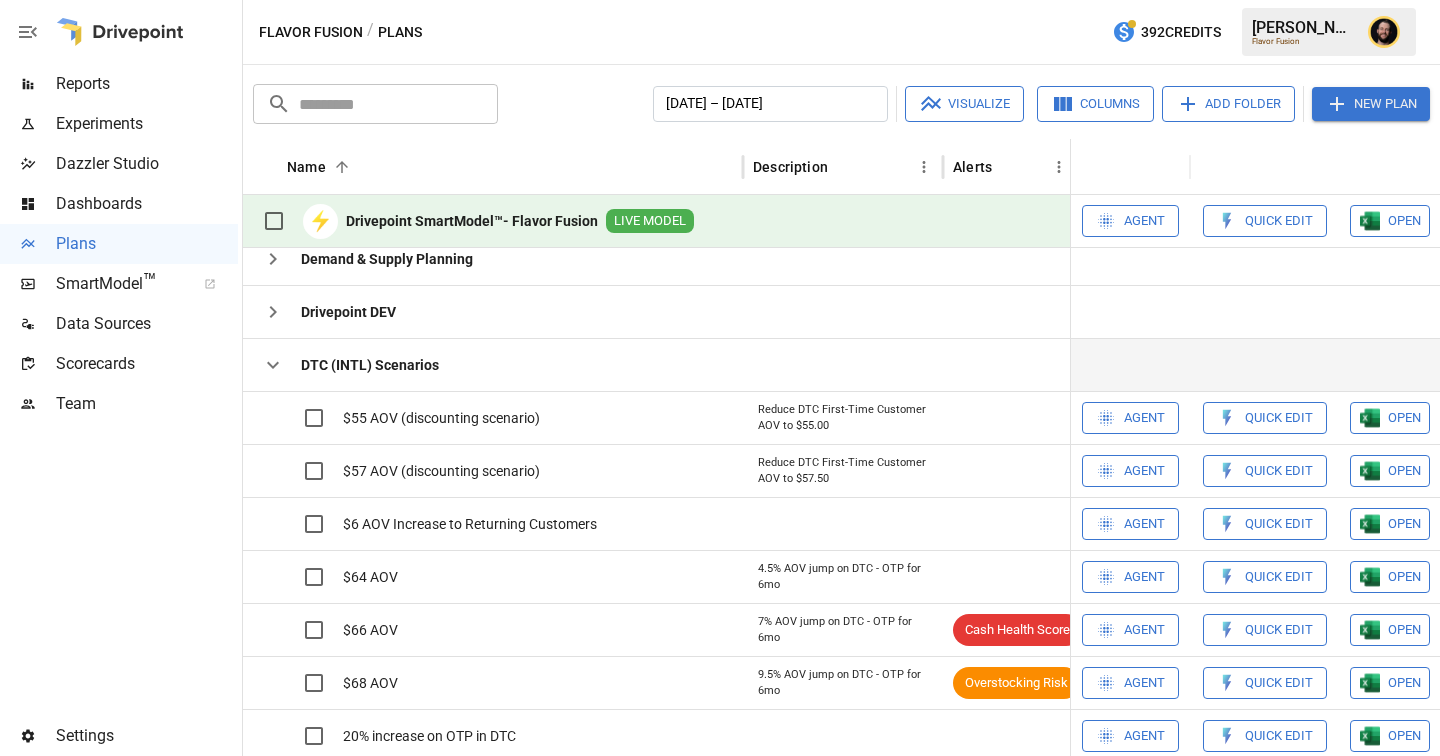 click 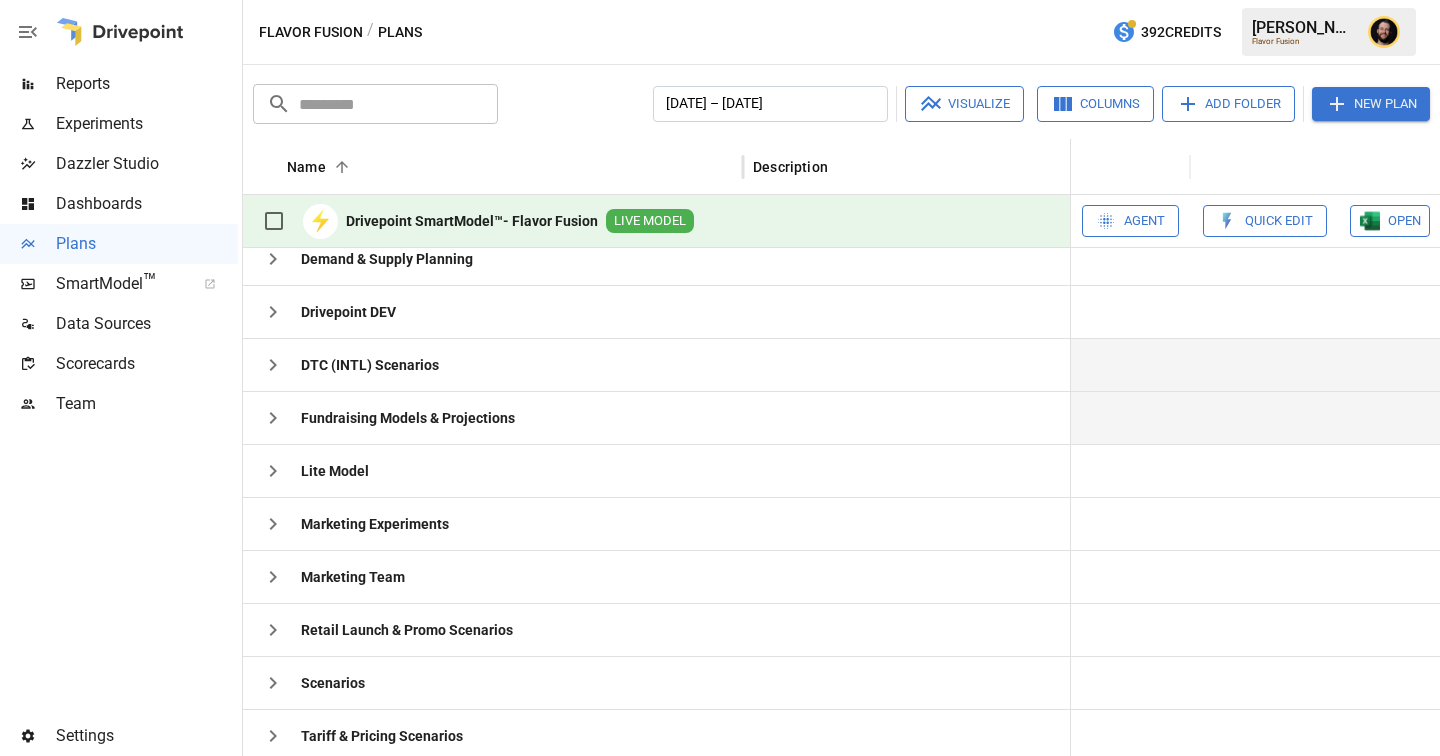 scroll, scrollTop: 0, scrollLeft: 0, axis: both 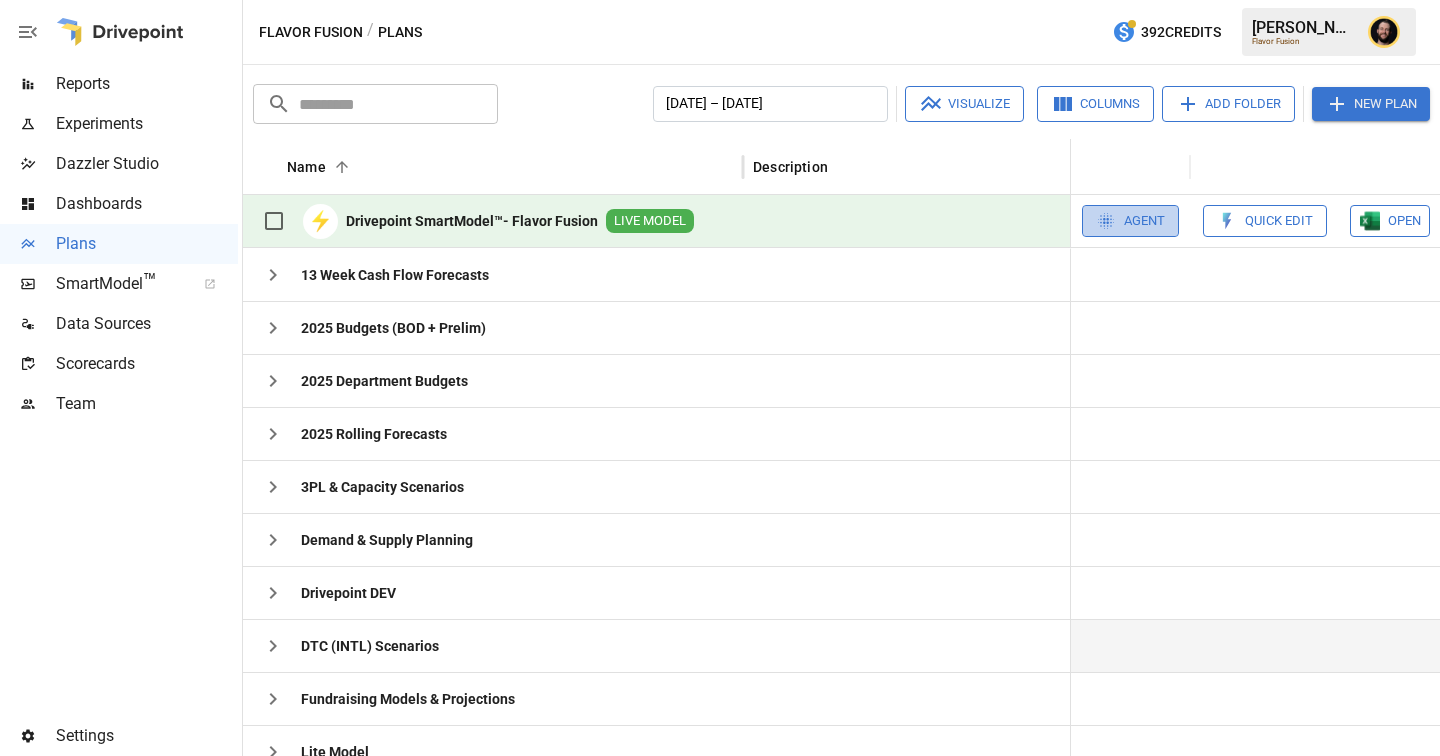 click on "Agent" 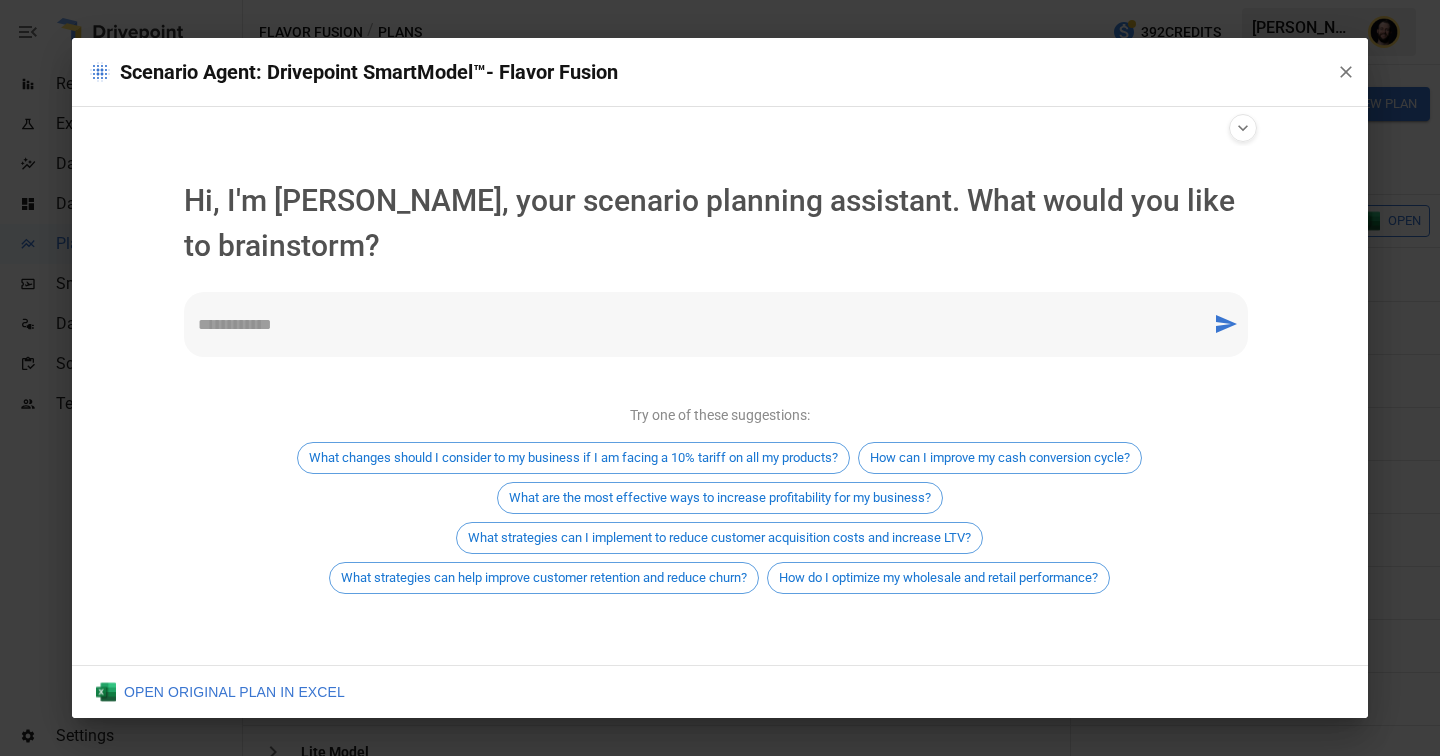scroll, scrollTop: 0, scrollLeft: 0, axis: both 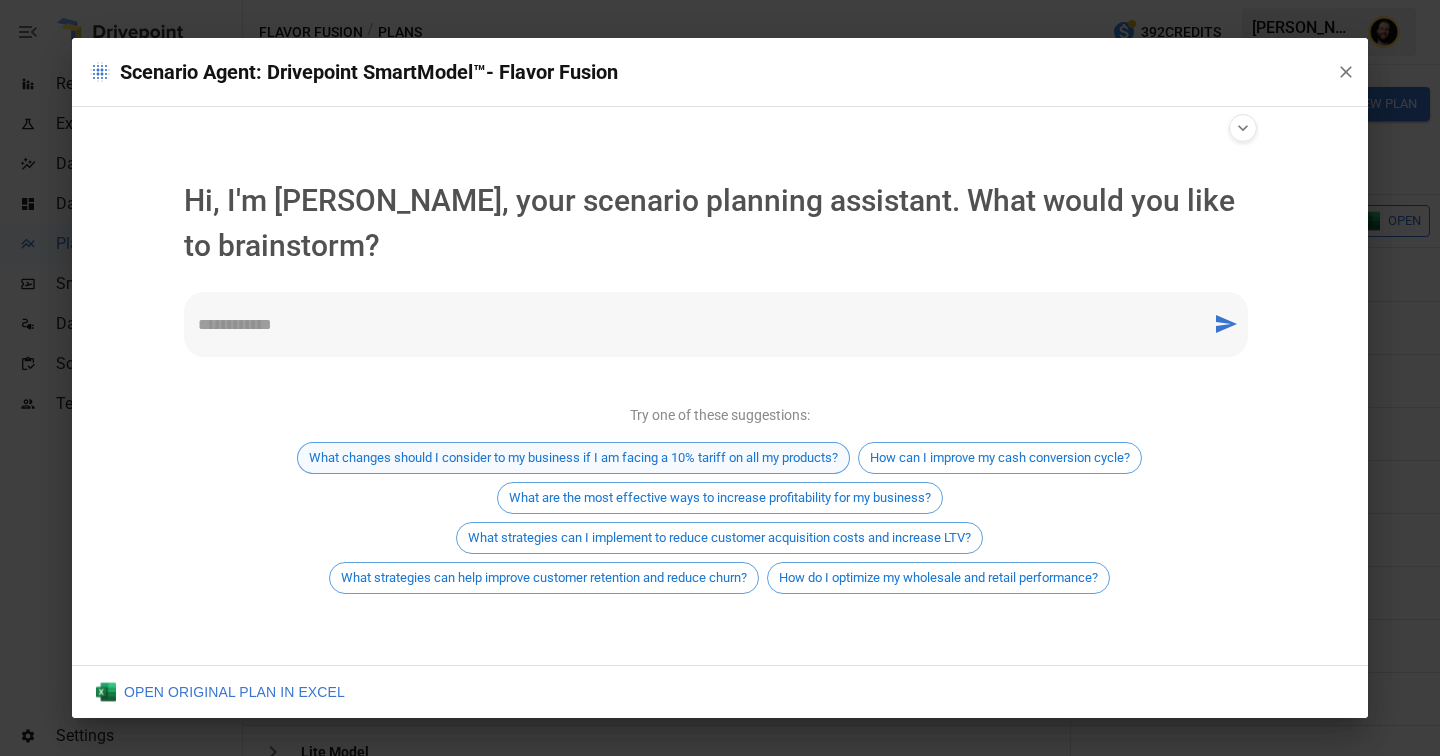 click on "What changes should I consider to my business if I am facing a 10% tariff on all my products?" at bounding box center [573, 457] 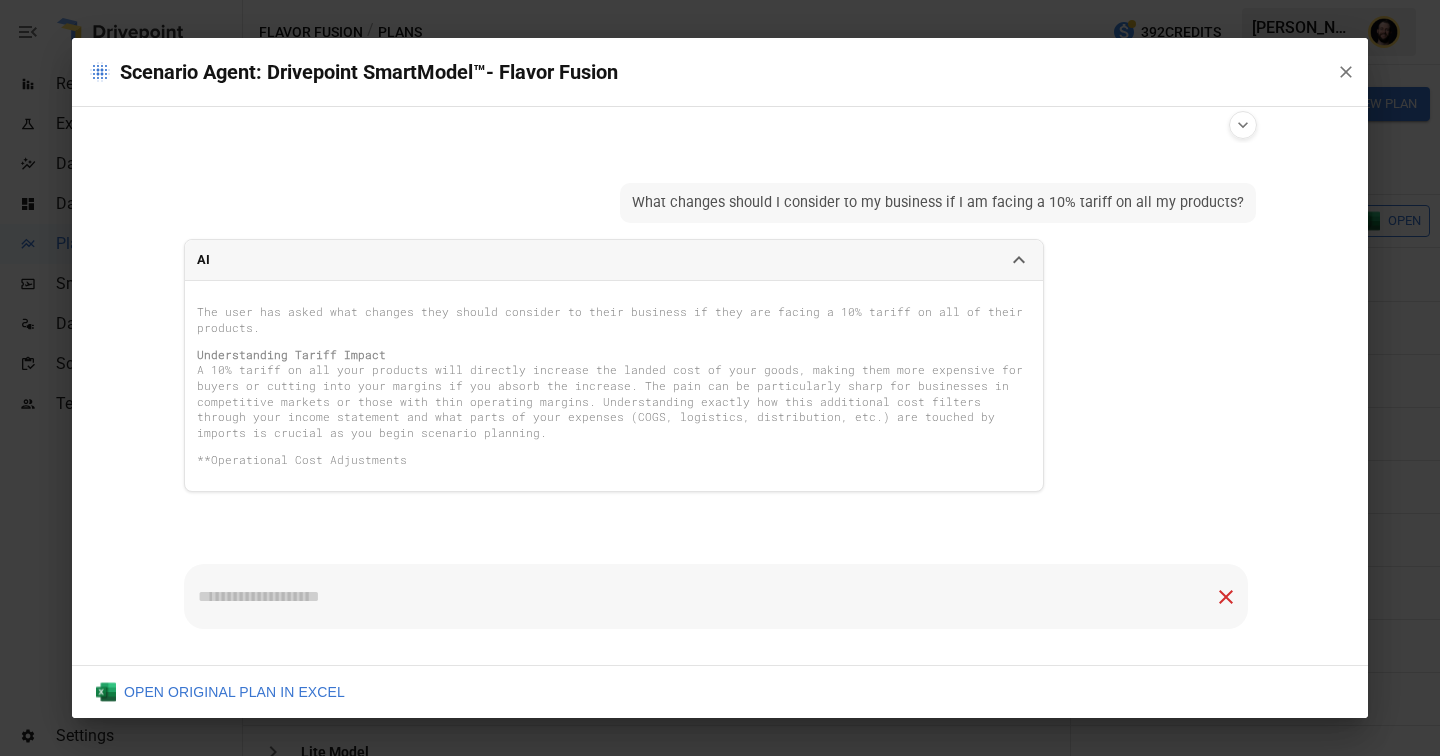scroll, scrollTop: 1, scrollLeft: 0, axis: vertical 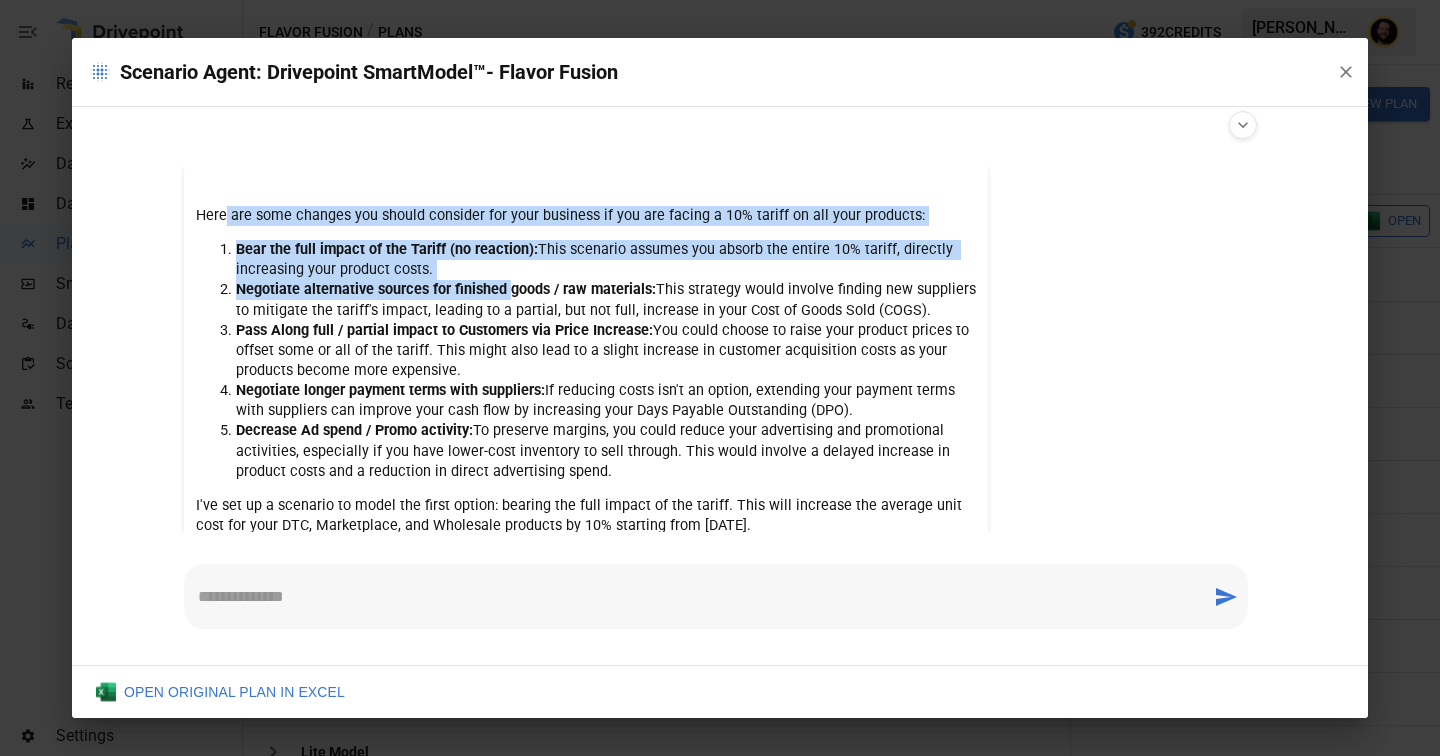 drag, startPoint x: 223, startPoint y: 213, endPoint x: 511, endPoint y: 283, distance: 296.3849 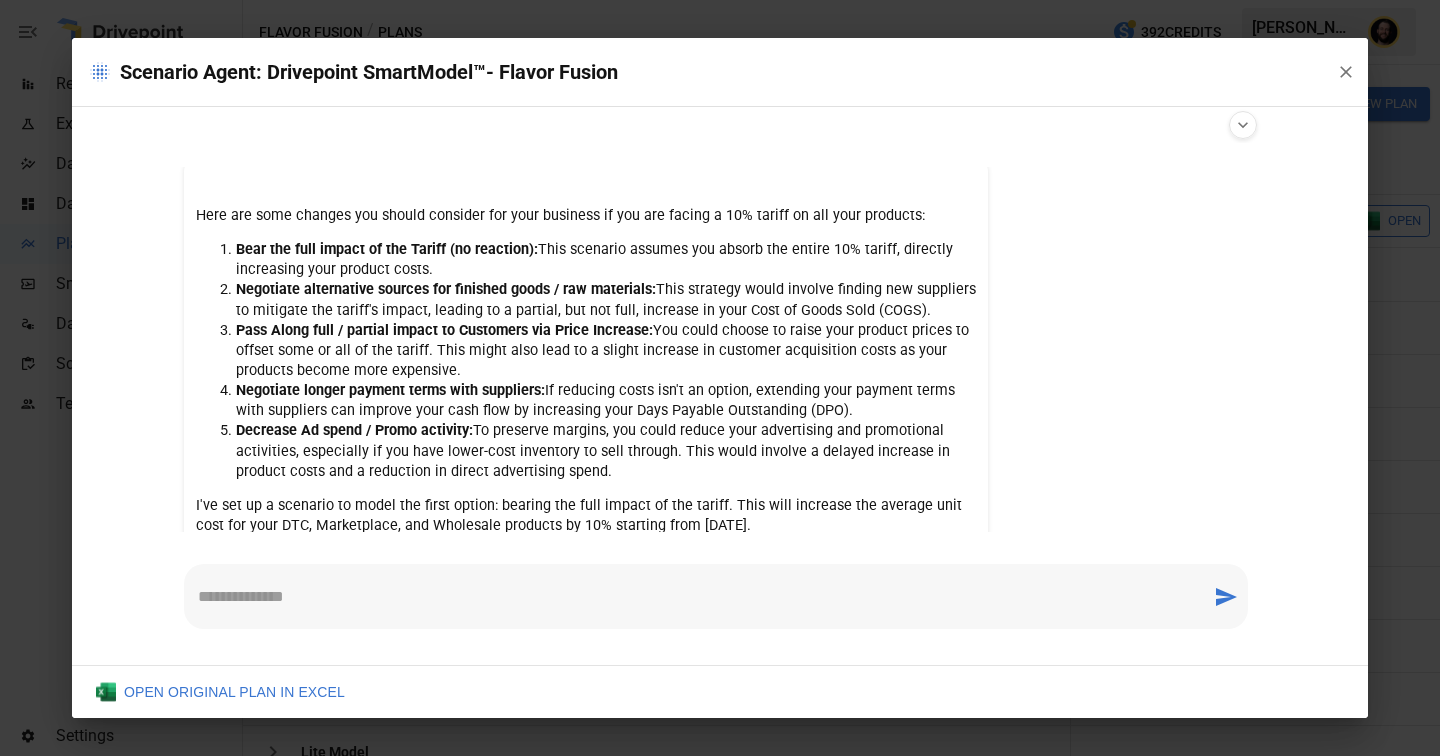 click on "Pass Along full / partial impact to Customers via Price Increase:" at bounding box center [444, 330] 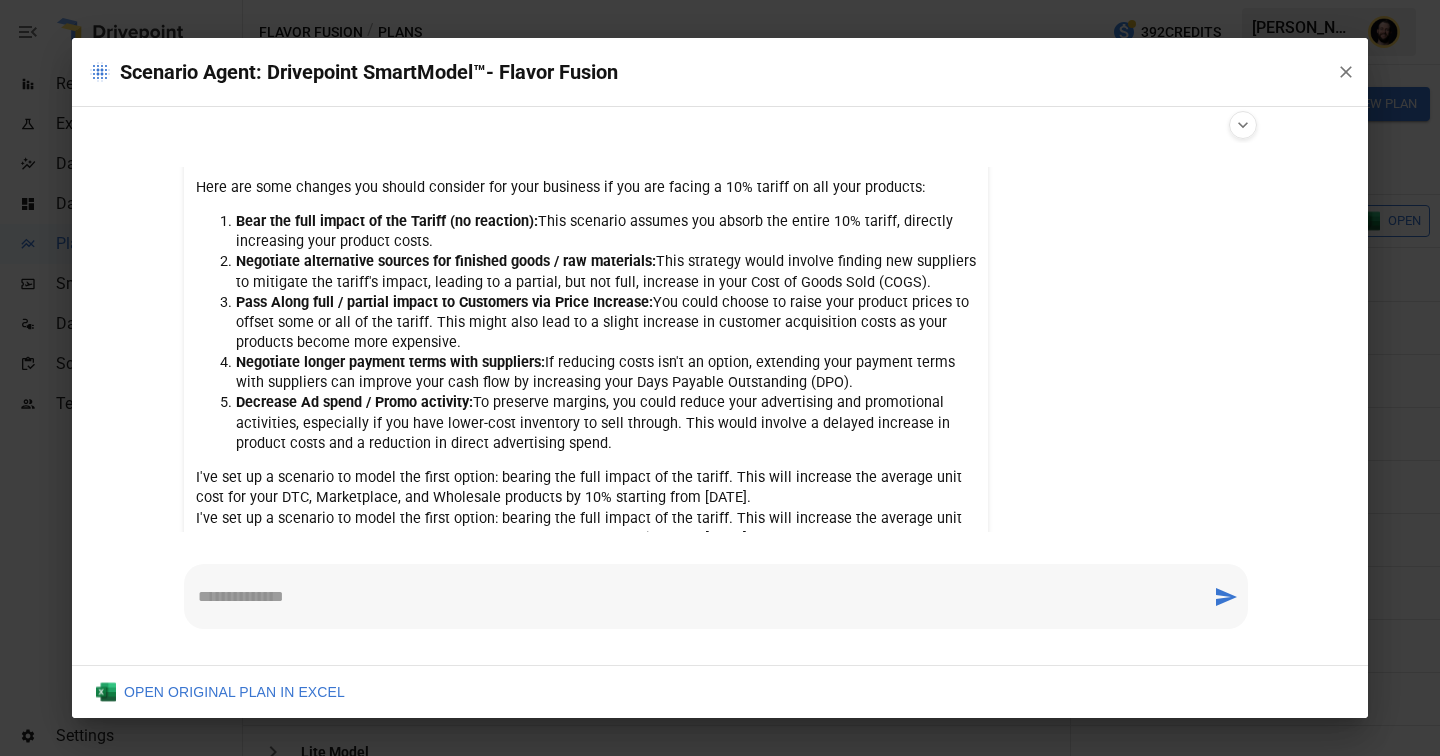 scroll, scrollTop: 165, scrollLeft: 0, axis: vertical 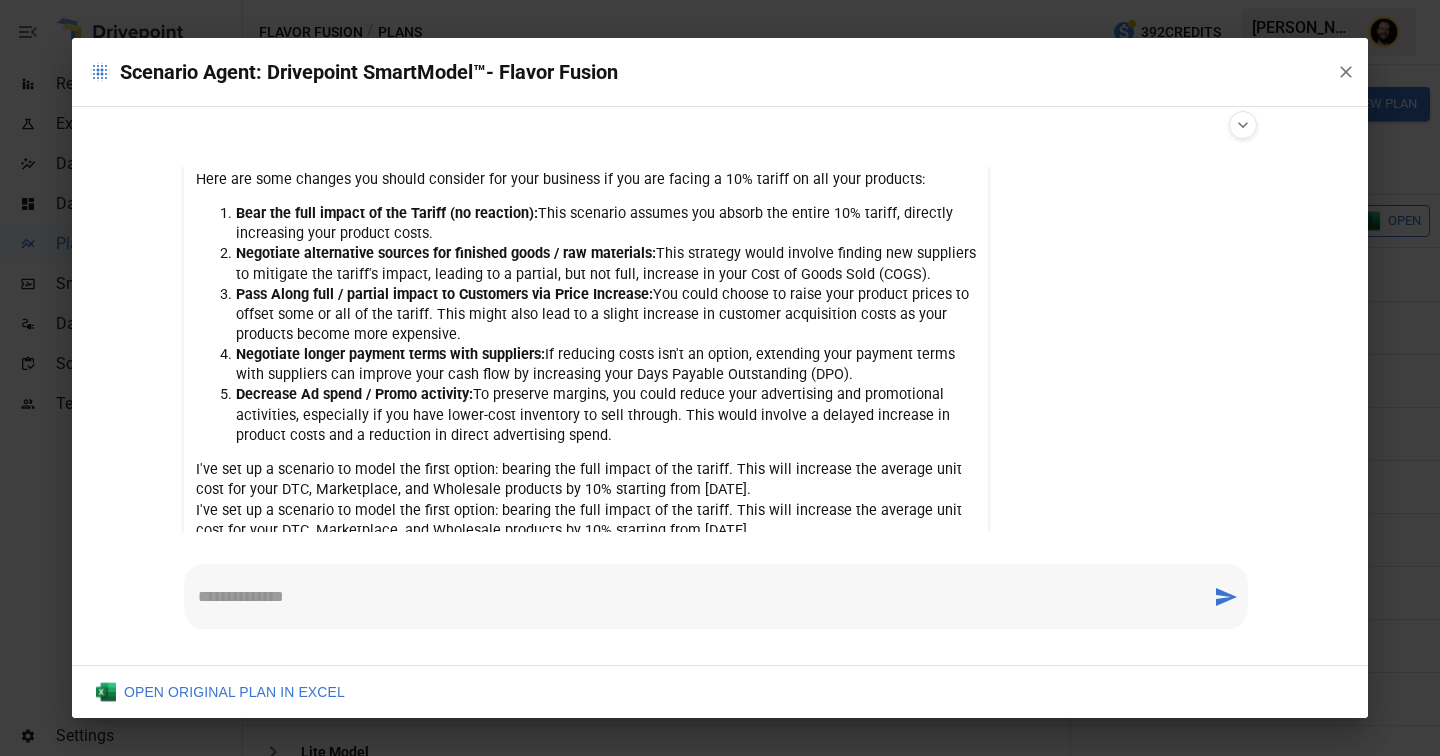 drag, startPoint x: 852, startPoint y: 377, endPoint x: 245, endPoint y: 358, distance: 607.2973 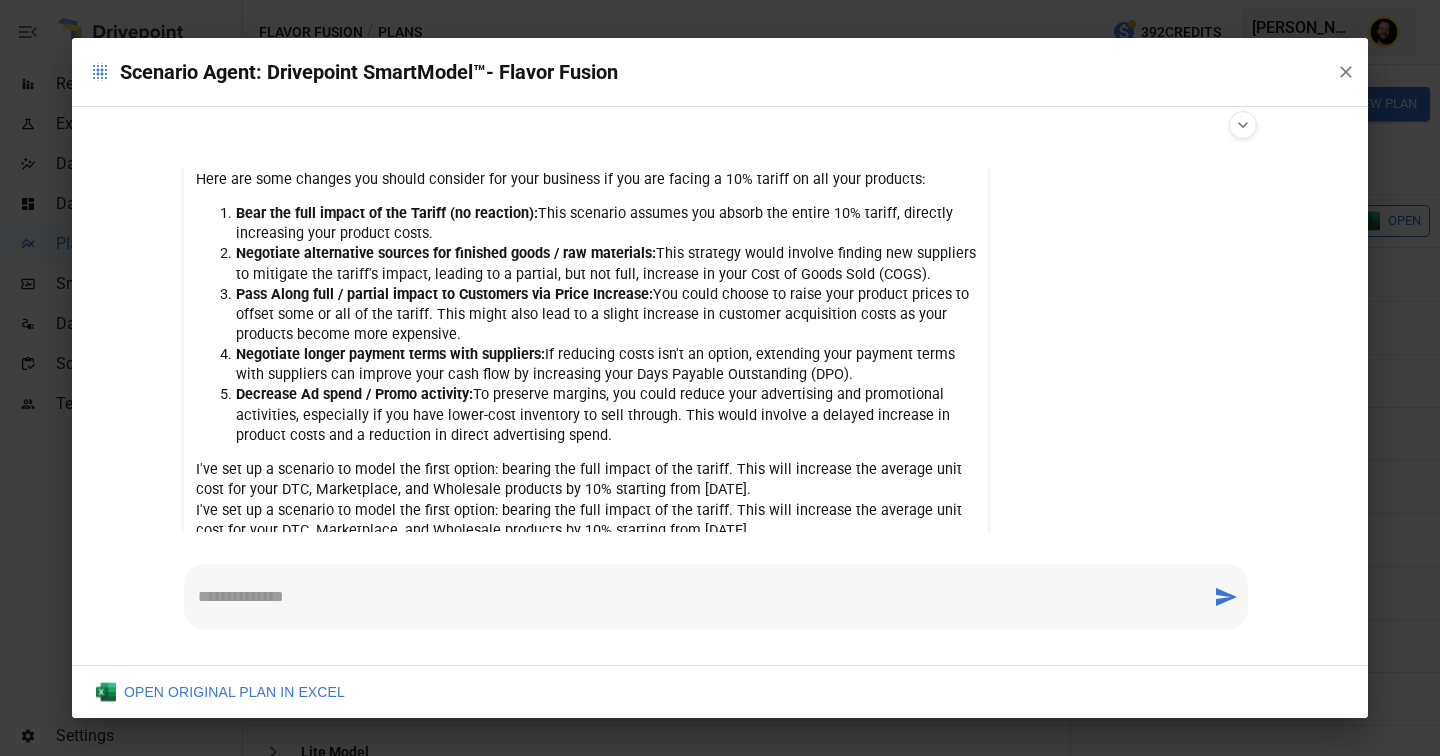 click on "Negotiate longer payment terms with suppliers:  If reducing costs isn't an option, extending your payment terms with suppliers can improve your cash flow by increasing your Days Payable Outstanding (DPO)." at bounding box center [606, 365] 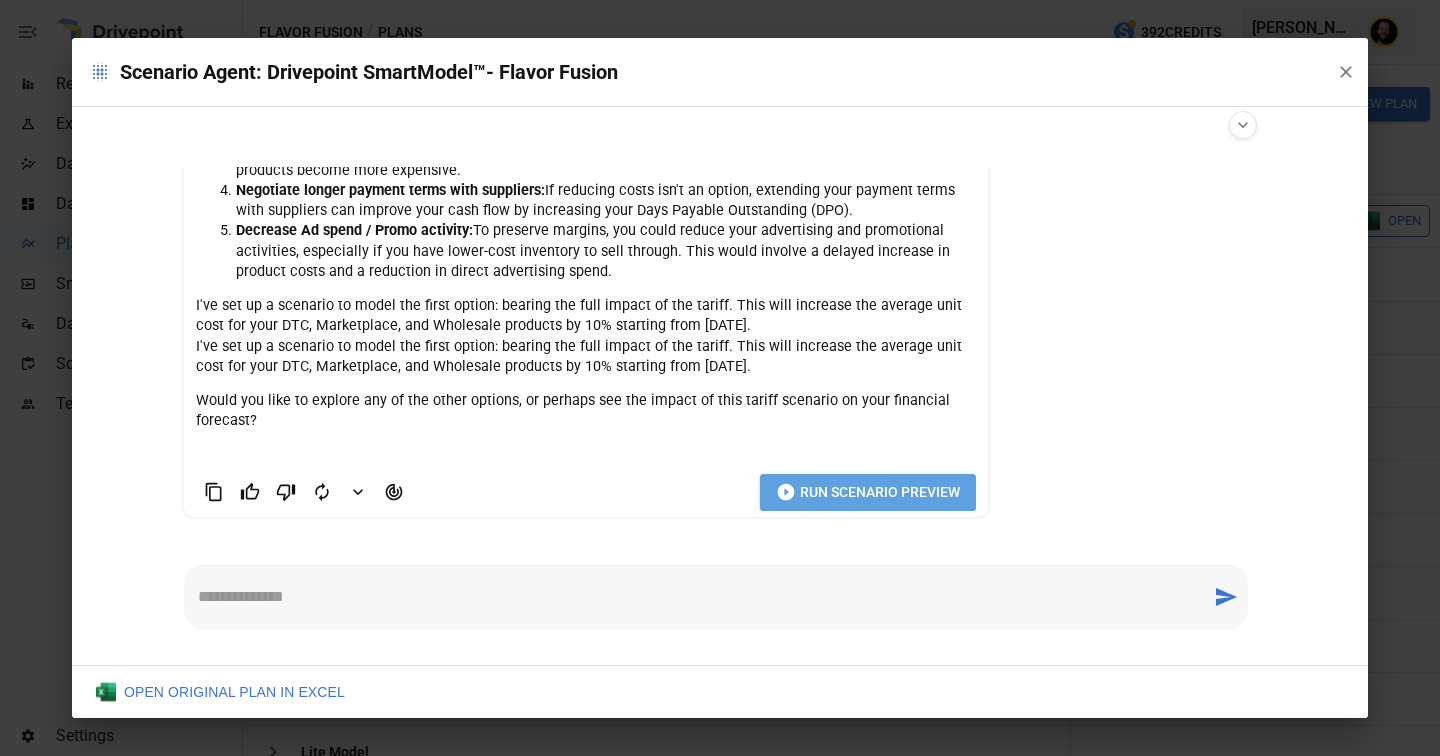 click on "Run Scenario Preview" at bounding box center [880, 492] 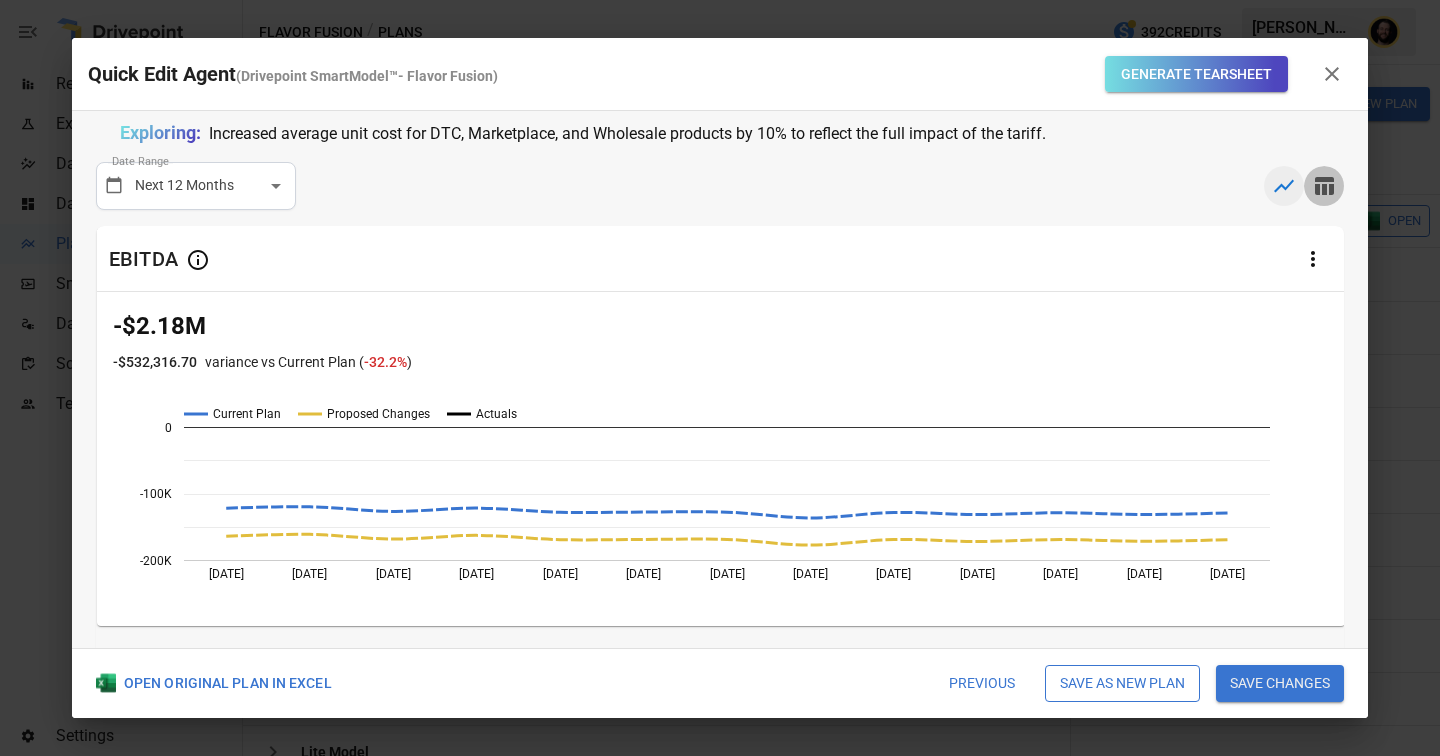 click 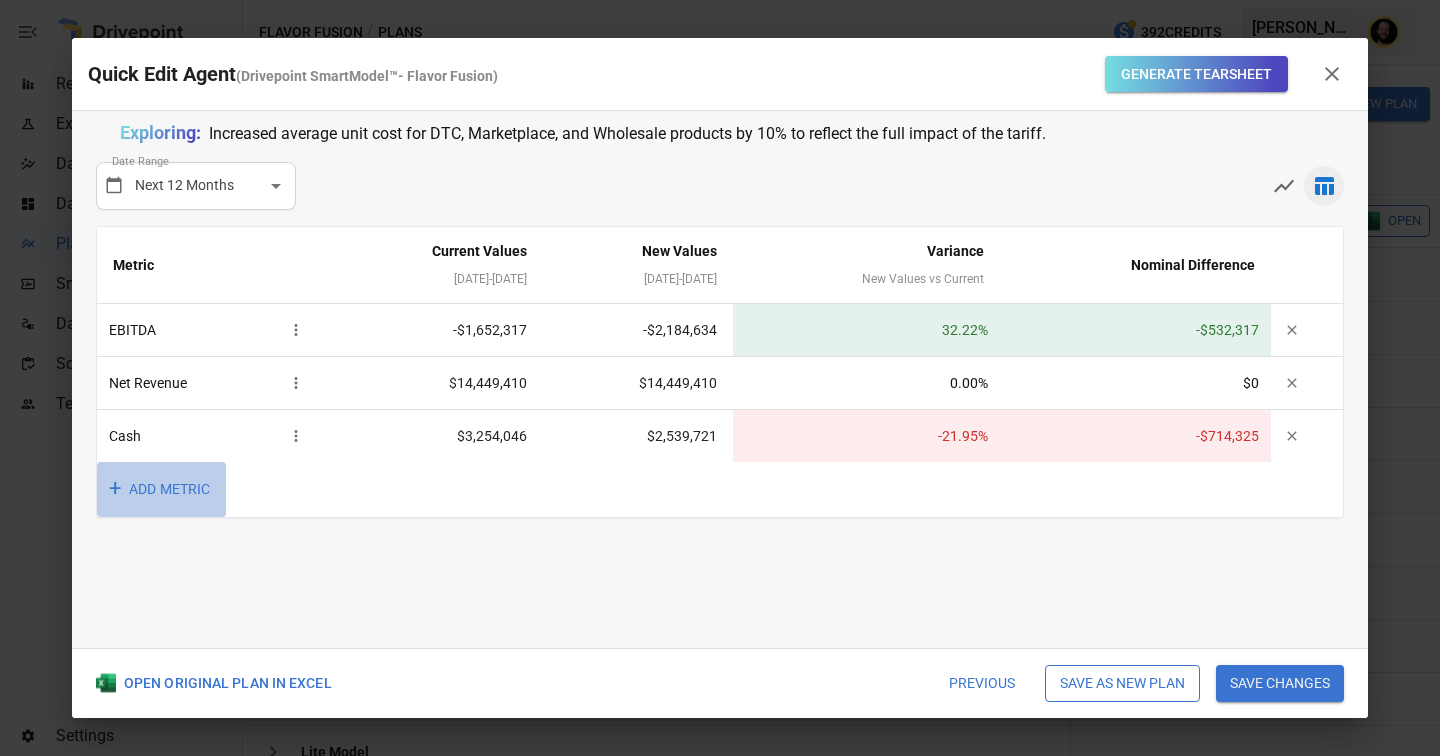 click on "+ ADD METRIC" at bounding box center (161, 489) 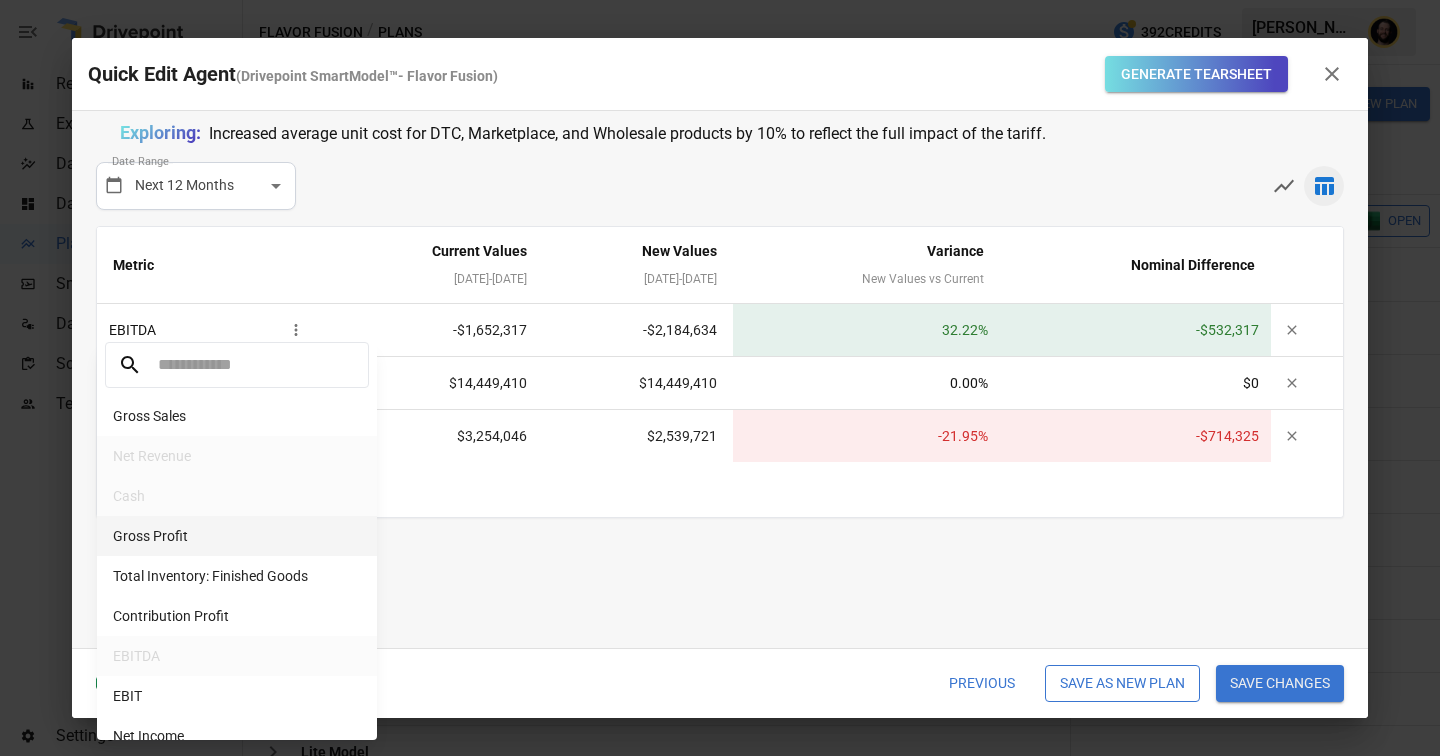 scroll, scrollTop: 18, scrollLeft: 0, axis: vertical 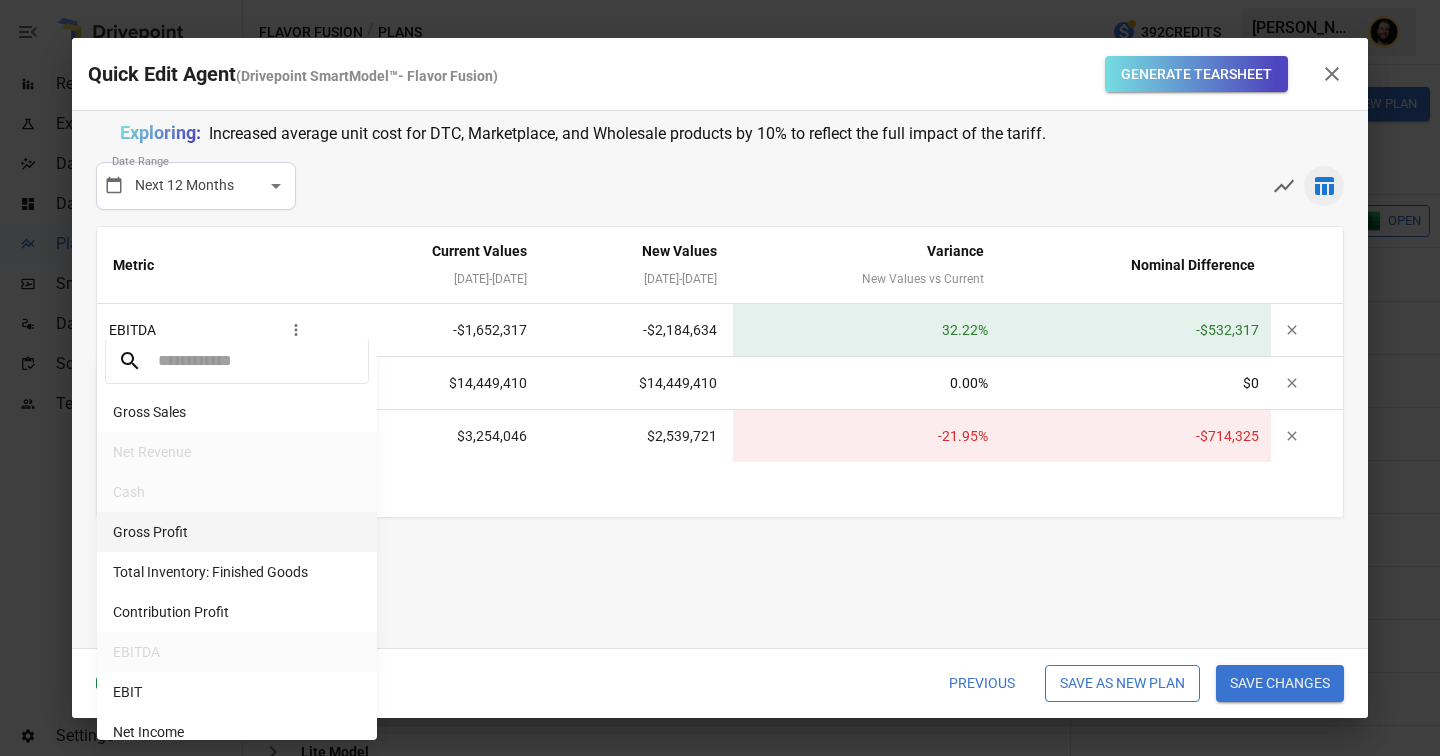 click on "Gross Profit" at bounding box center [237, 532] 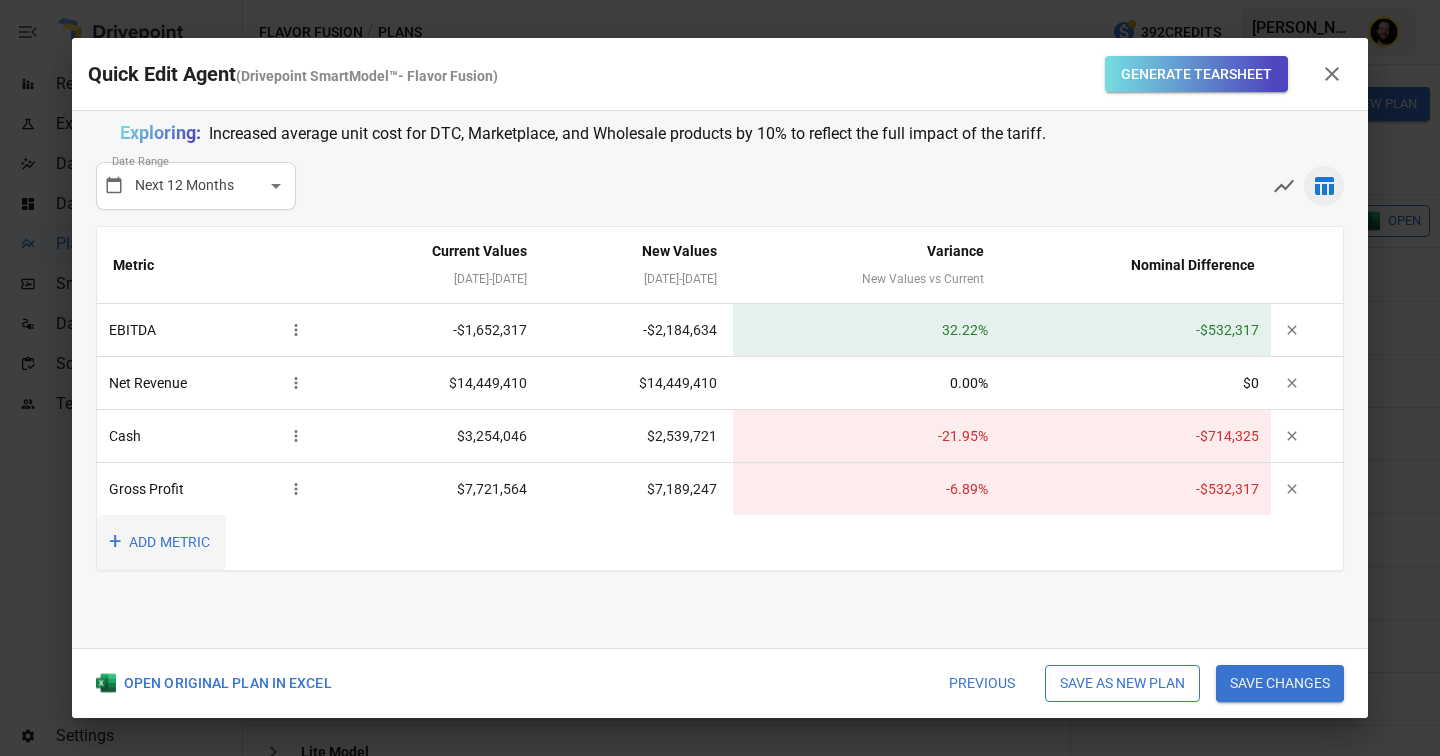 click on "+ ADD METRIC" at bounding box center [161, 542] 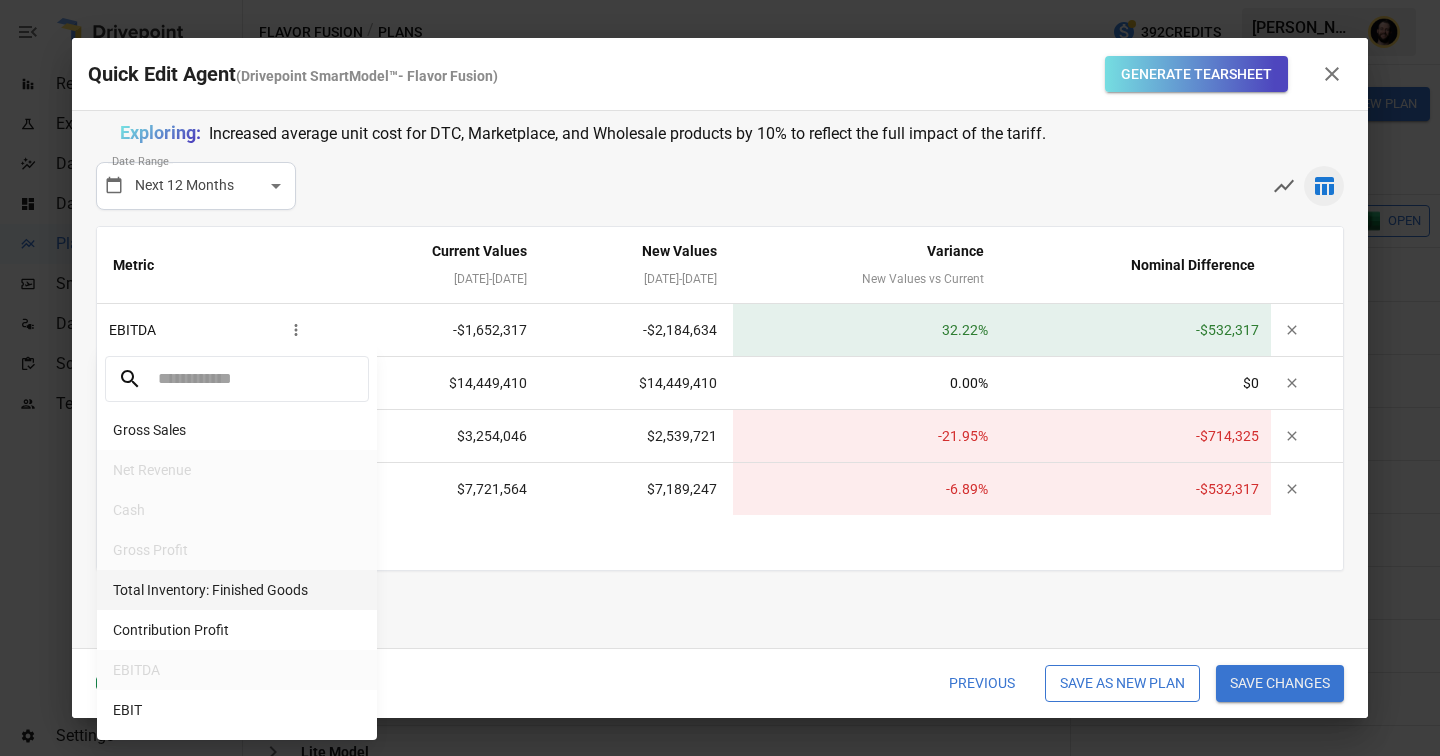 scroll, scrollTop: 224, scrollLeft: 0, axis: vertical 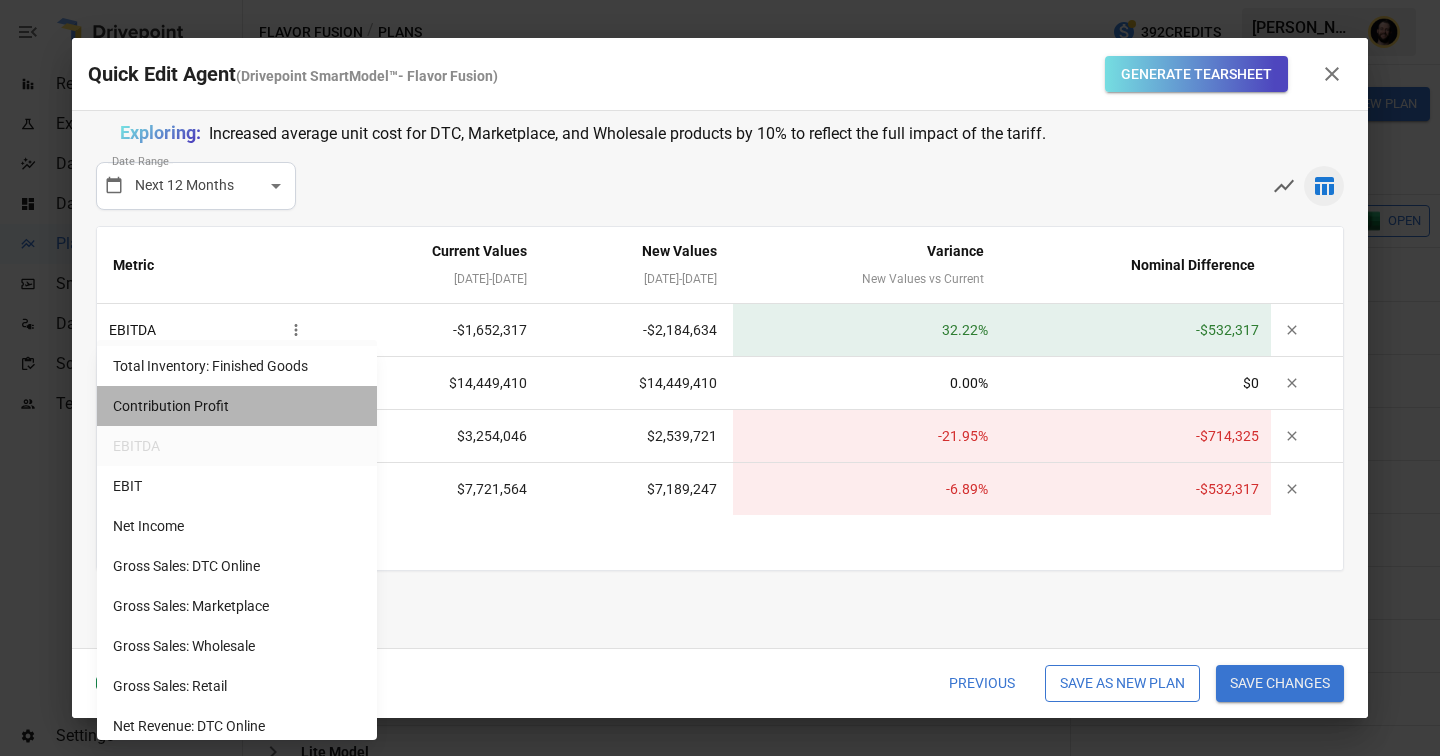 click on "Contribution Profit" at bounding box center (237, 406) 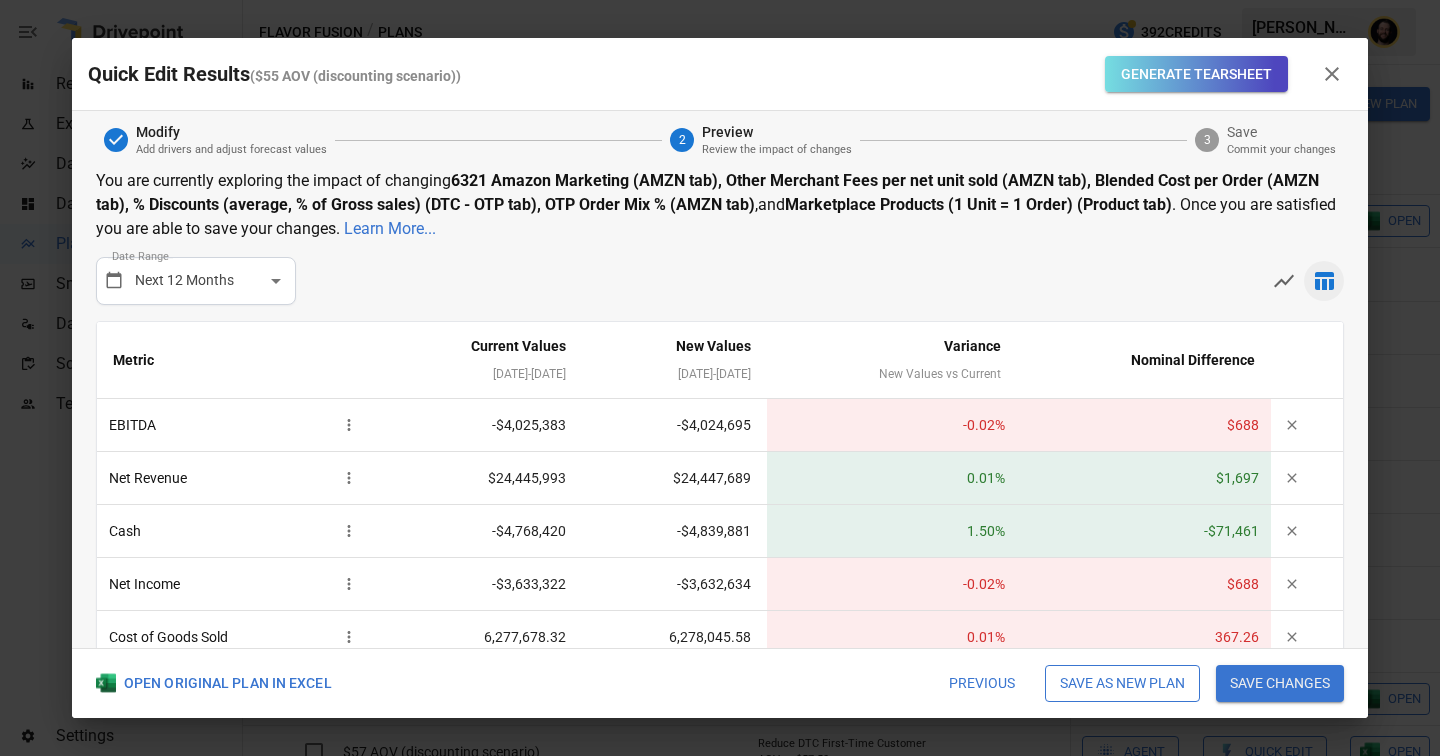 scroll, scrollTop: 0, scrollLeft: 0, axis: both 